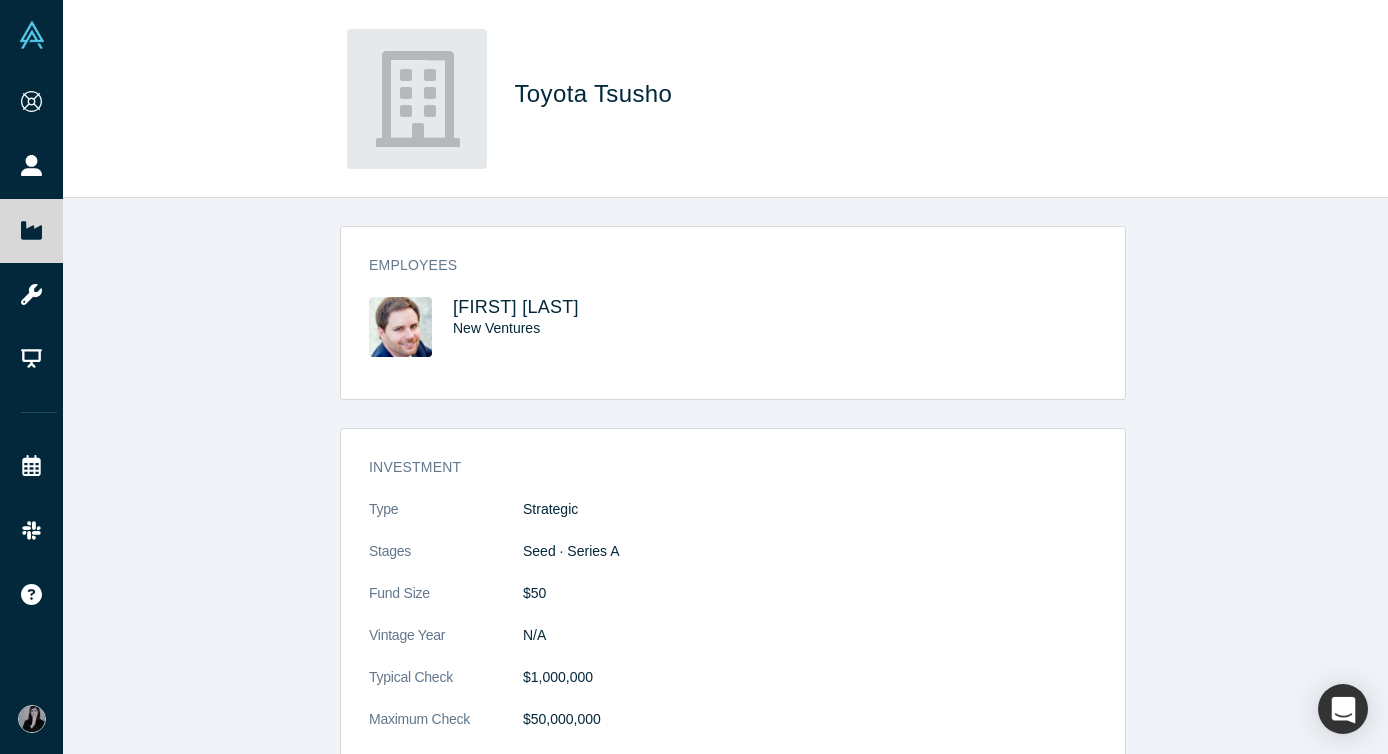 scroll, scrollTop: 0, scrollLeft: 0, axis: both 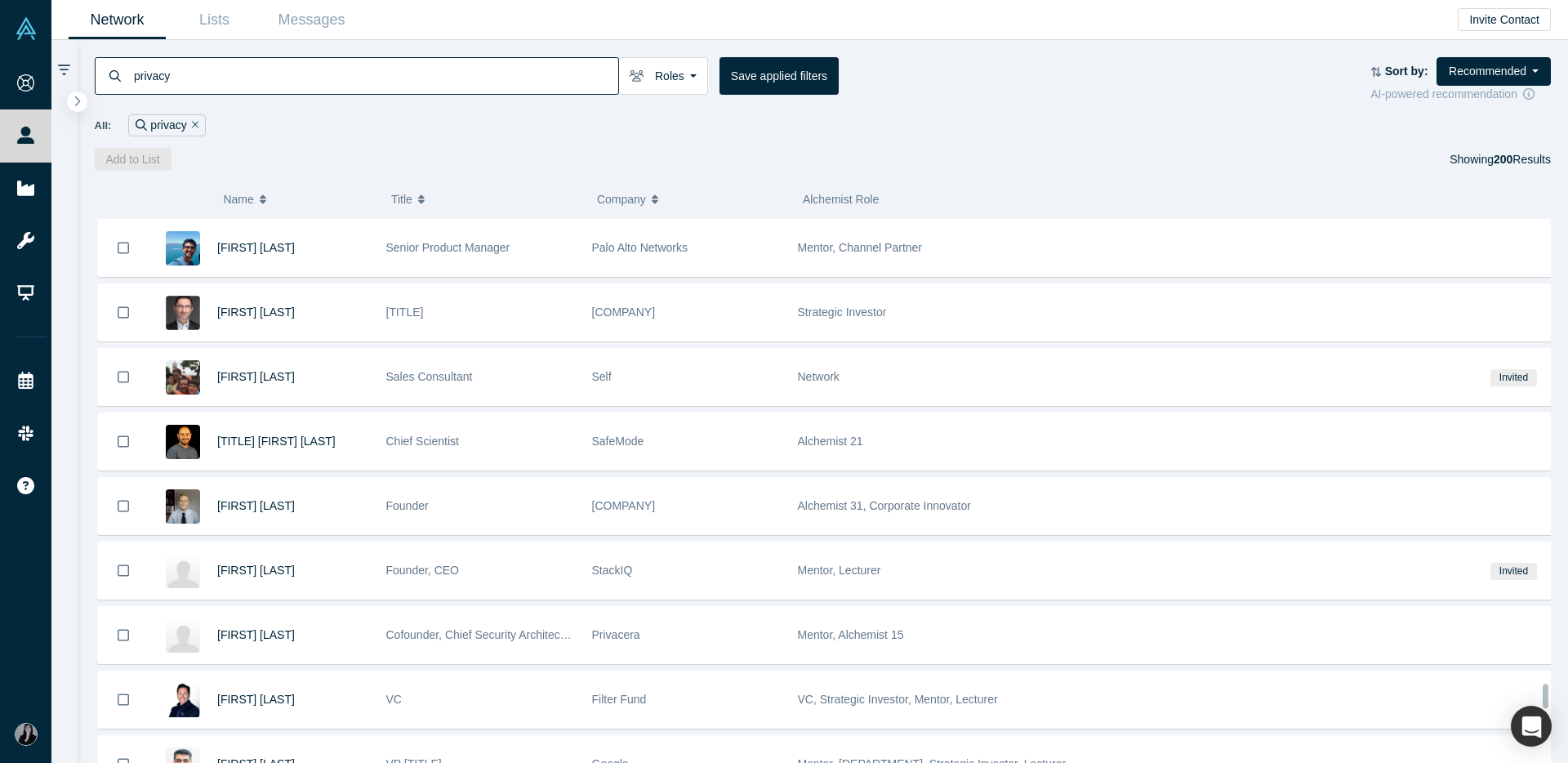 click on "privacy" at bounding box center (375, 75) 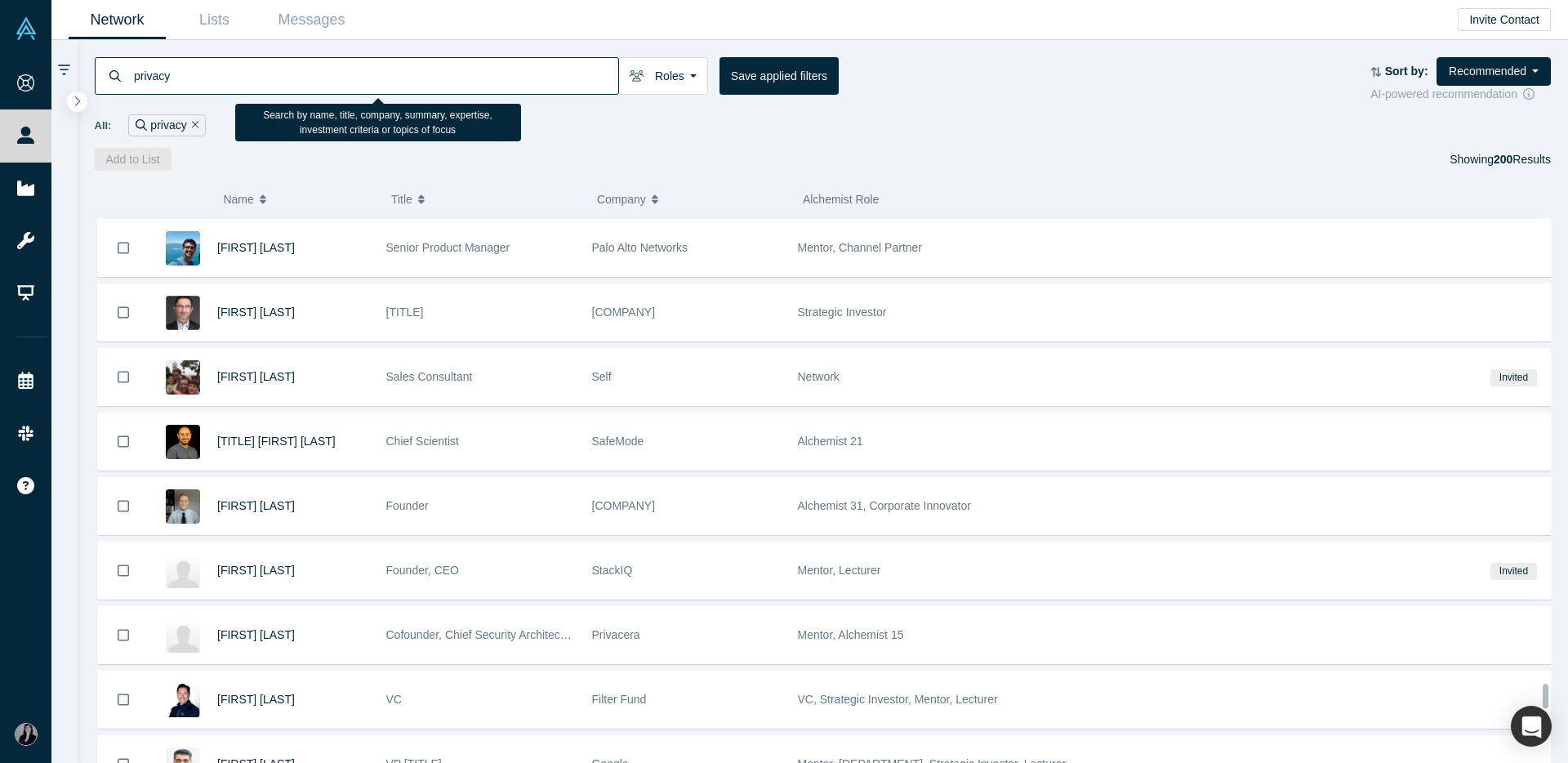 click on "privacy" at bounding box center (375, 75) 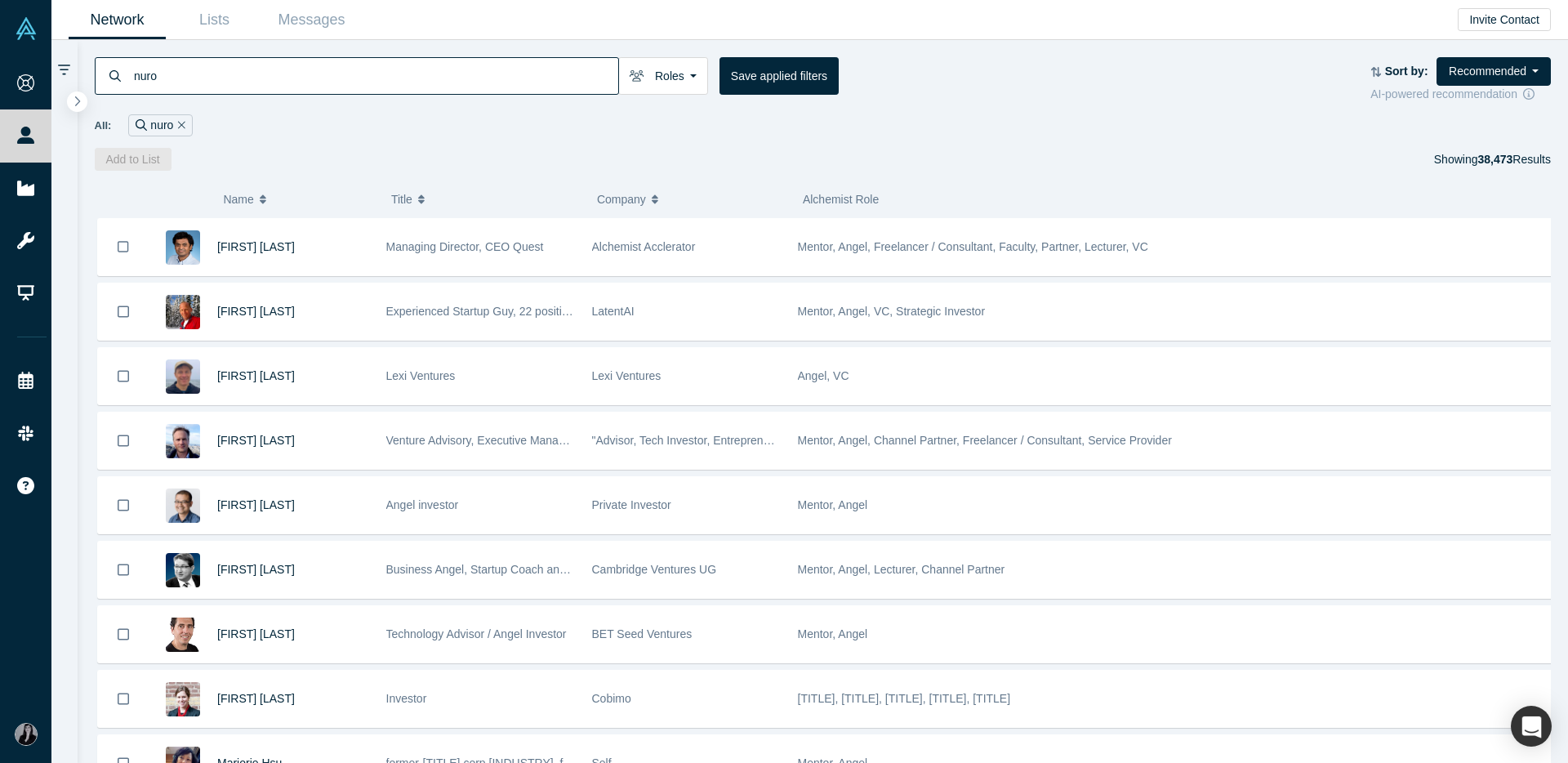 type on "nuro" 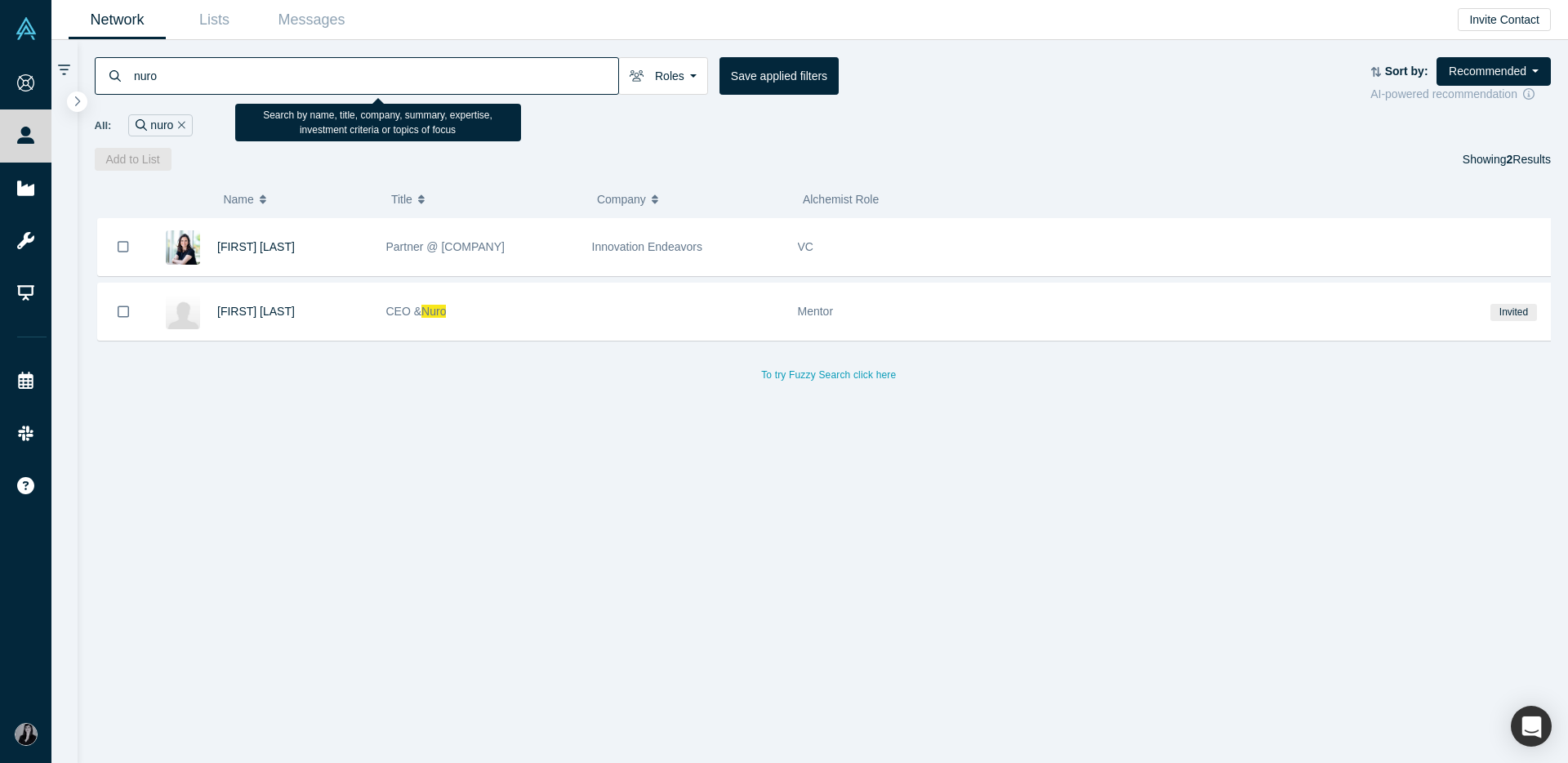 click on "nuro" at bounding box center [375, 75] 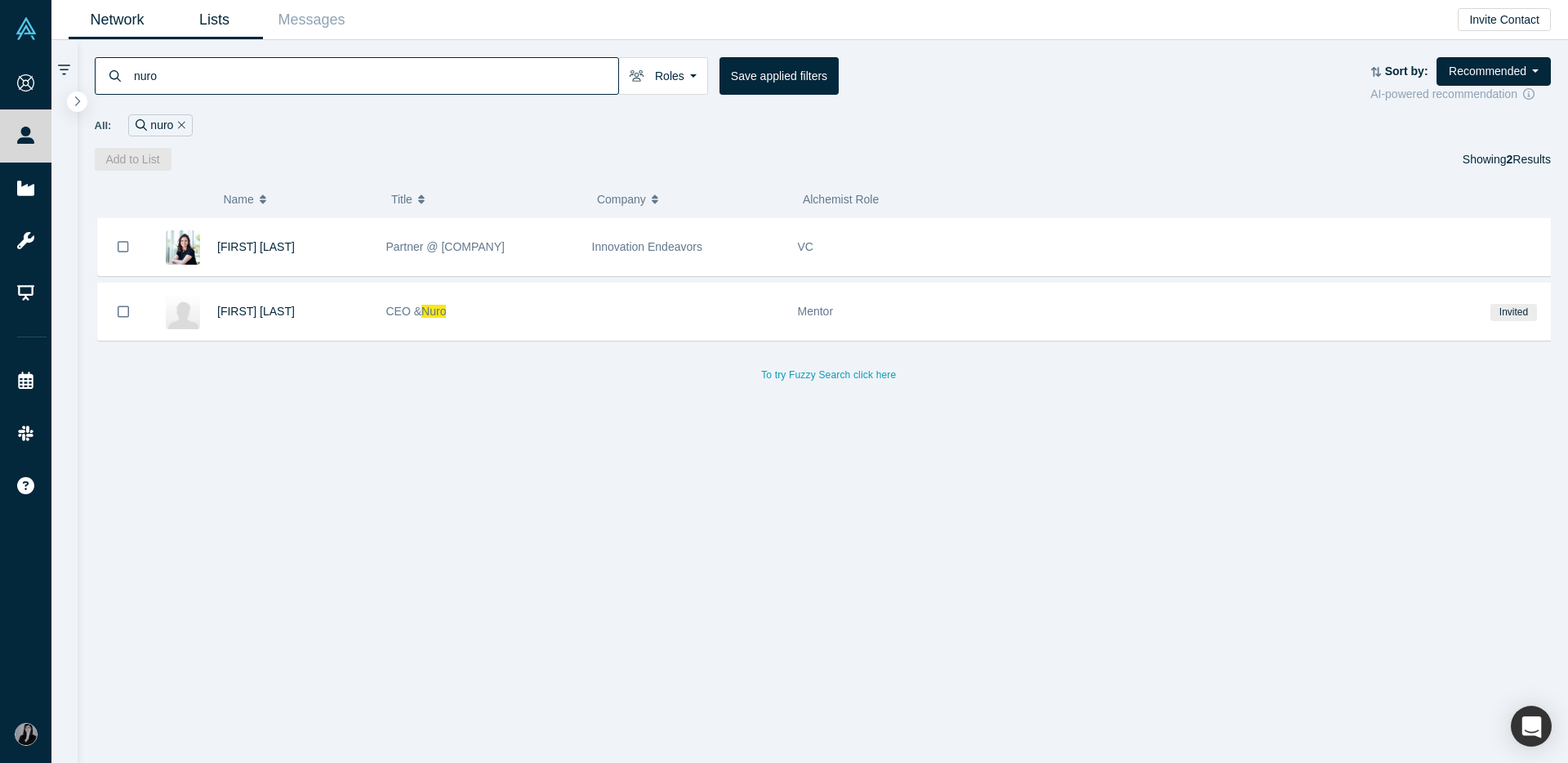 click on "Lists" at bounding box center [214, 20] 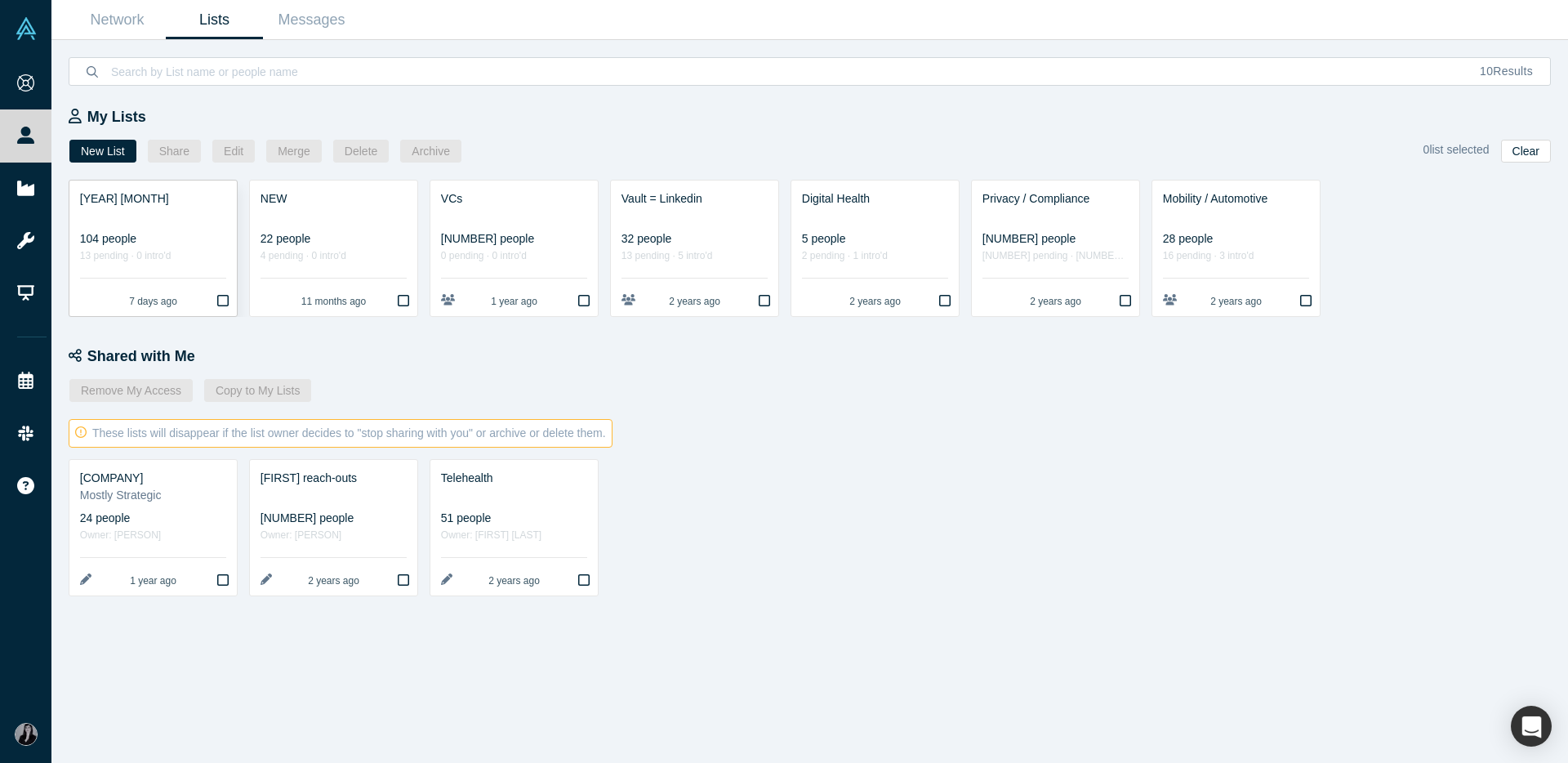 click on "104 people" at bounding box center (153, 239) 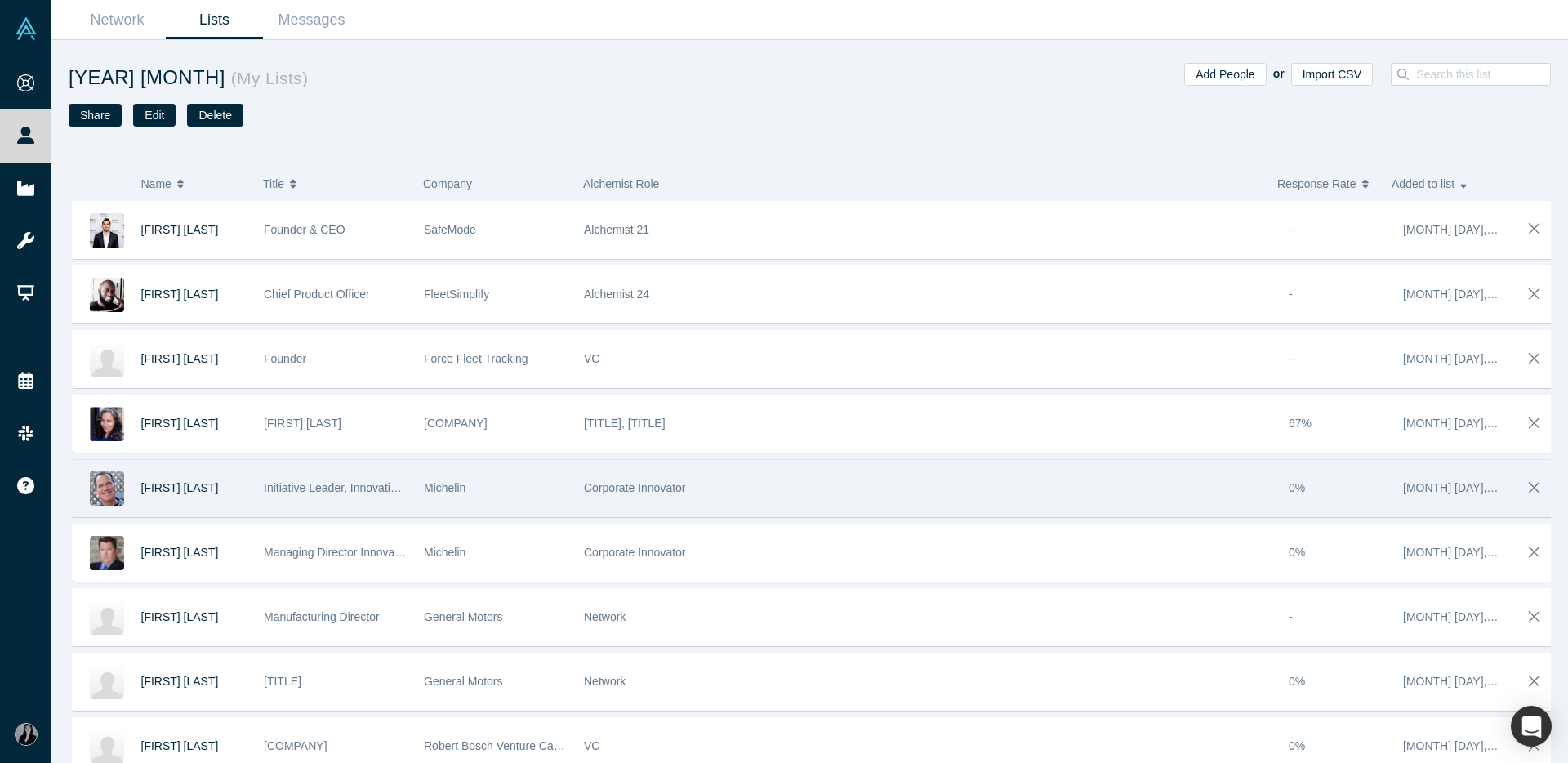 click on "Michelin" at bounding box center (495, 488) 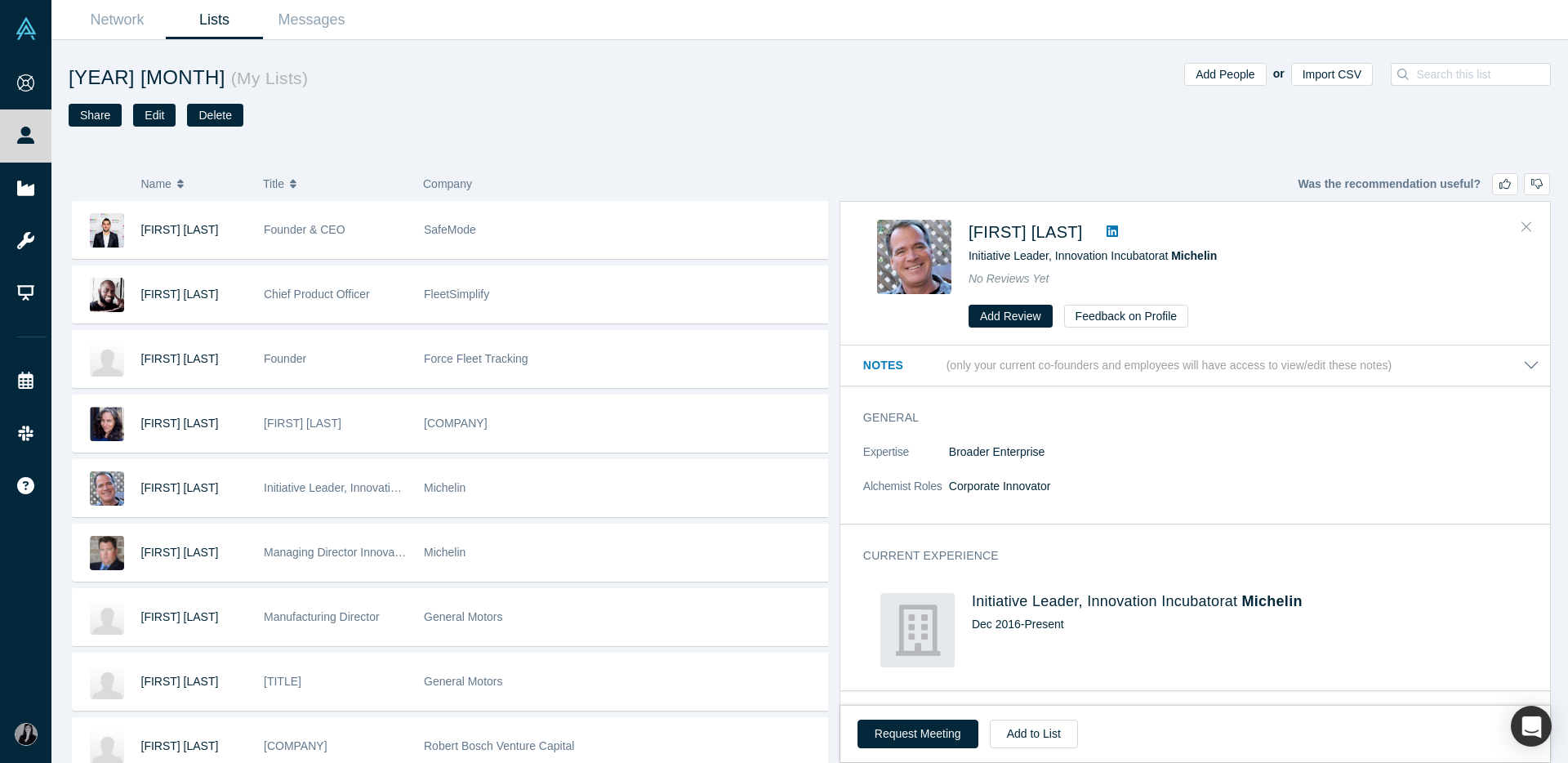 click at bounding box center (1526, 227) 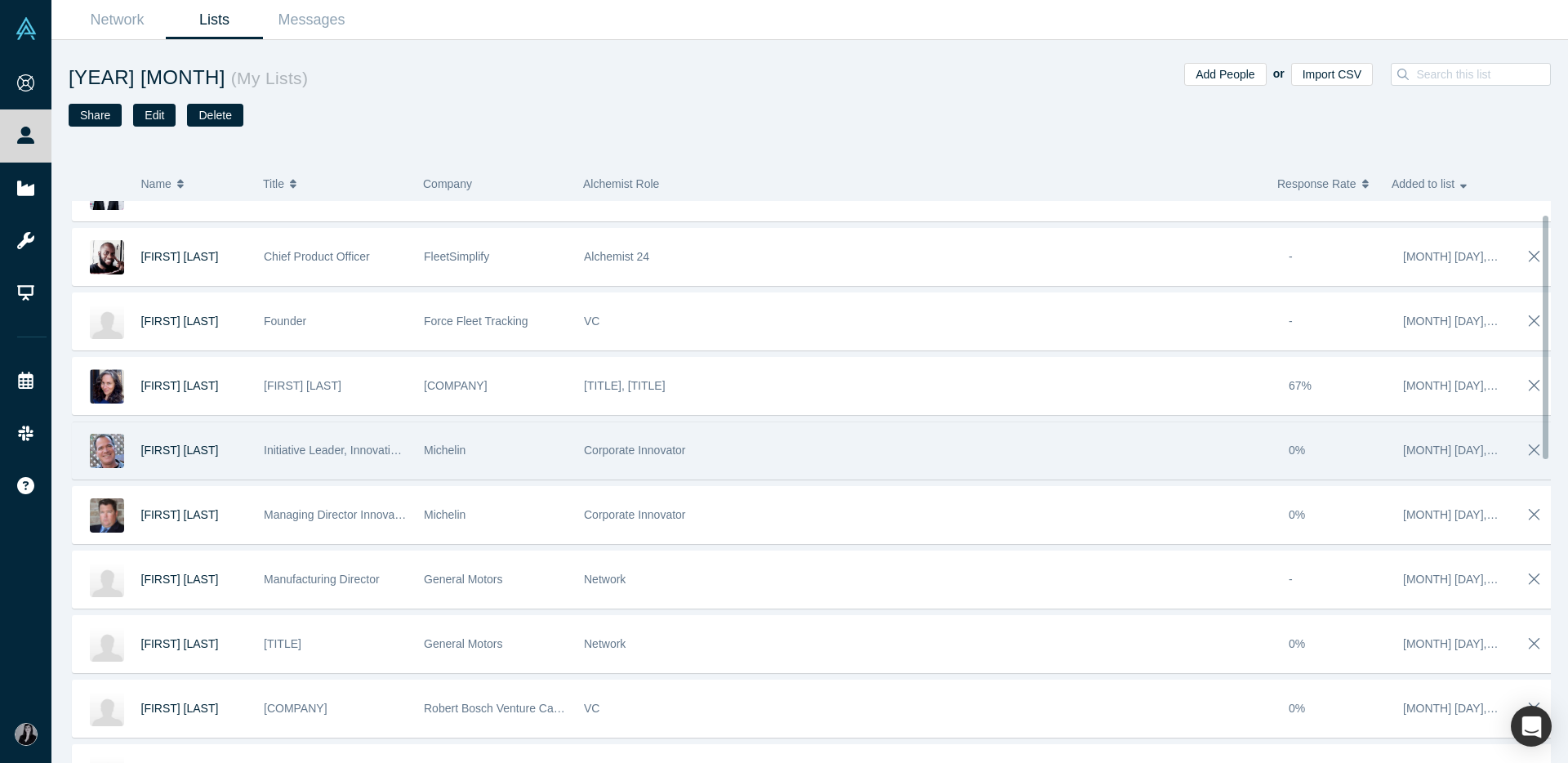 scroll, scrollTop: 47, scrollLeft: 0, axis: vertical 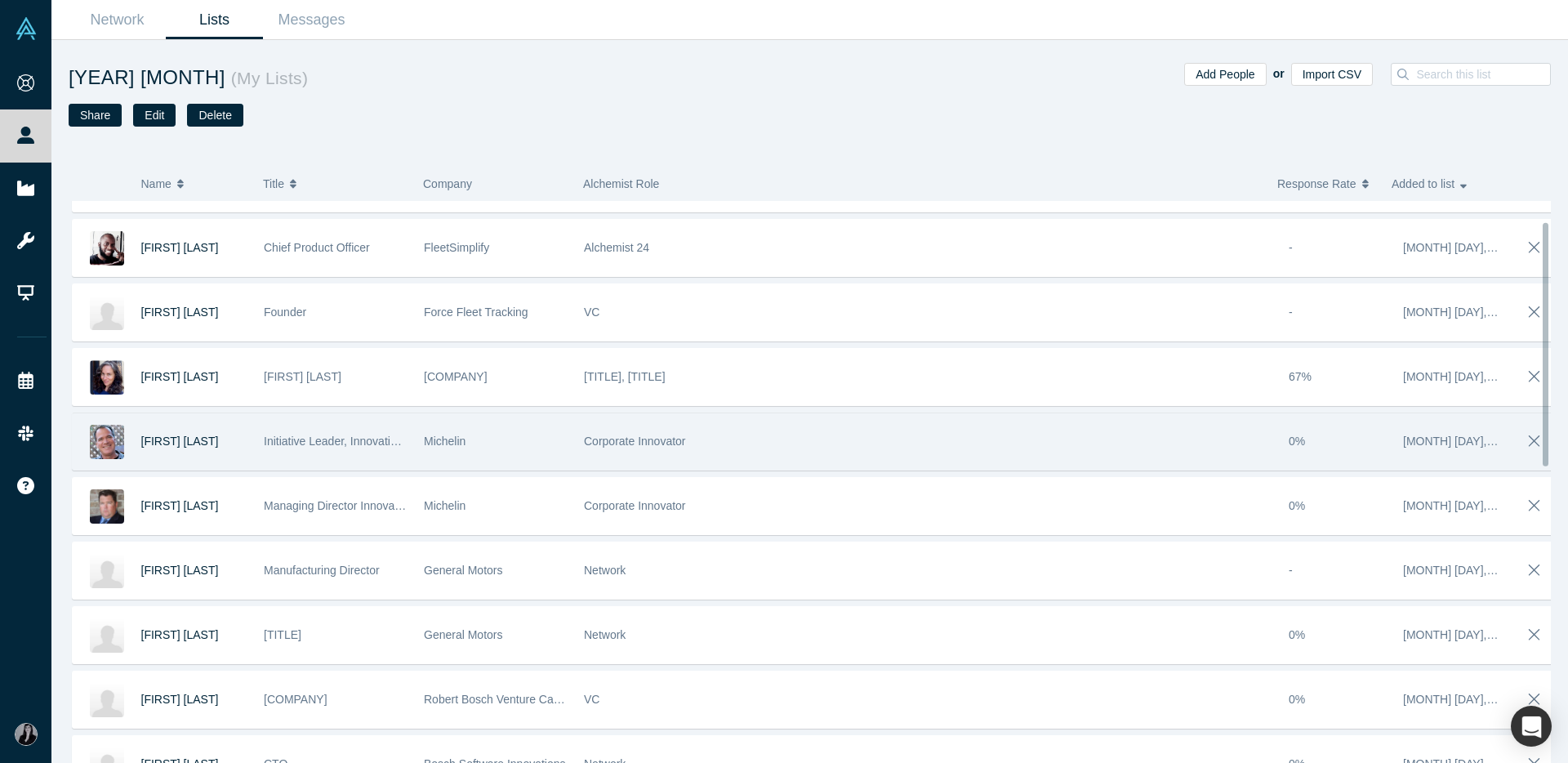 click on "Corporate Innovator" at bounding box center [928, 441] 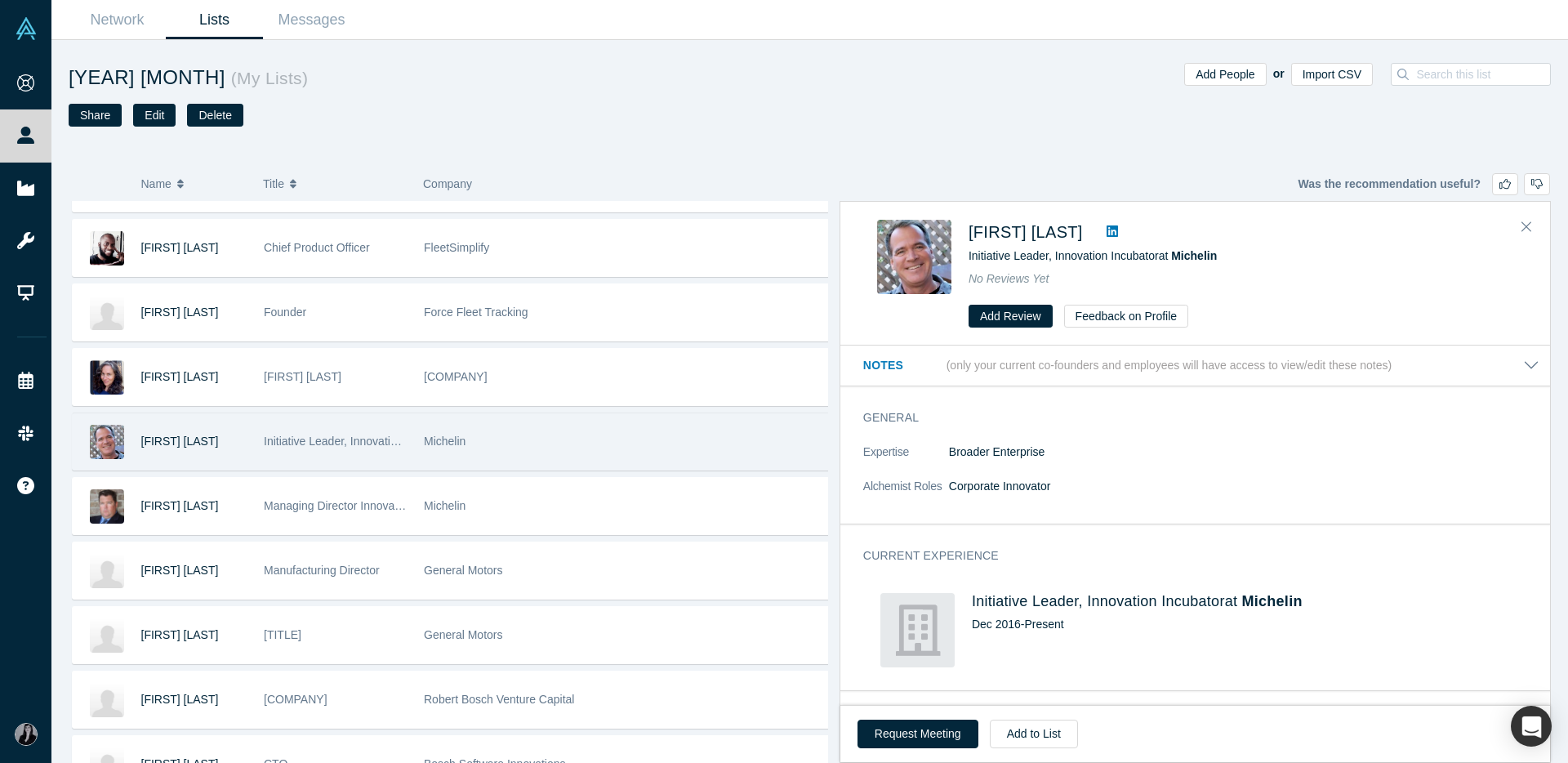 click on "Broader Enterprise" at bounding box center [997, 452] 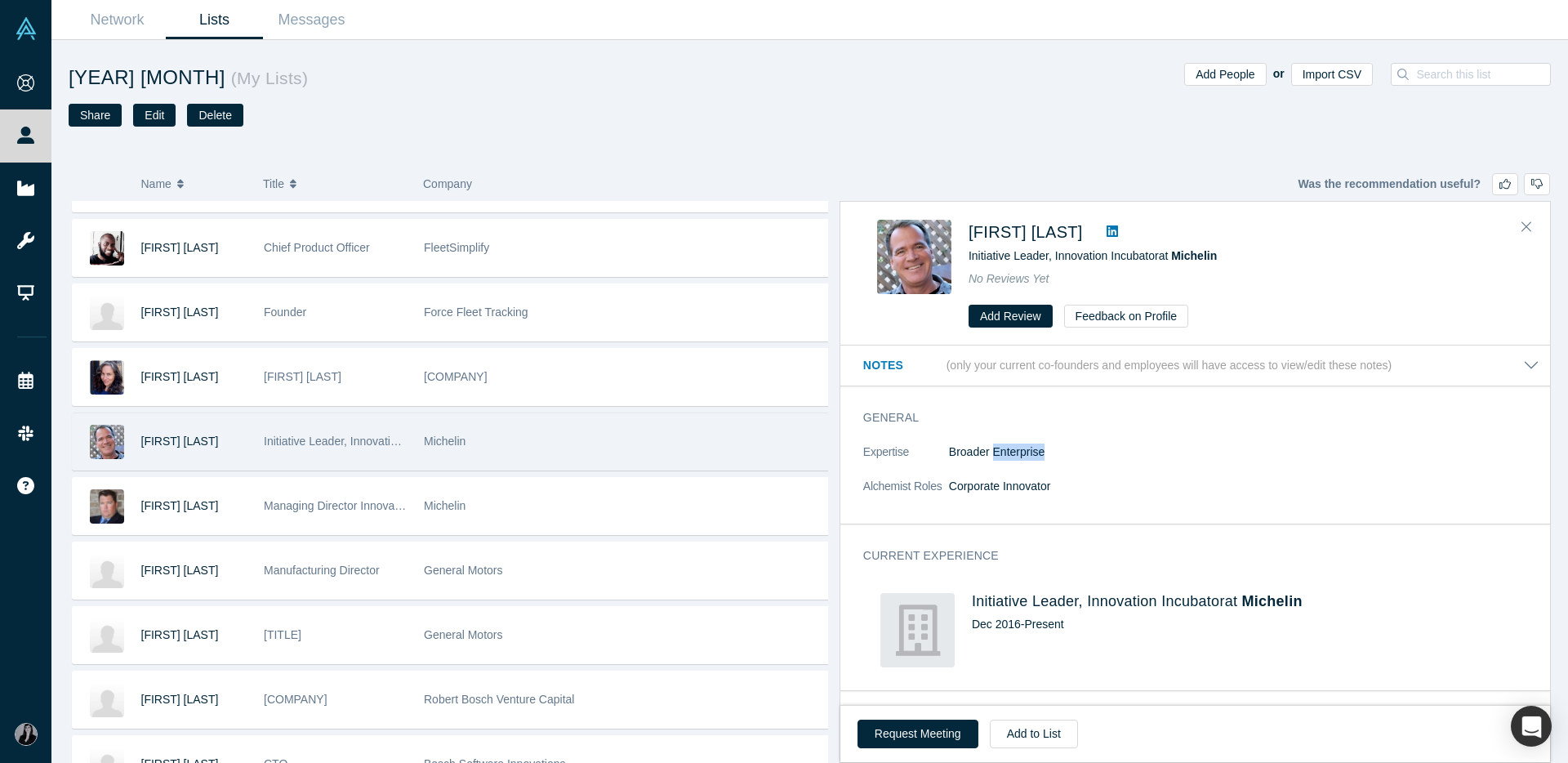 click on "Broader Enterprise" at bounding box center (997, 452) 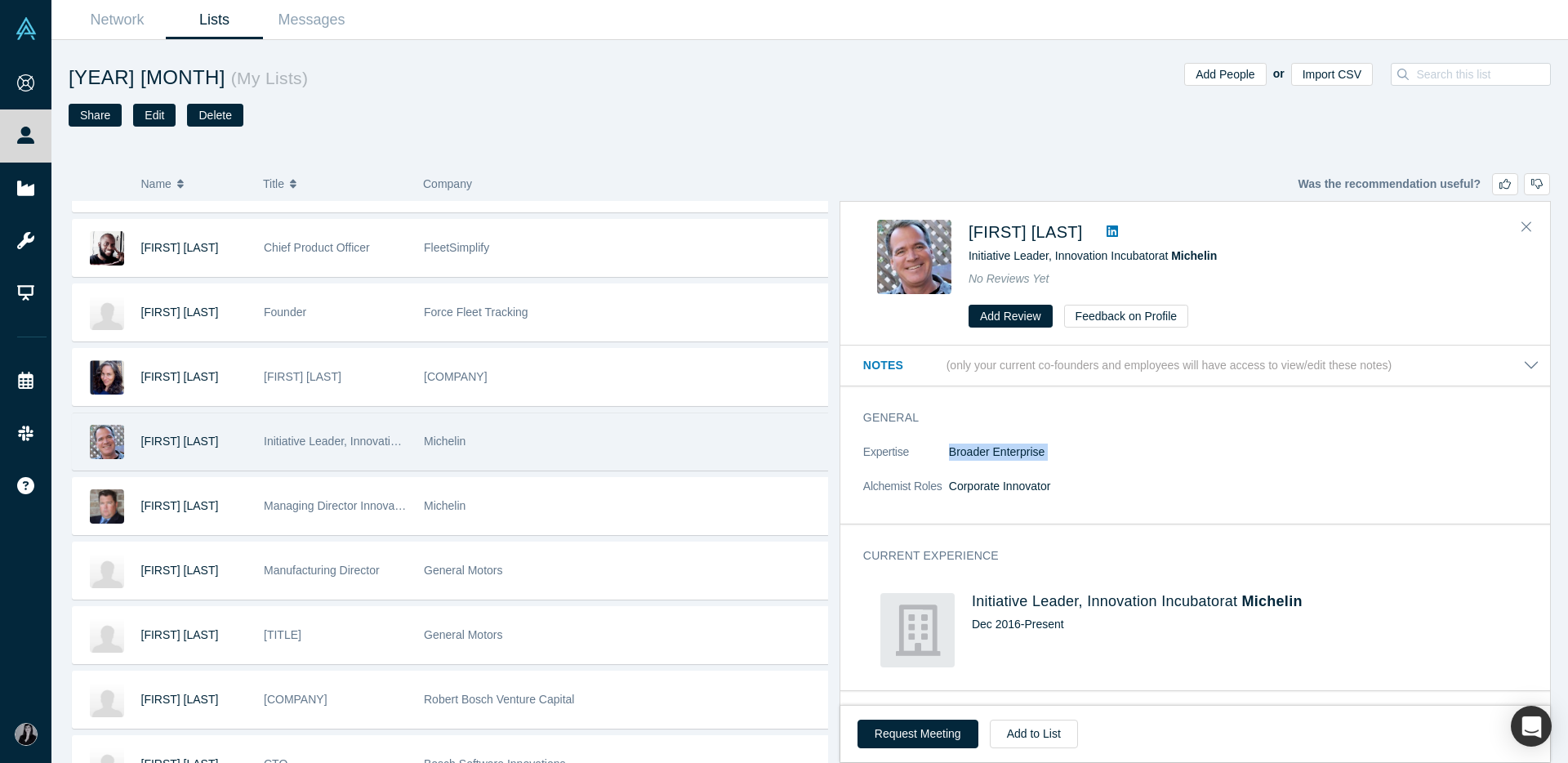 click on "Broader Enterprise" at bounding box center [997, 452] 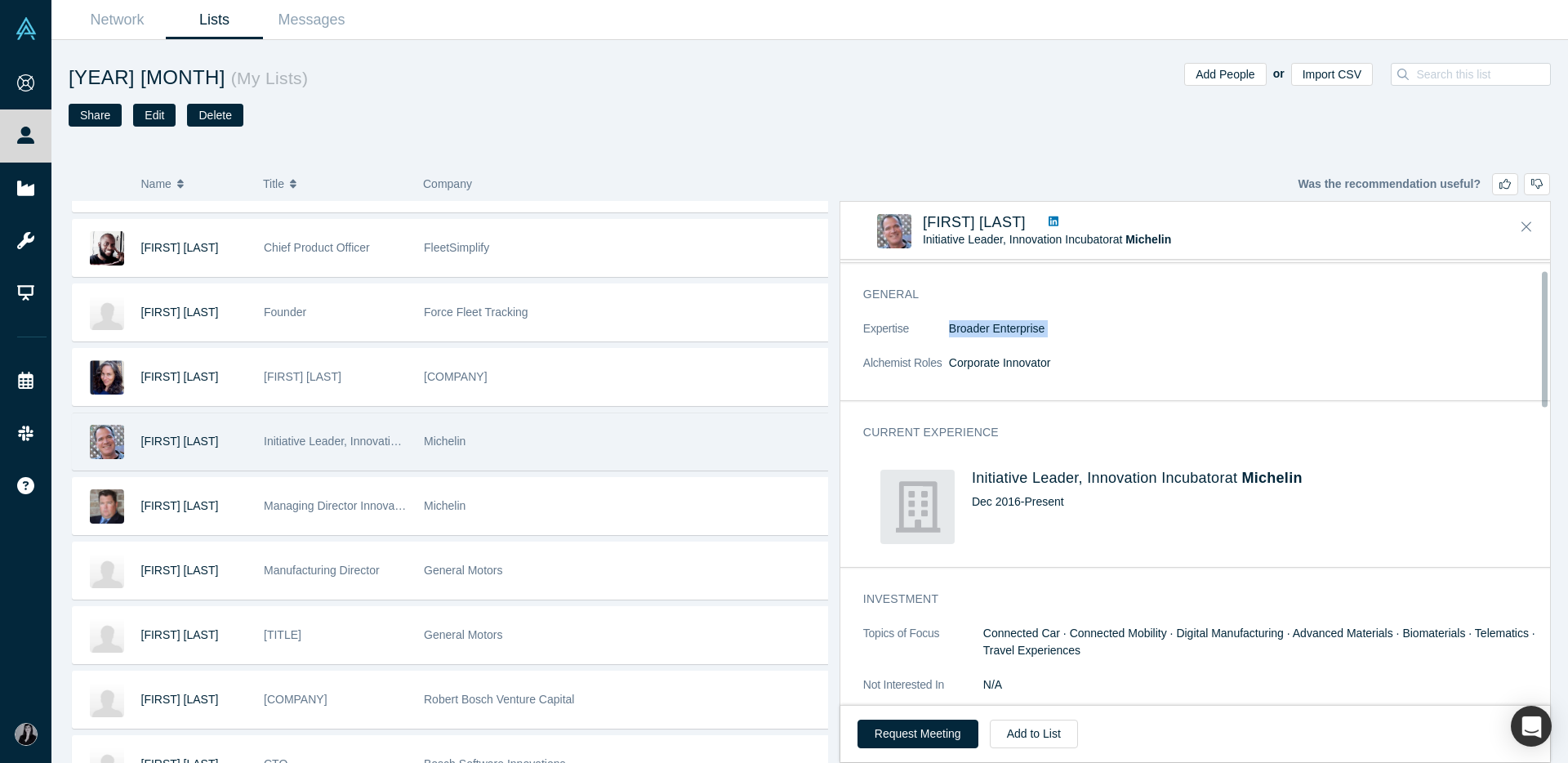 scroll, scrollTop: 38, scrollLeft: 0, axis: vertical 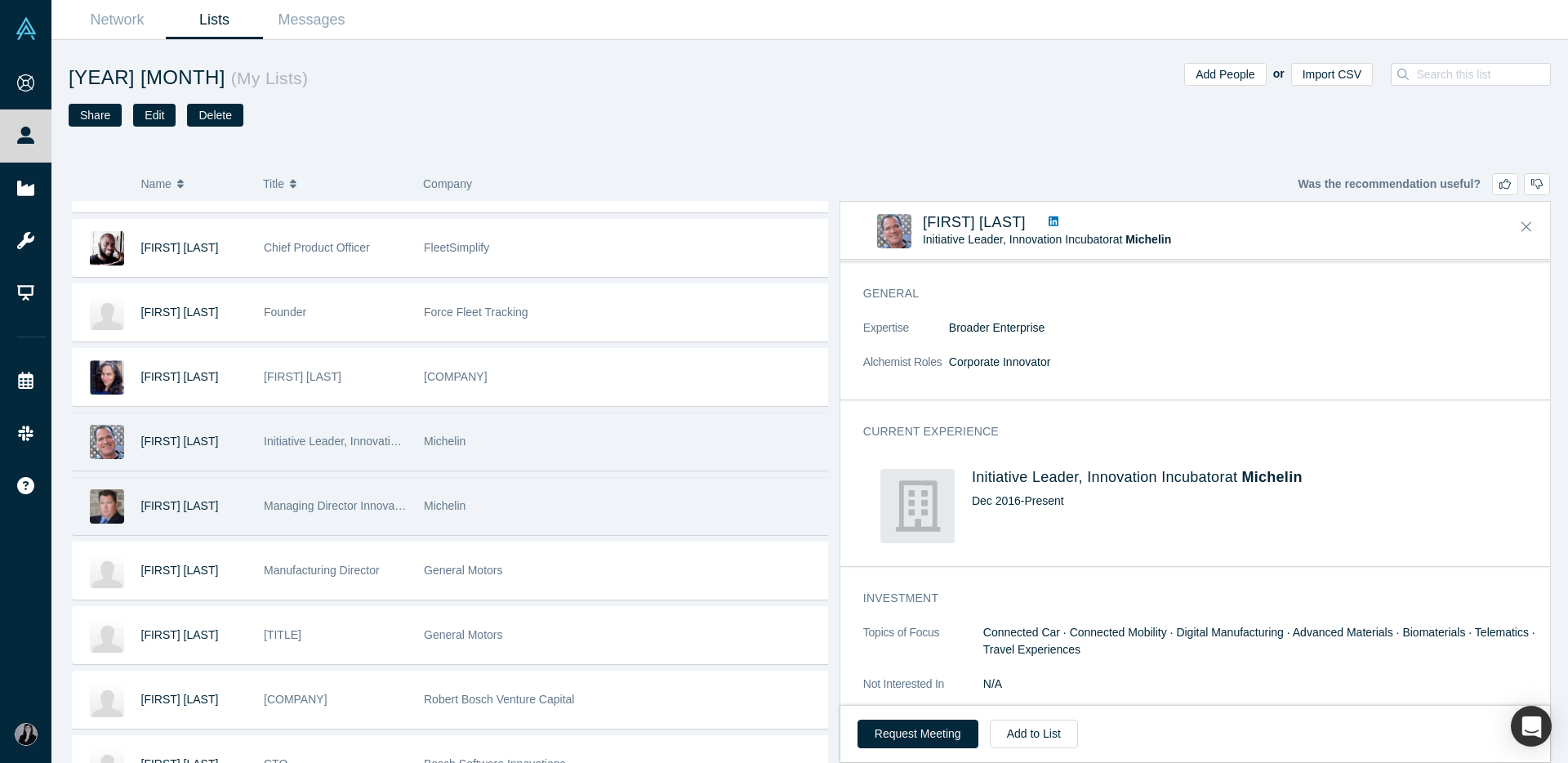 click on "Michelin" at bounding box center (626, 506) 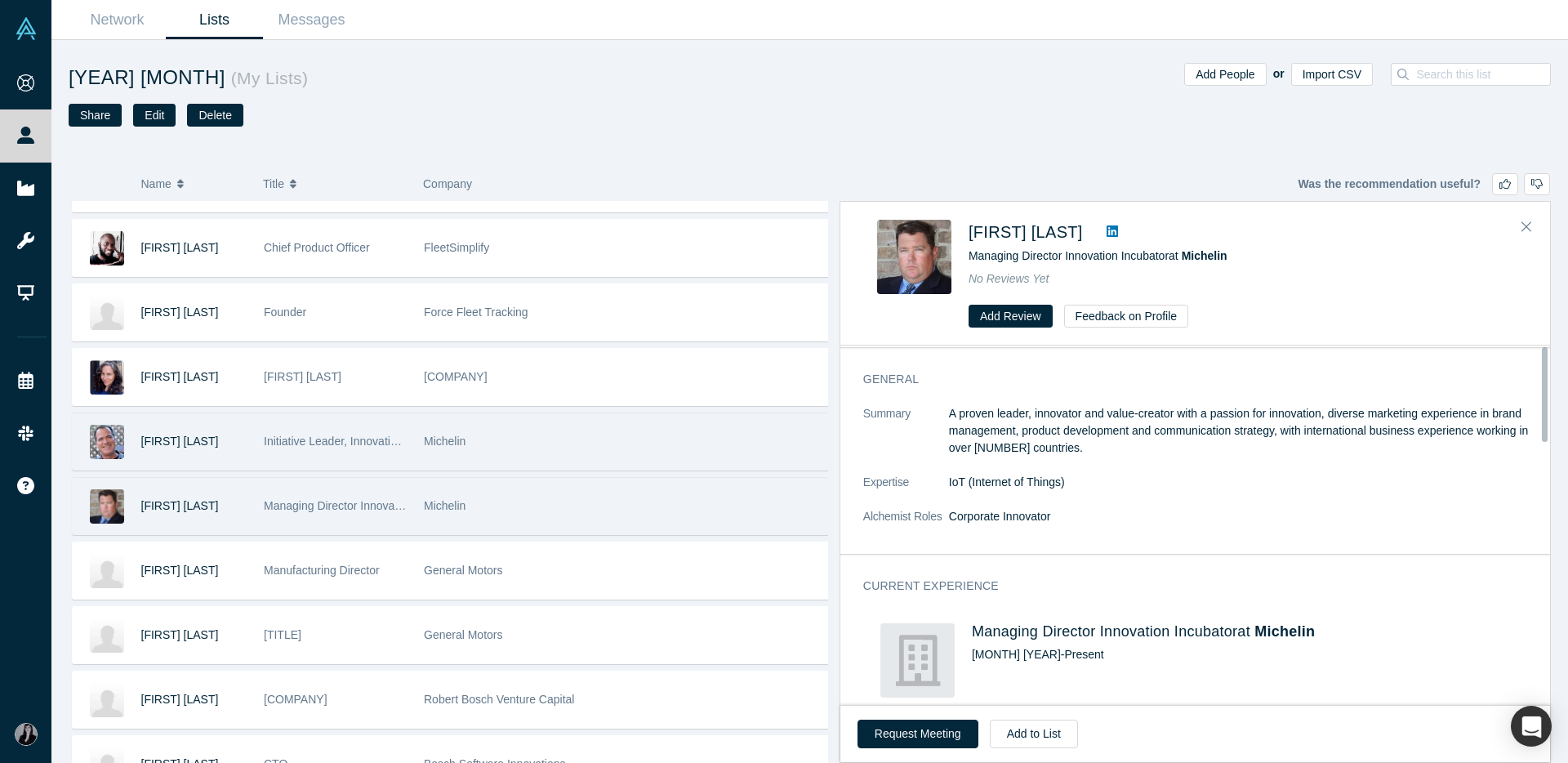 scroll, scrollTop: 0, scrollLeft: 0, axis: both 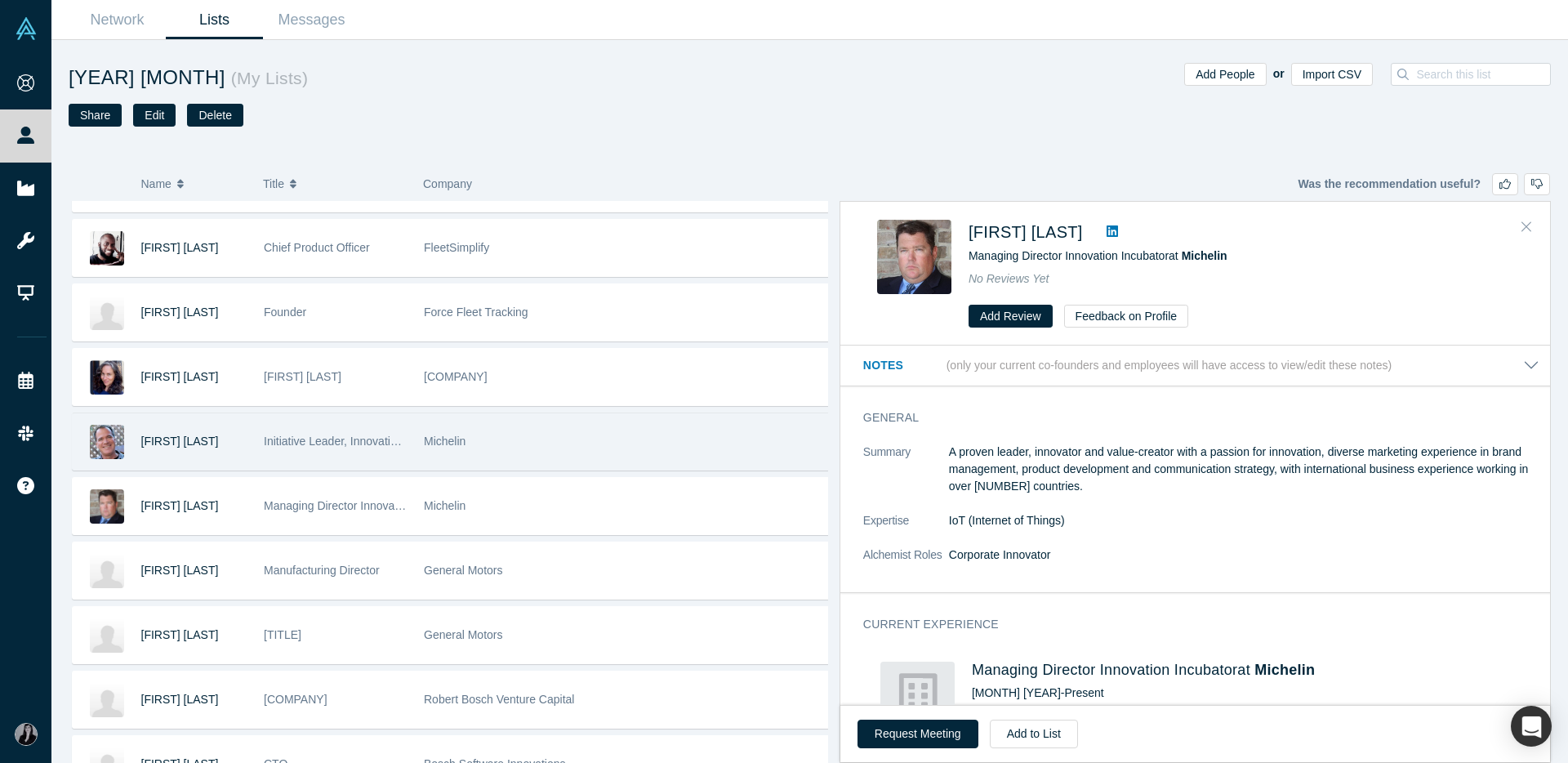 click 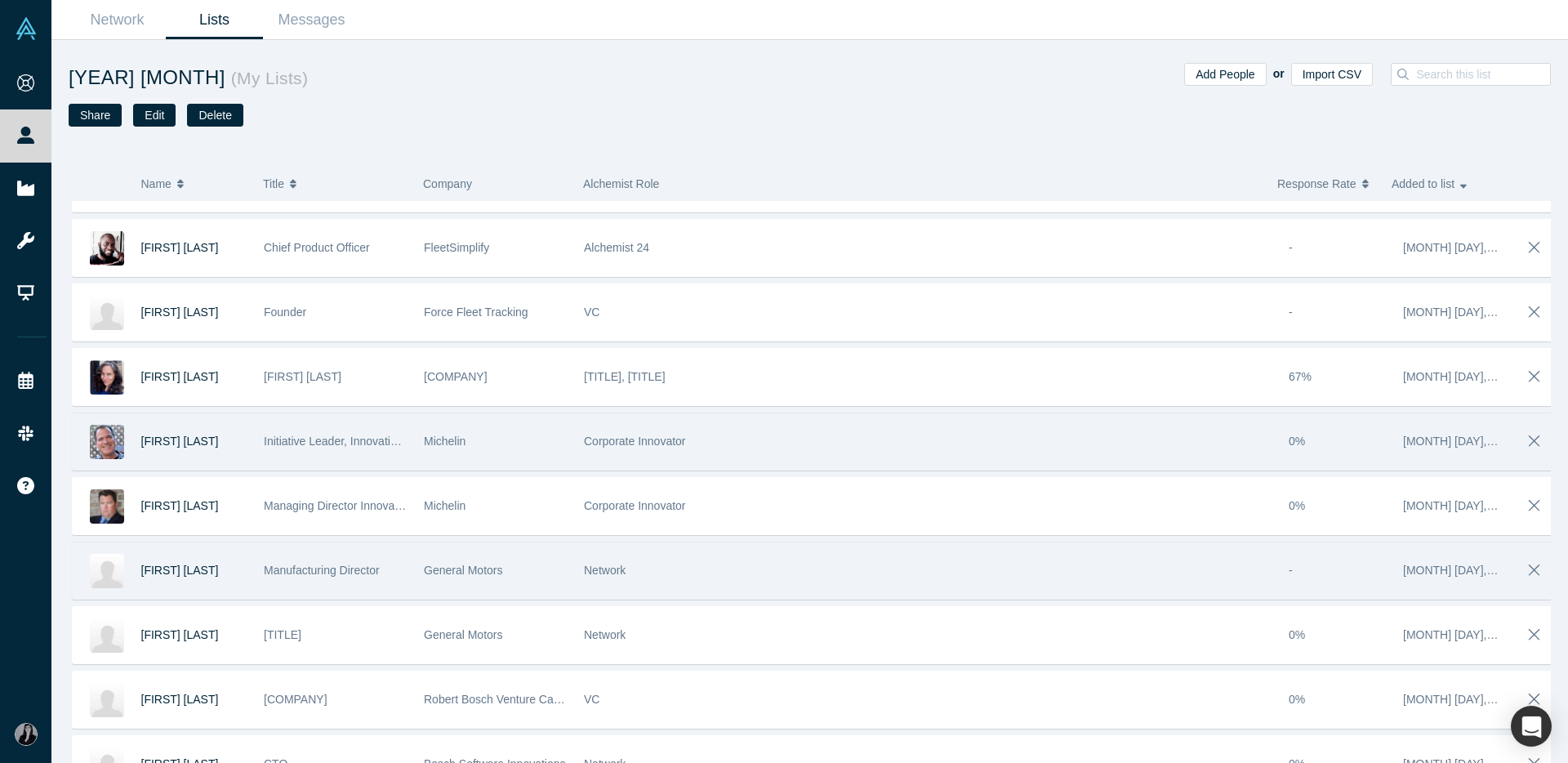 click on "General Motors" at bounding box center [463, 570] 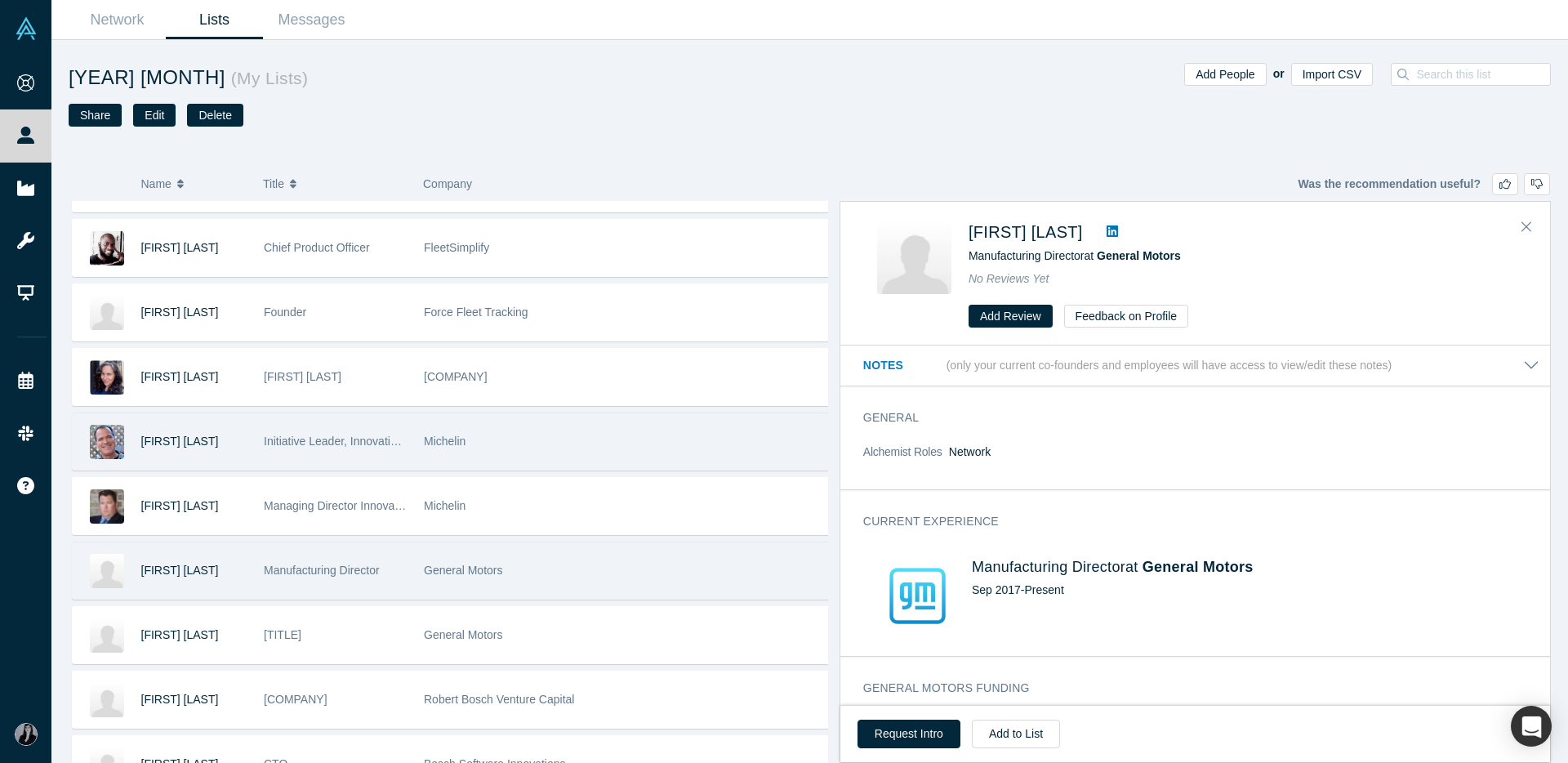 click on "General Motors" at bounding box center [626, 570] 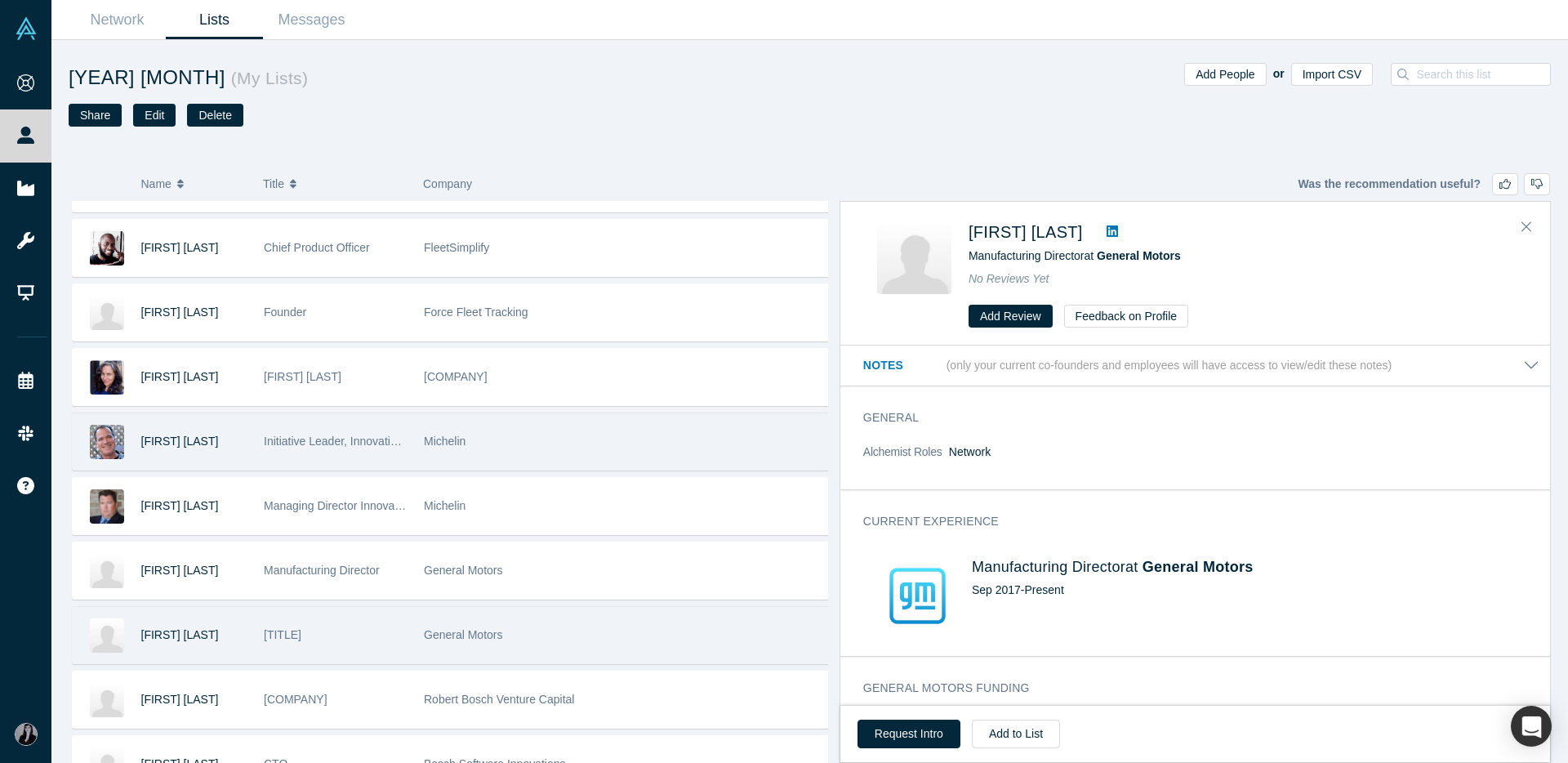 click on "General Motors" at bounding box center [626, 635] 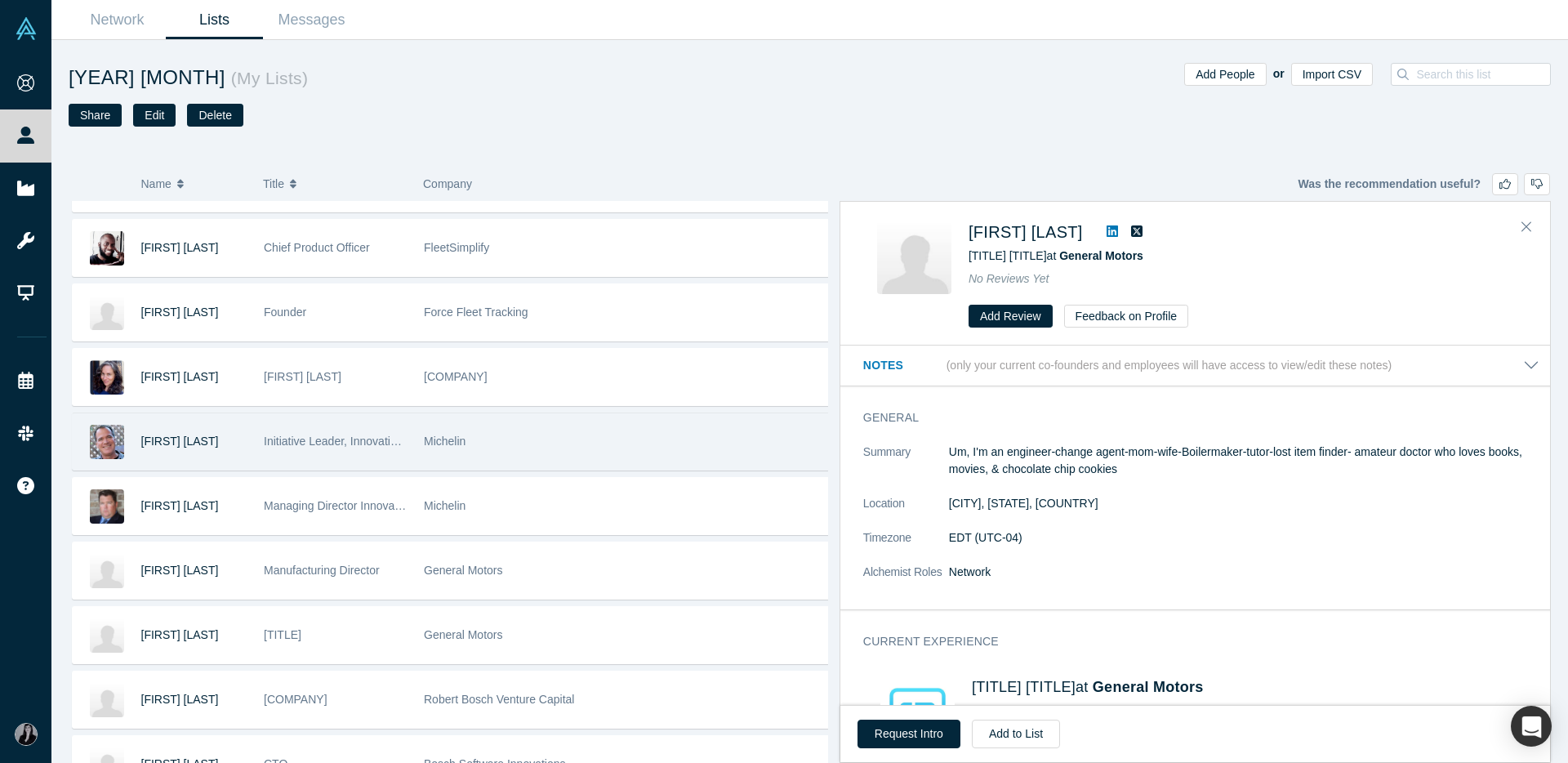 click on "Network" at bounding box center [1244, 572] 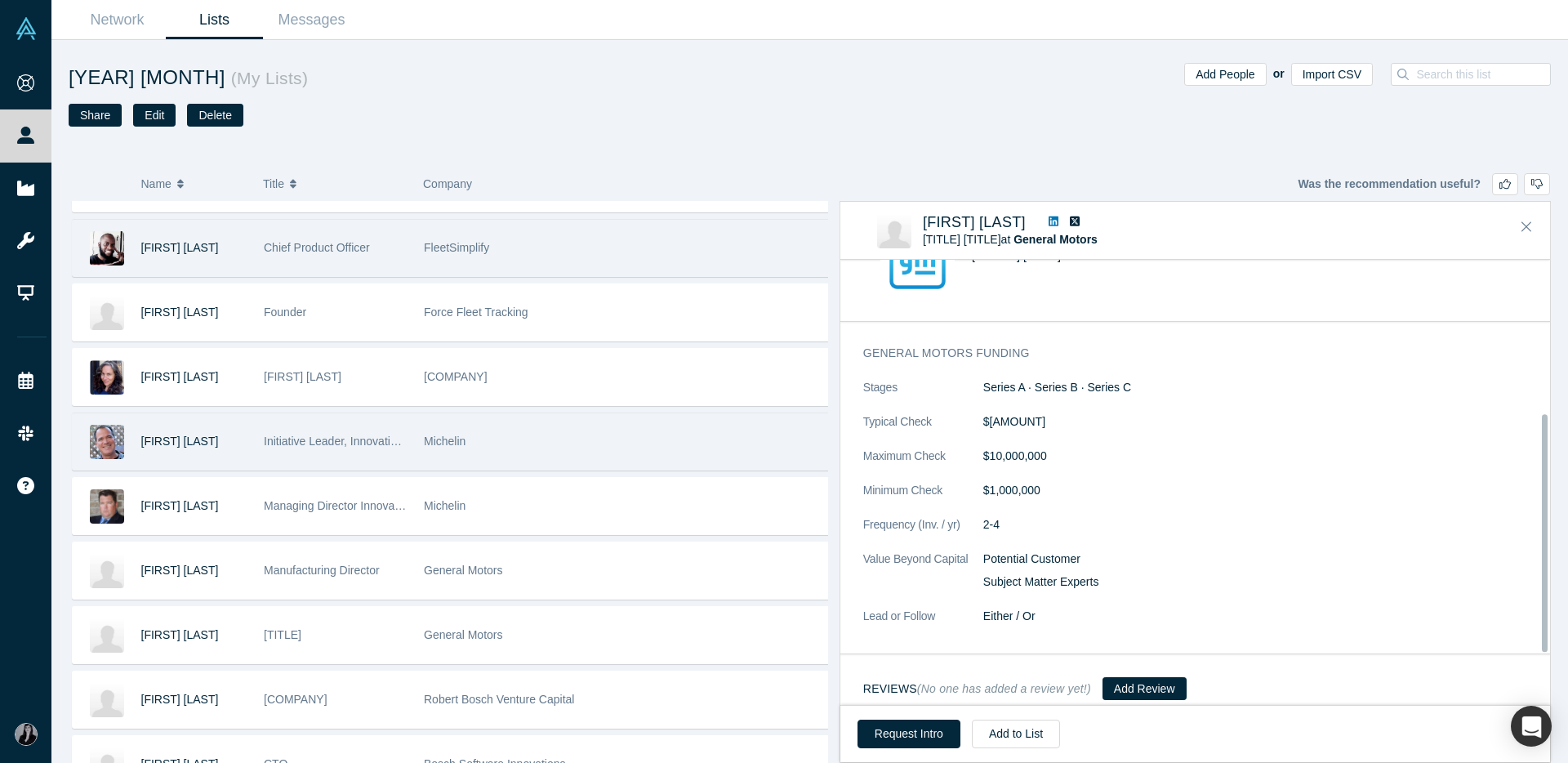 scroll, scrollTop: 382, scrollLeft: 0, axis: vertical 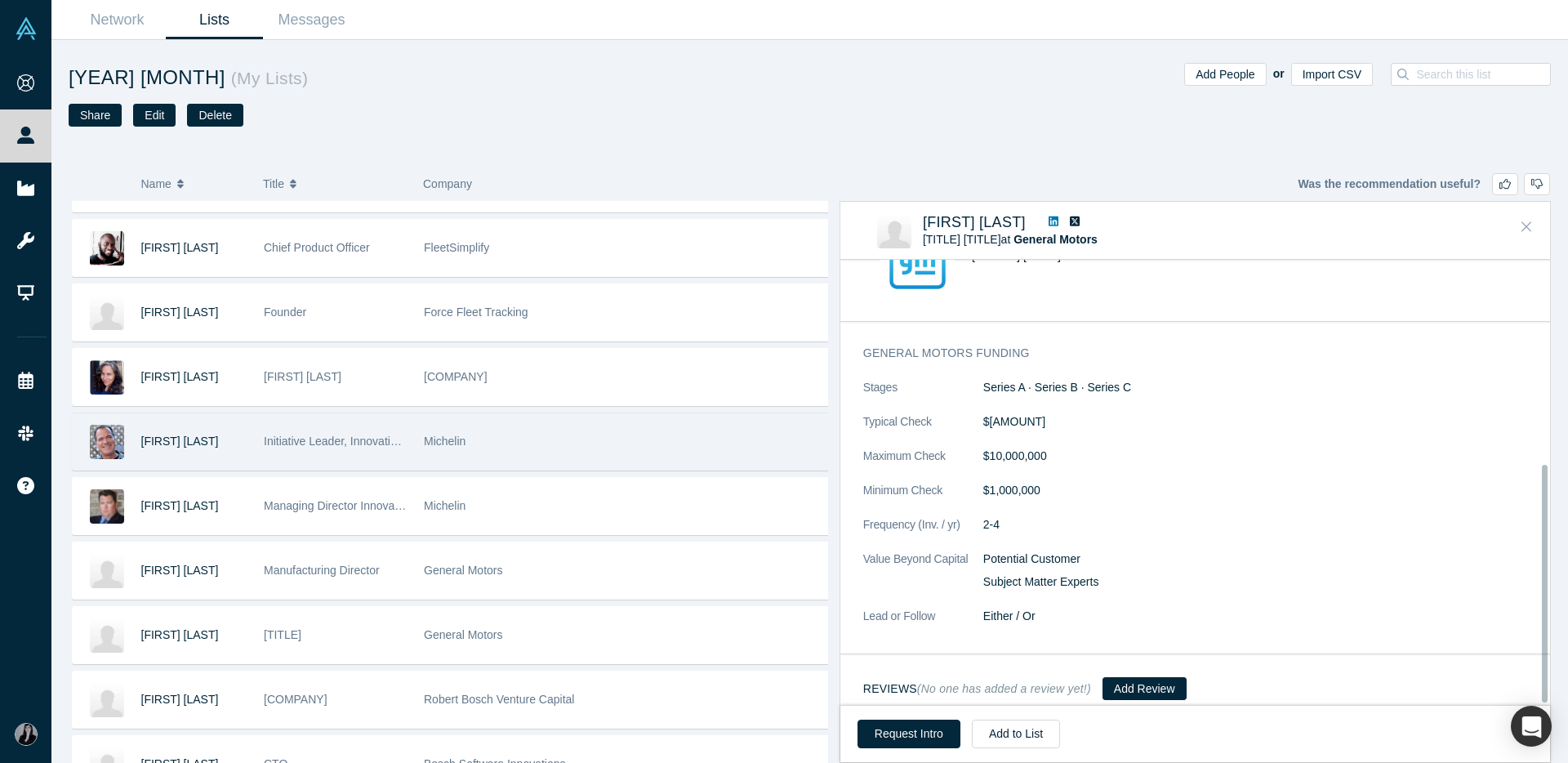 click at bounding box center (1526, 227) 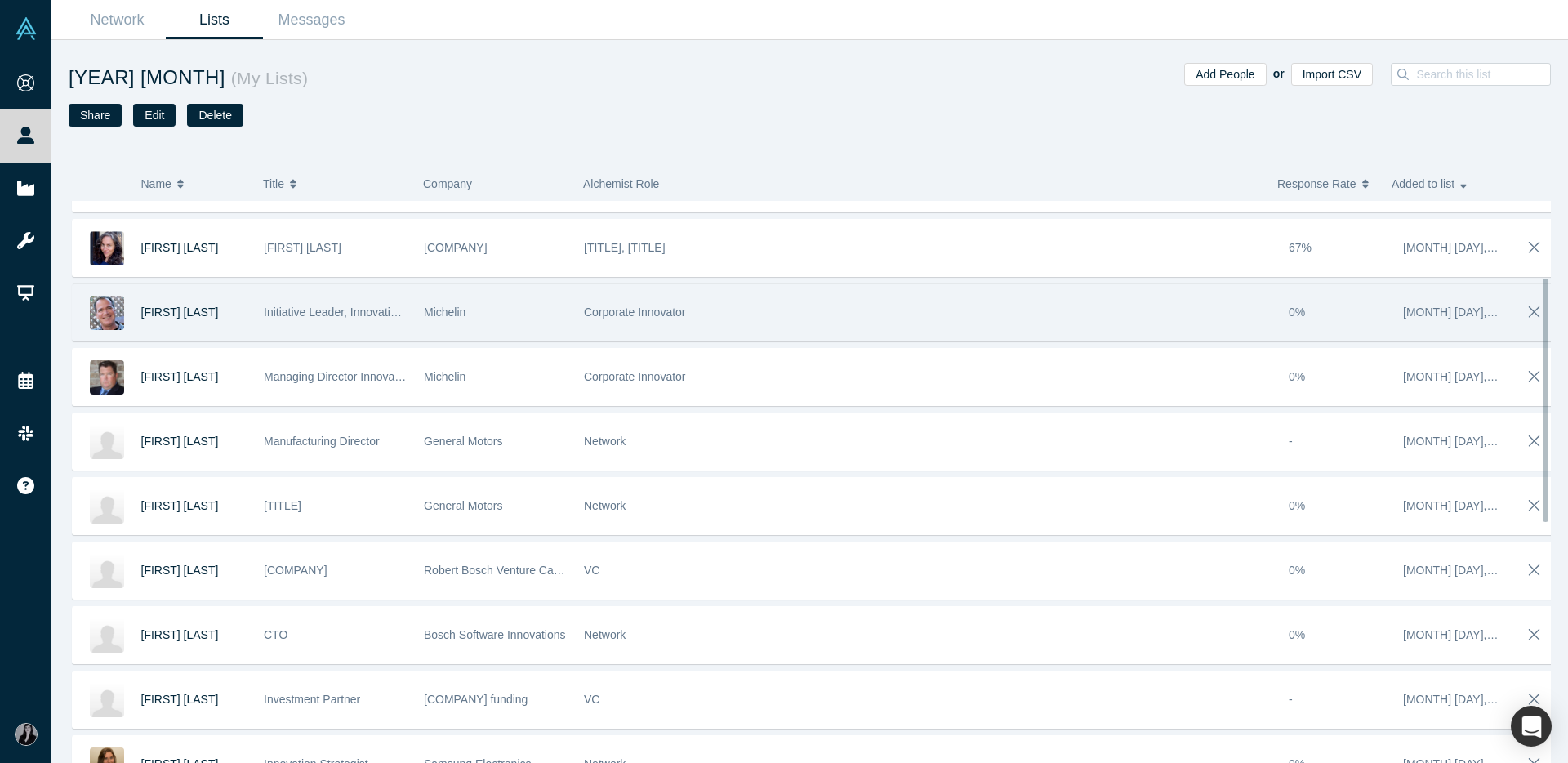 scroll, scrollTop: 261, scrollLeft: 0, axis: vertical 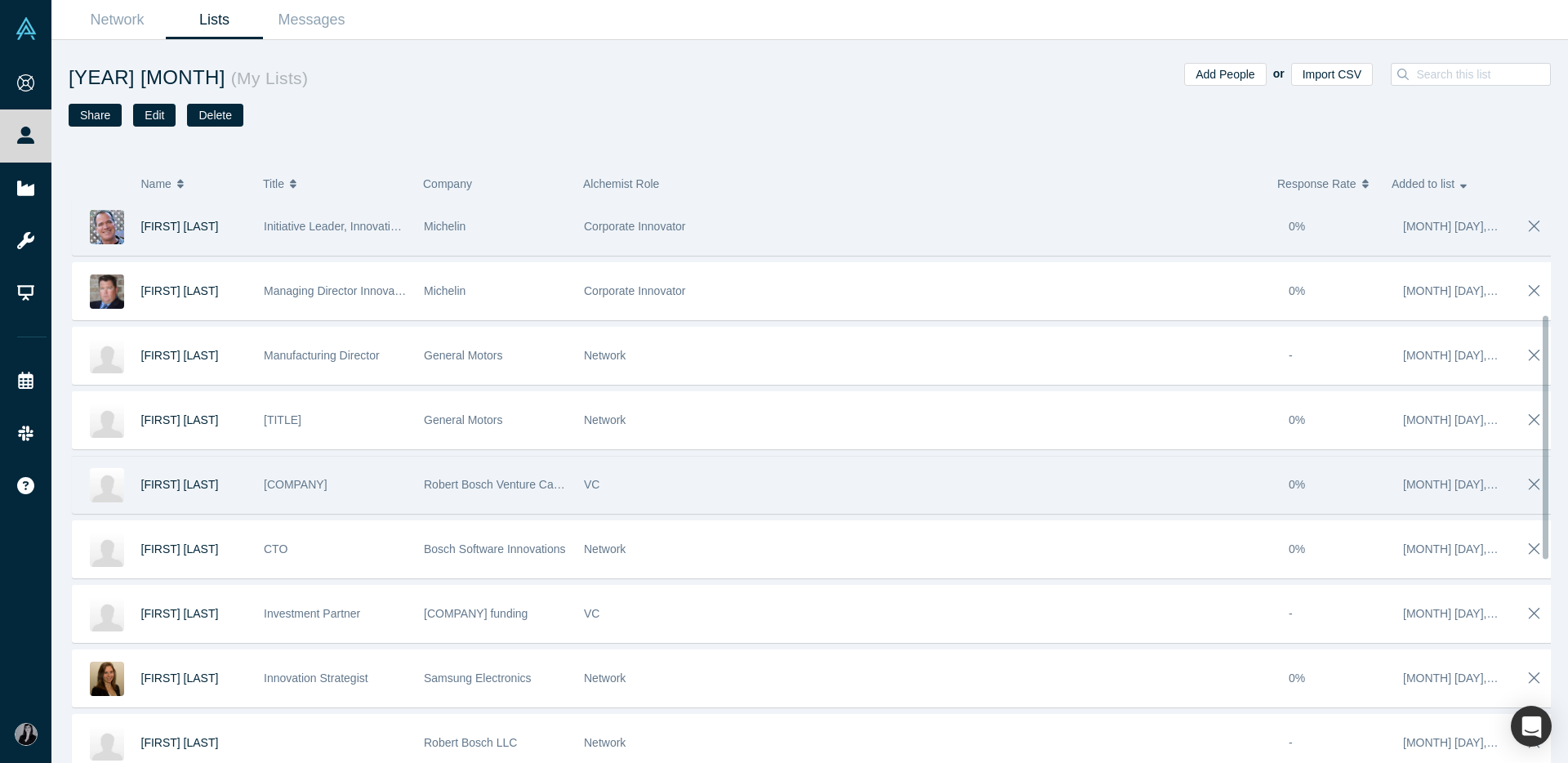 click on "Robert Bosch Venture Capital" at bounding box center [499, 484] 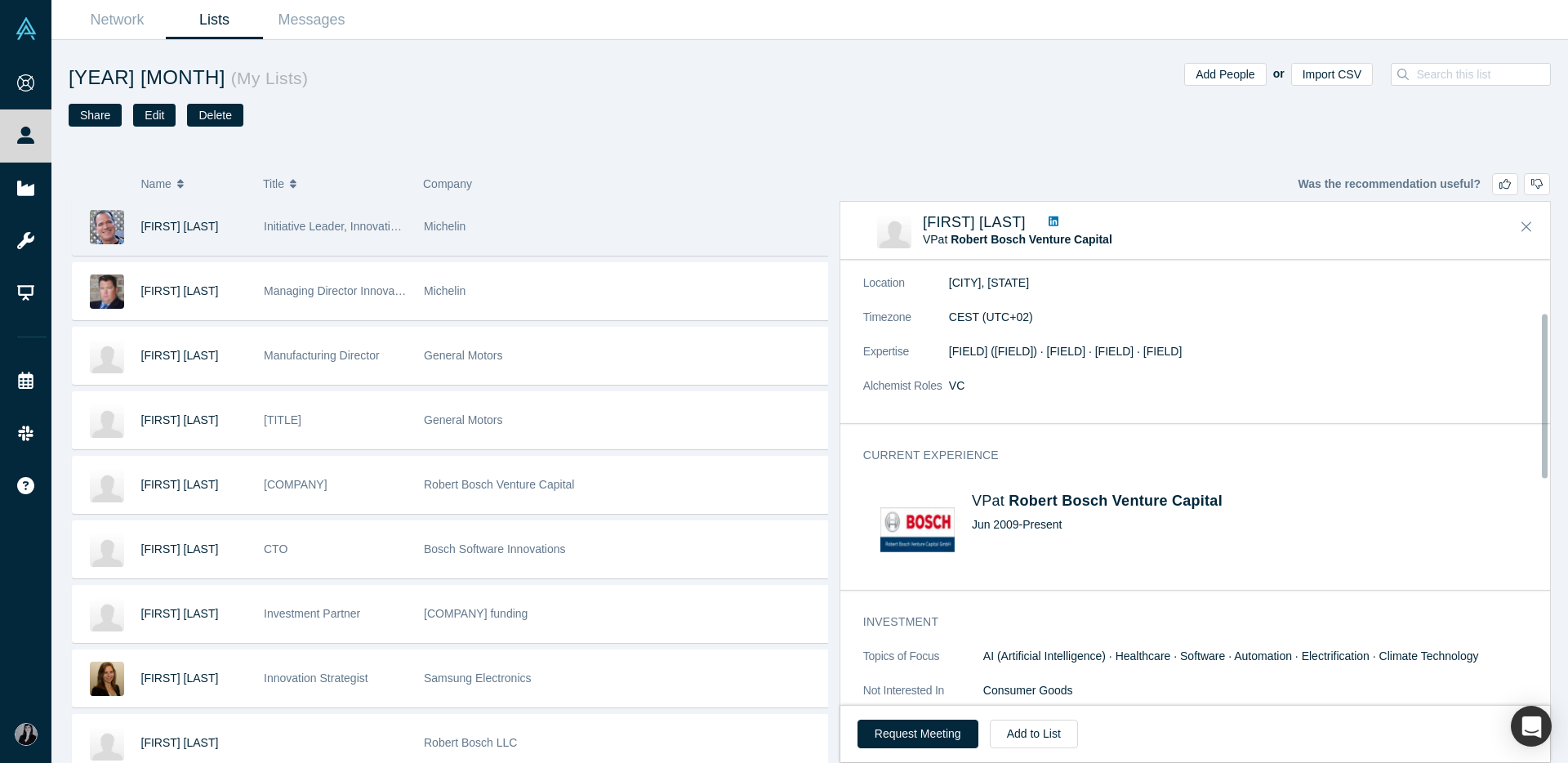 scroll, scrollTop: 154, scrollLeft: 0, axis: vertical 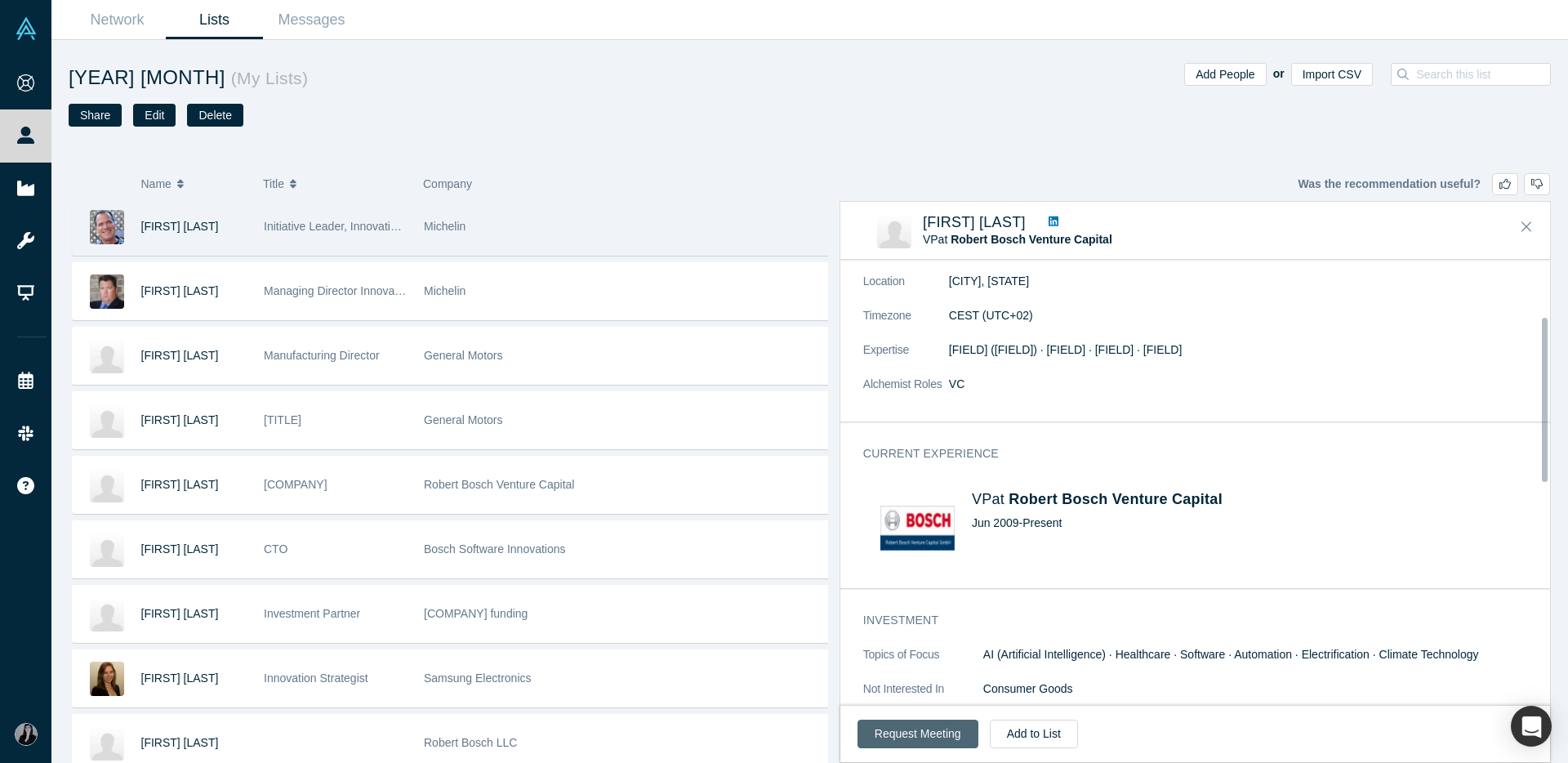 click on "Request Meeting" at bounding box center (918, 734) 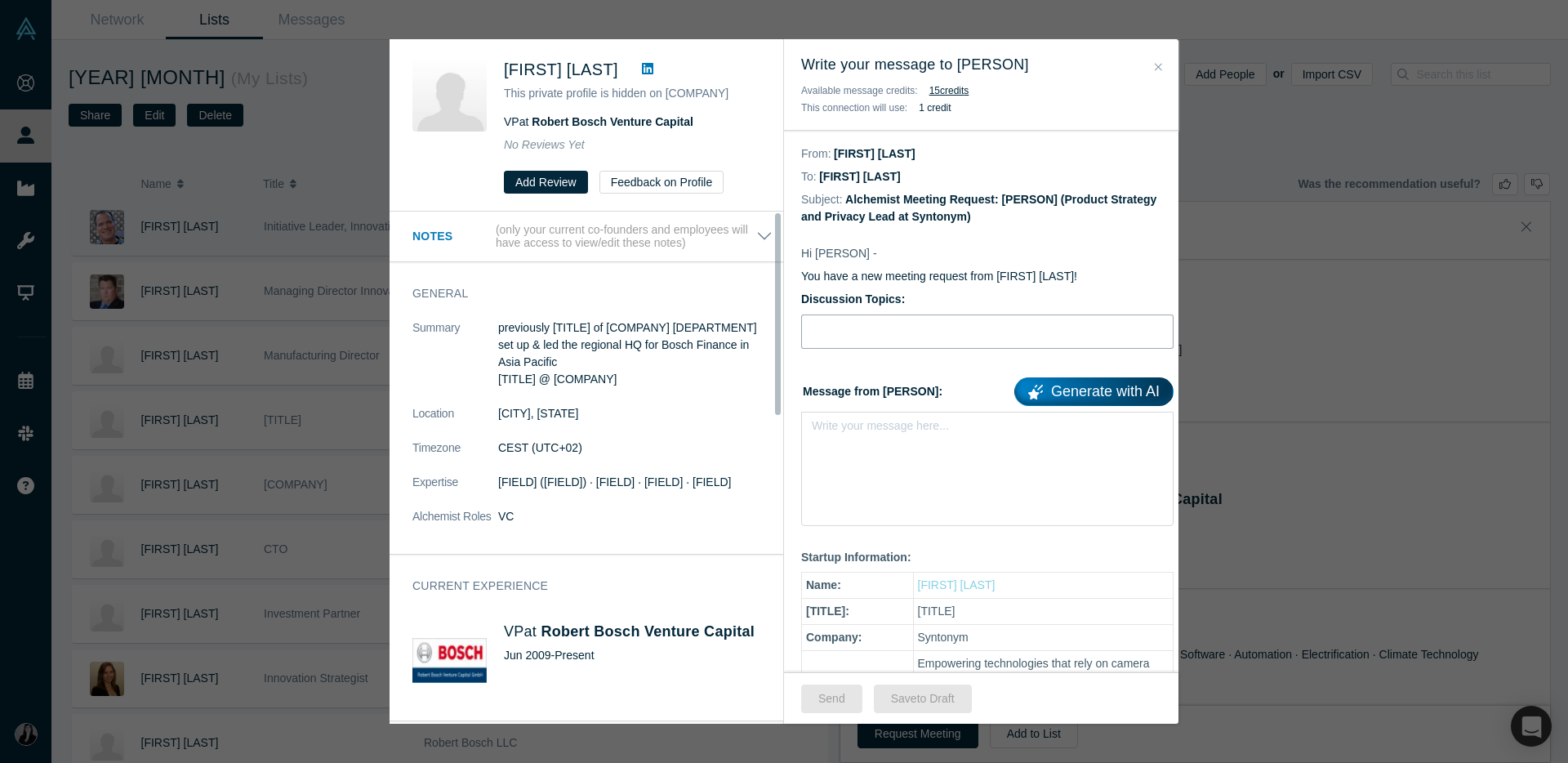click at bounding box center [987, 332] 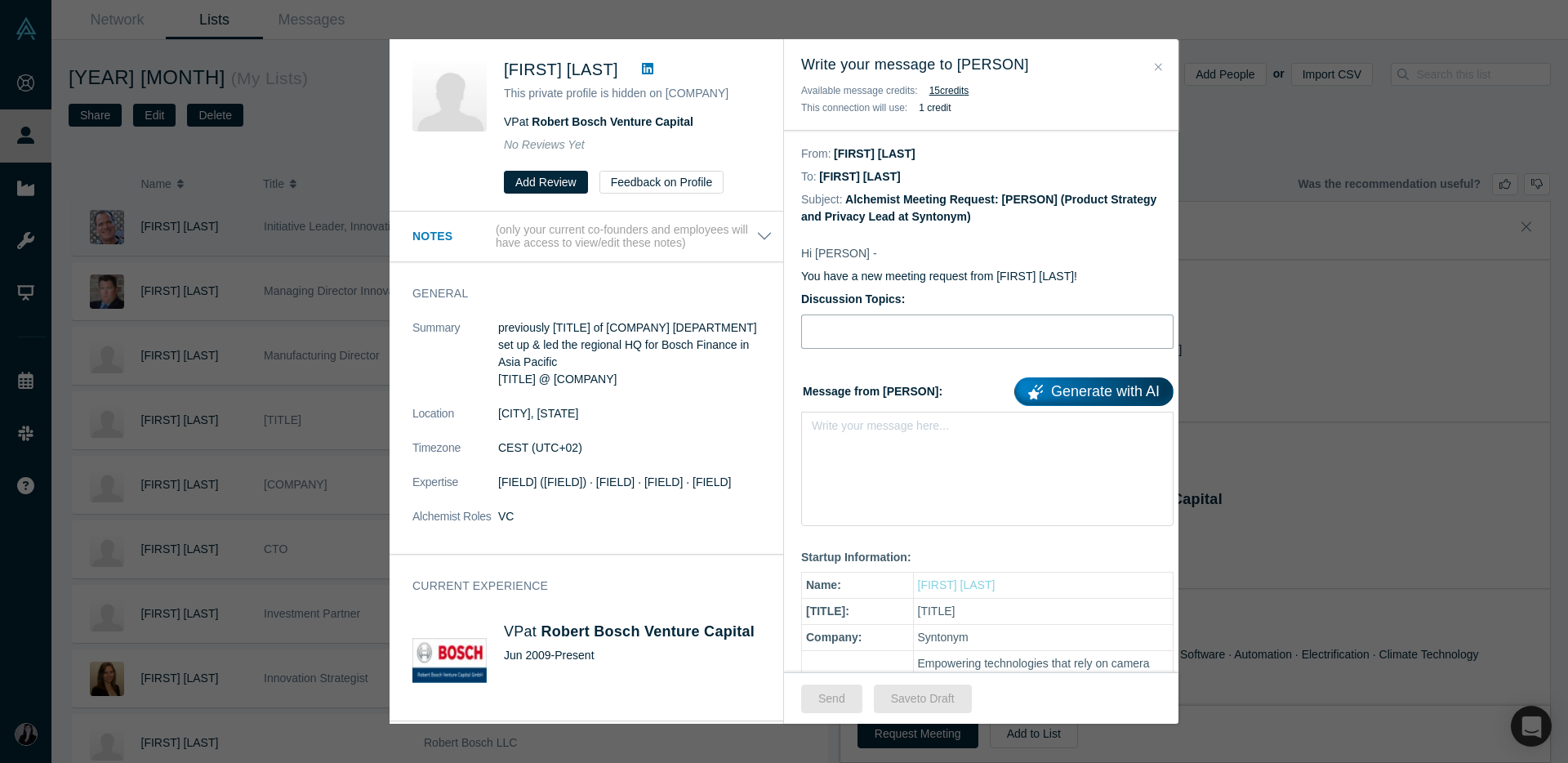 click at bounding box center [987, 332] 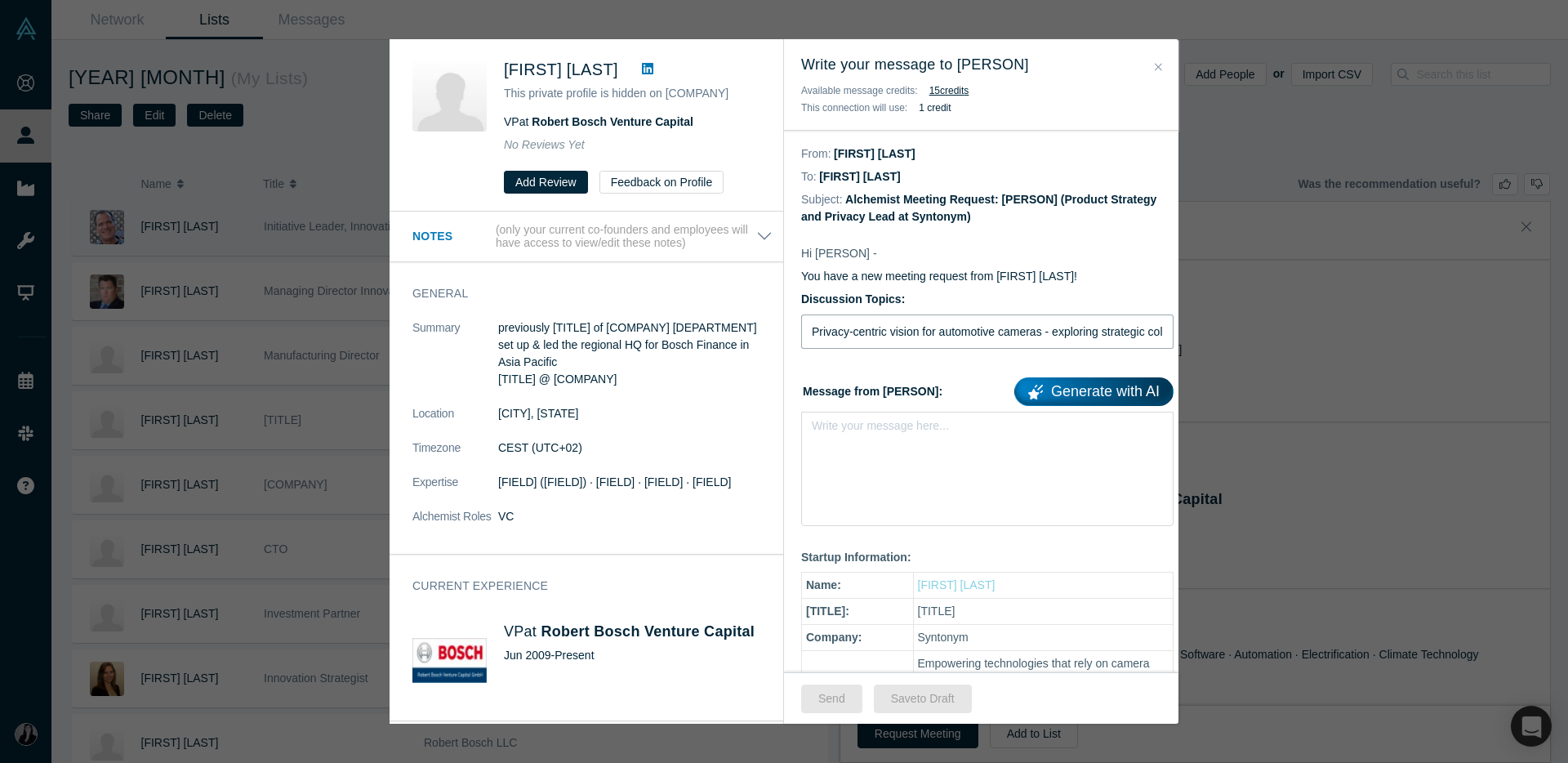 scroll, scrollTop: 0, scrollLeft: 134, axis: horizontal 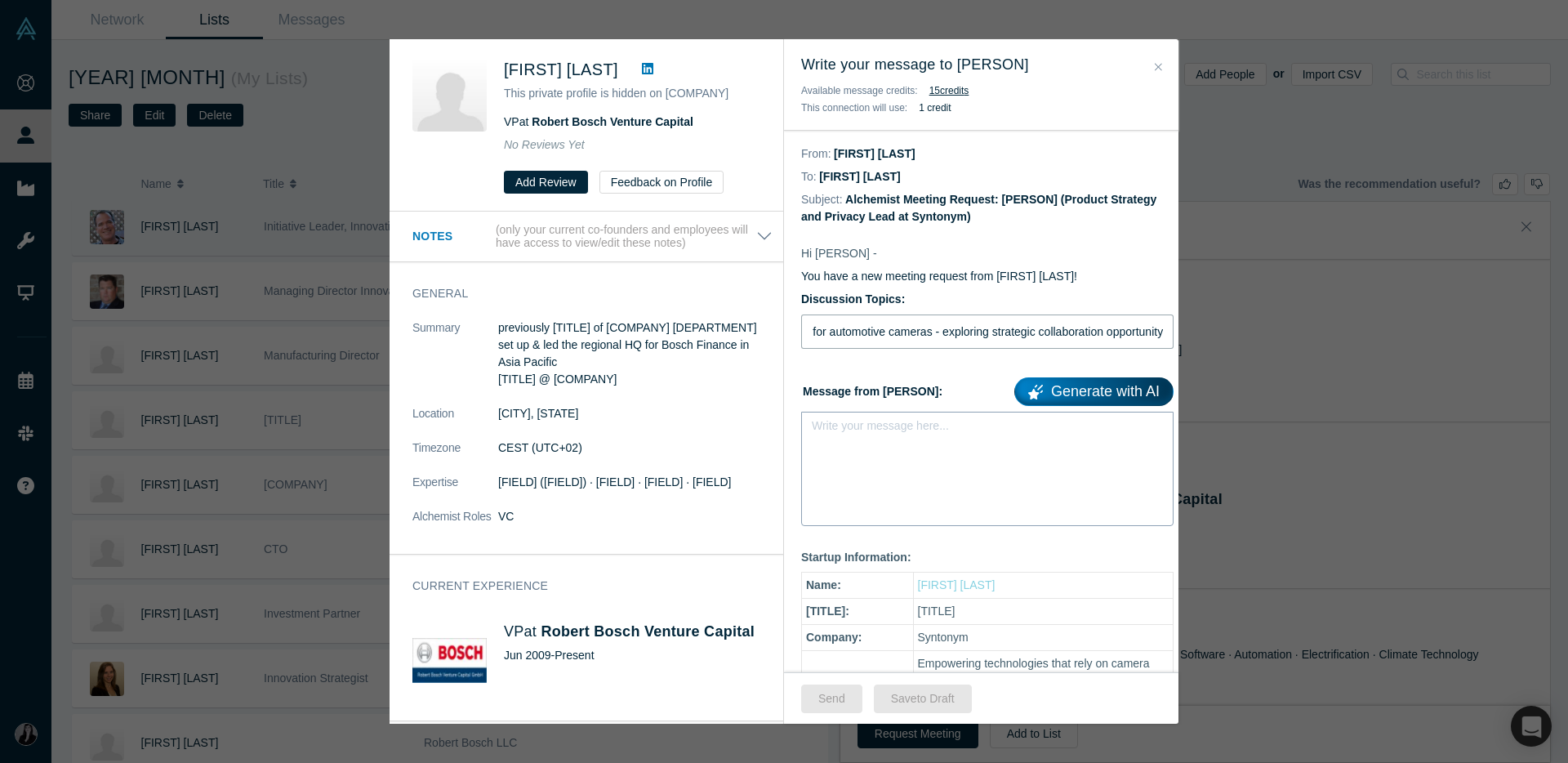 type on "Privacy-centric vision for automotive cameras - exploring strategic collaboration opportunity" 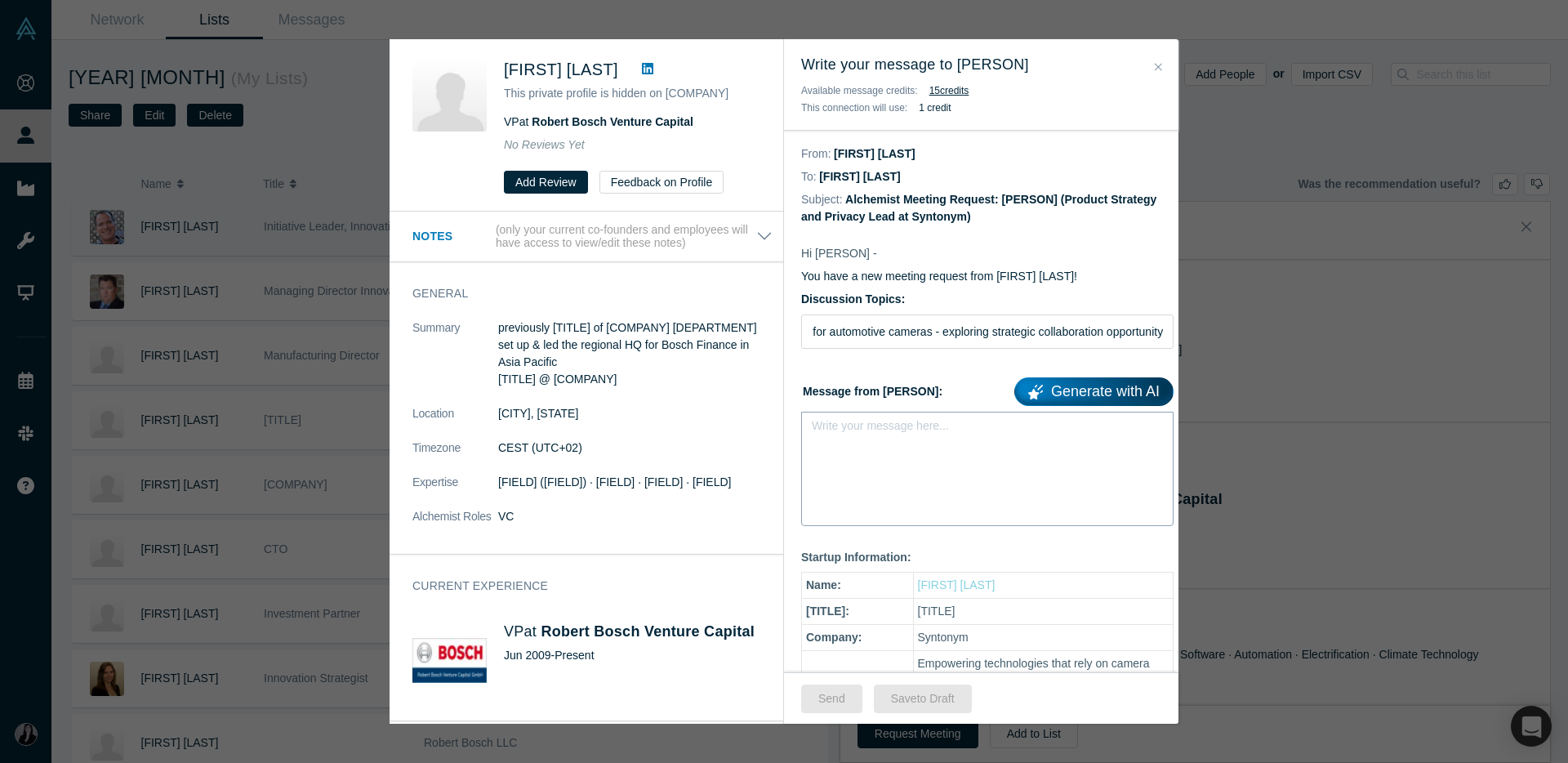 click at bounding box center [987, 431] 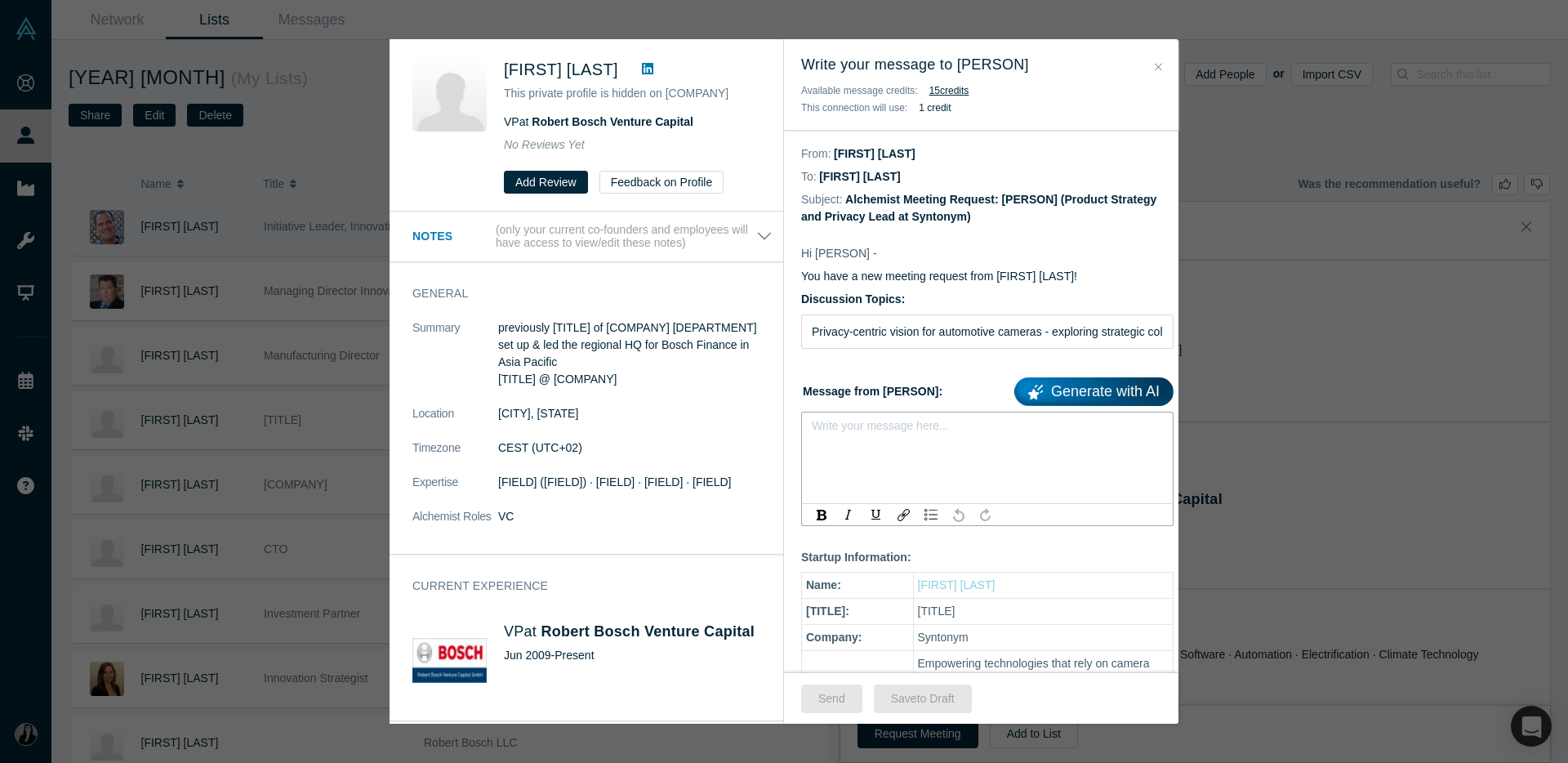 type 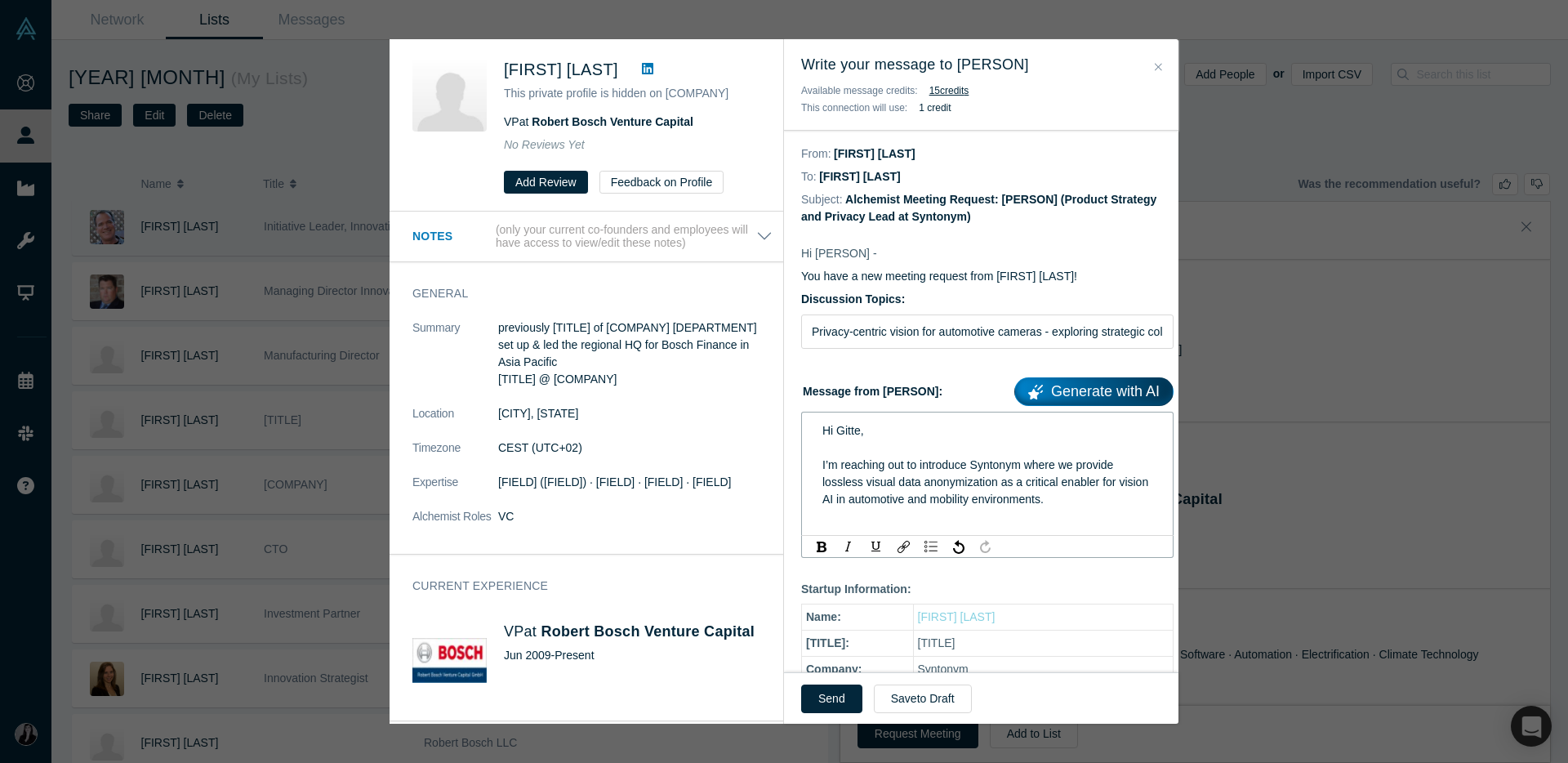 click on "I’m reaching out to introduce Syntonym where we provide lossless visual data anonymization as a critical enabler for vision AI in automotive and mobility environments." at bounding box center (987, 482) 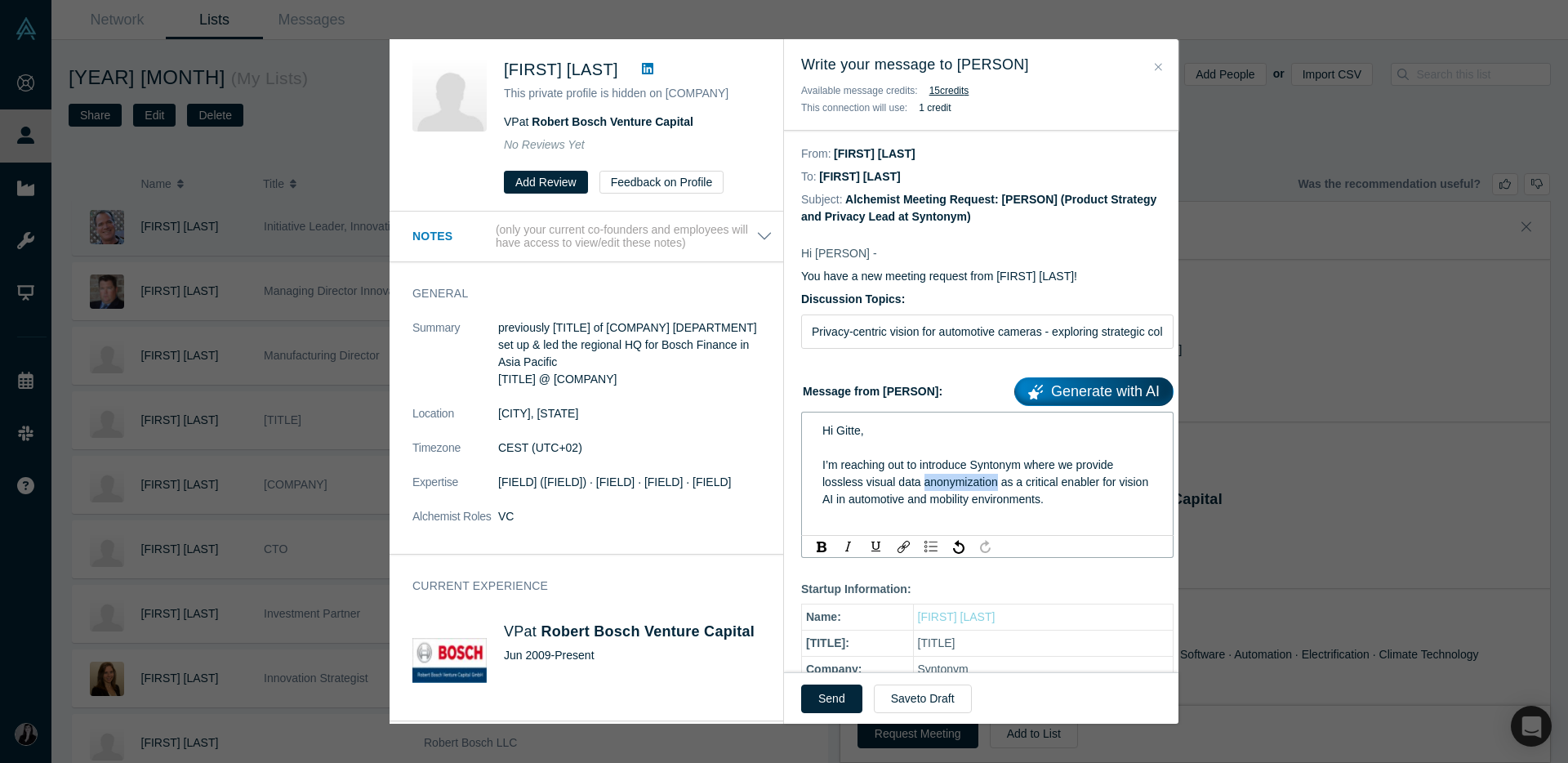 click on "I’m reaching out to introduce Syntonym where we provide lossless visual data anonymization as a critical enabler for vision AI in automotive and mobility environments." at bounding box center [987, 482] 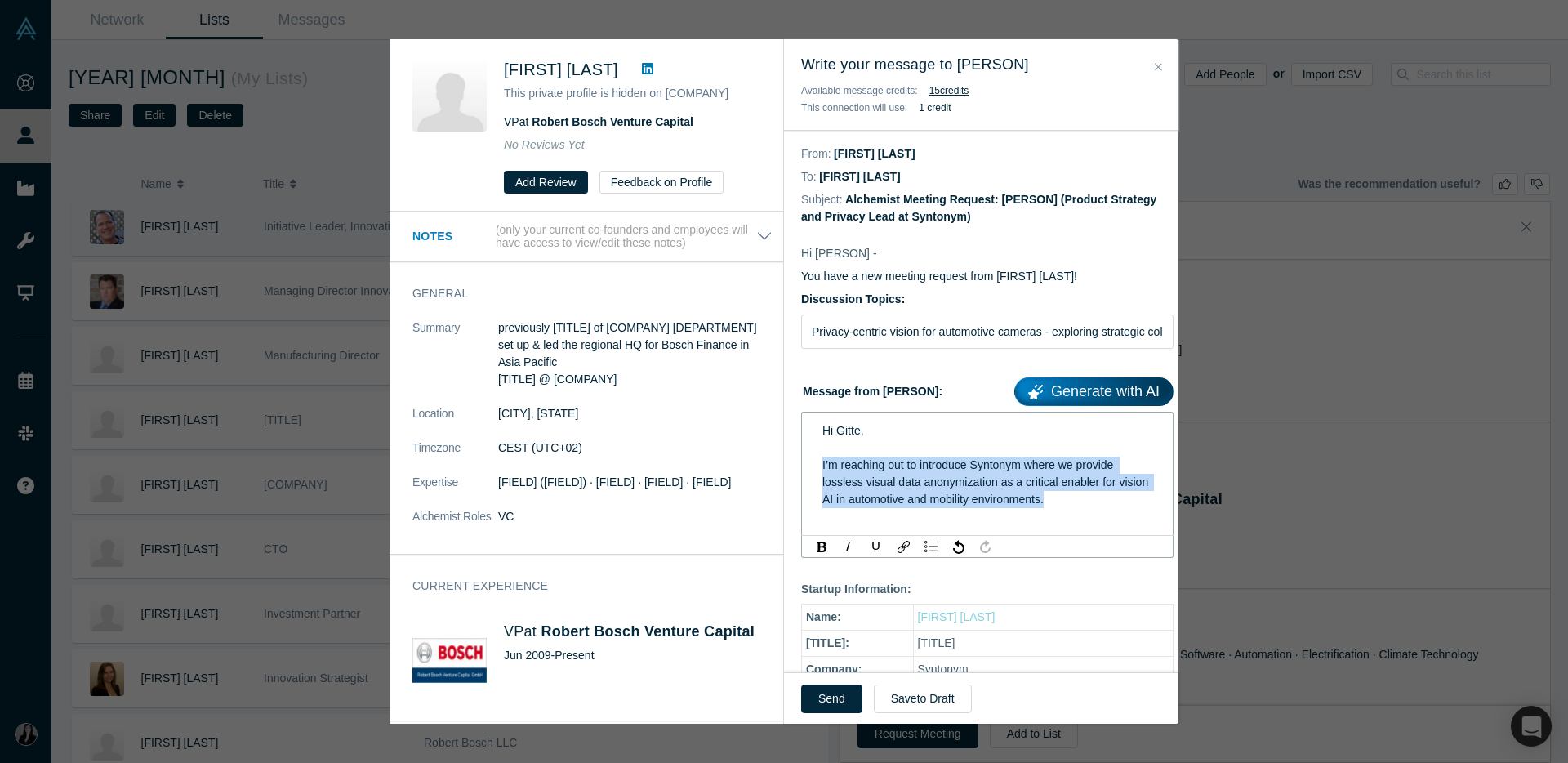 click on "I’m reaching out to introduce Syntonym where we provide lossless visual data anonymization as a critical enabler for vision AI in automotive and mobility environments." at bounding box center [987, 482] 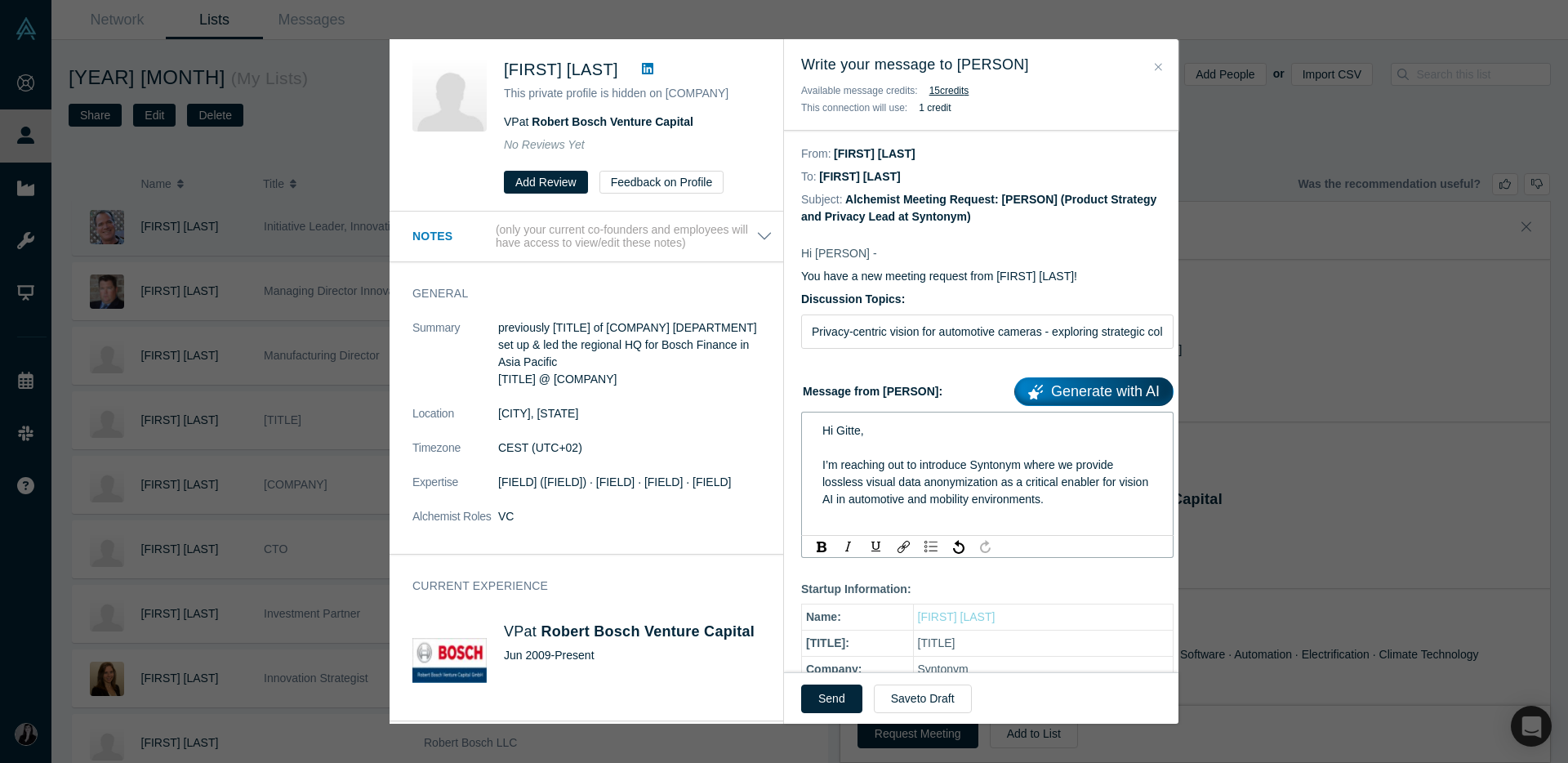 click on "I’m reaching out to introduce Syntonym where we provide lossless visual data anonymization as a critical enabler for vision AI in automotive and mobility environments." at bounding box center (987, 482) 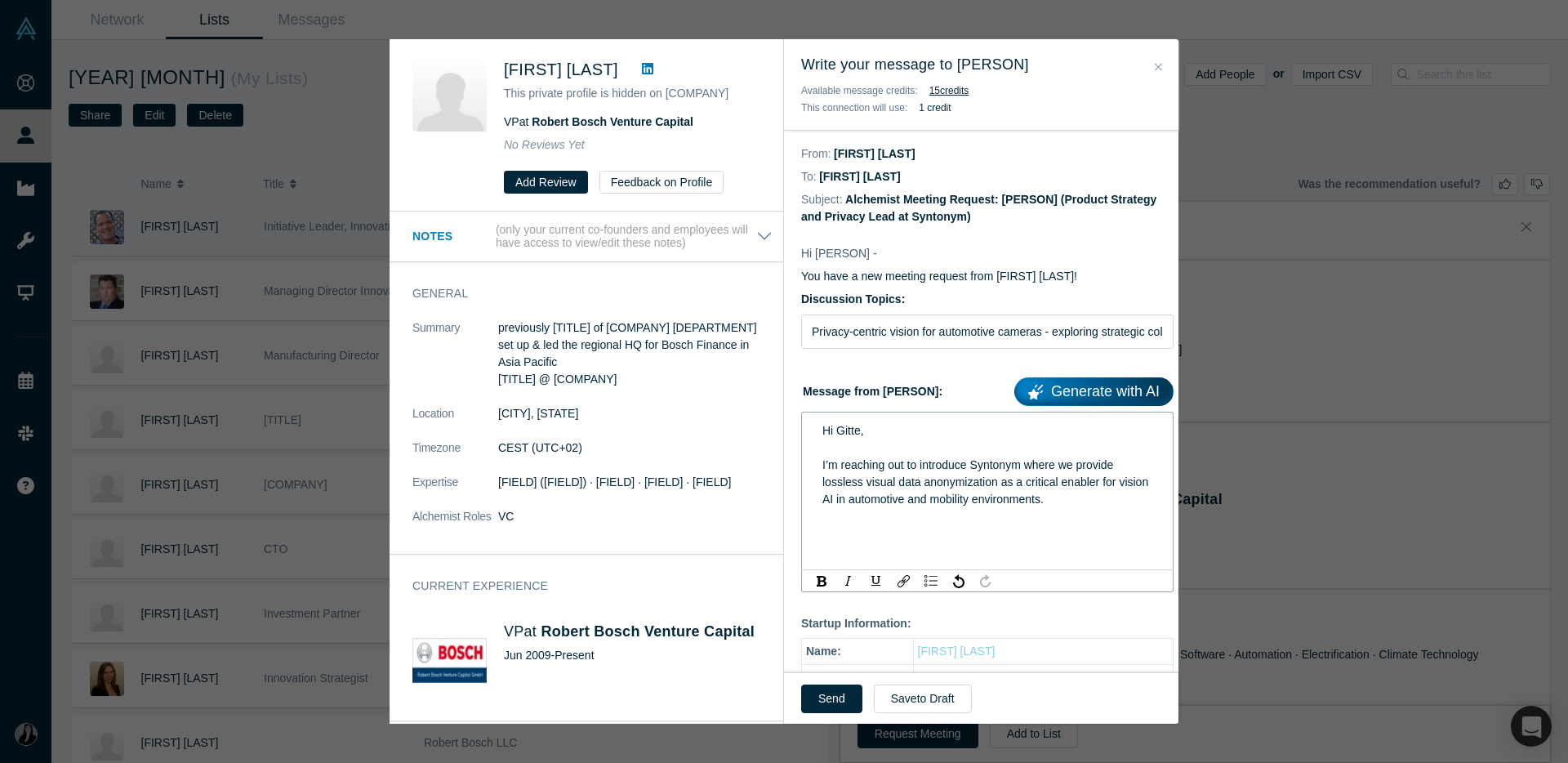 click at bounding box center (987, 533) 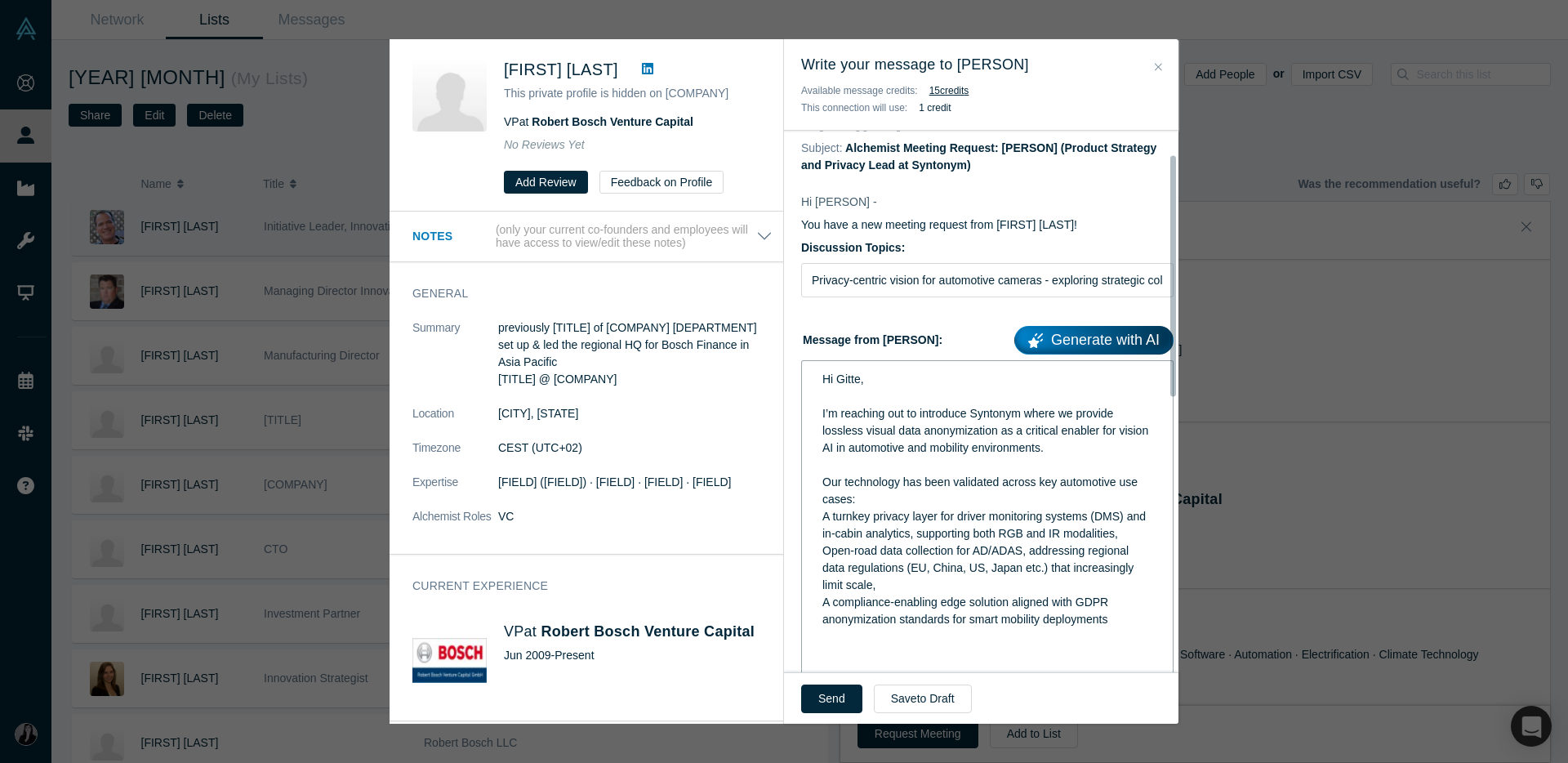 scroll, scrollTop: 52, scrollLeft: 0, axis: vertical 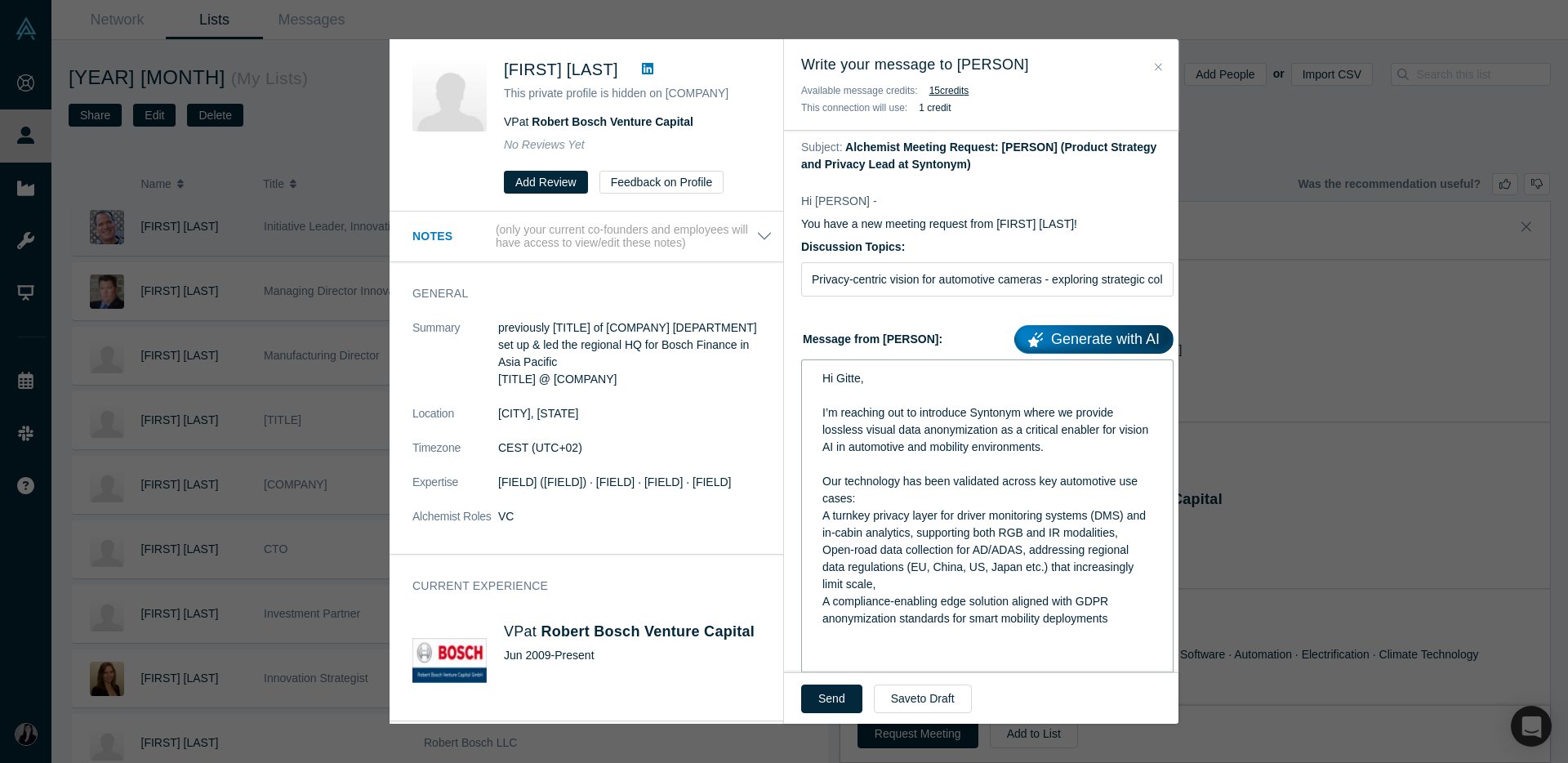 drag, startPoint x: 1120, startPoint y: 640, endPoint x: 815, endPoint y: 524, distance: 326.31 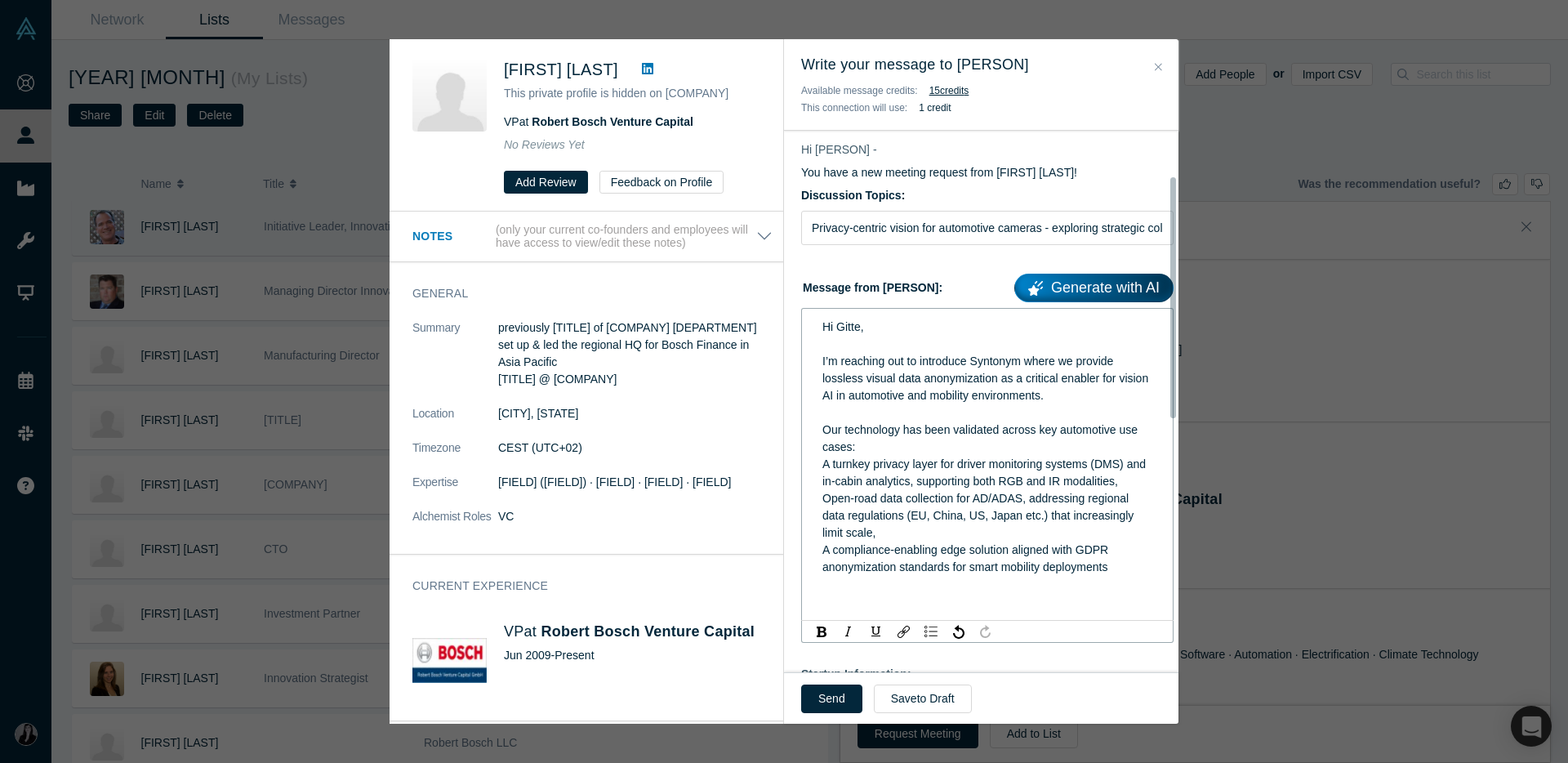 scroll, scrollTop: 105, scrollLeft: 0, axis: vertical 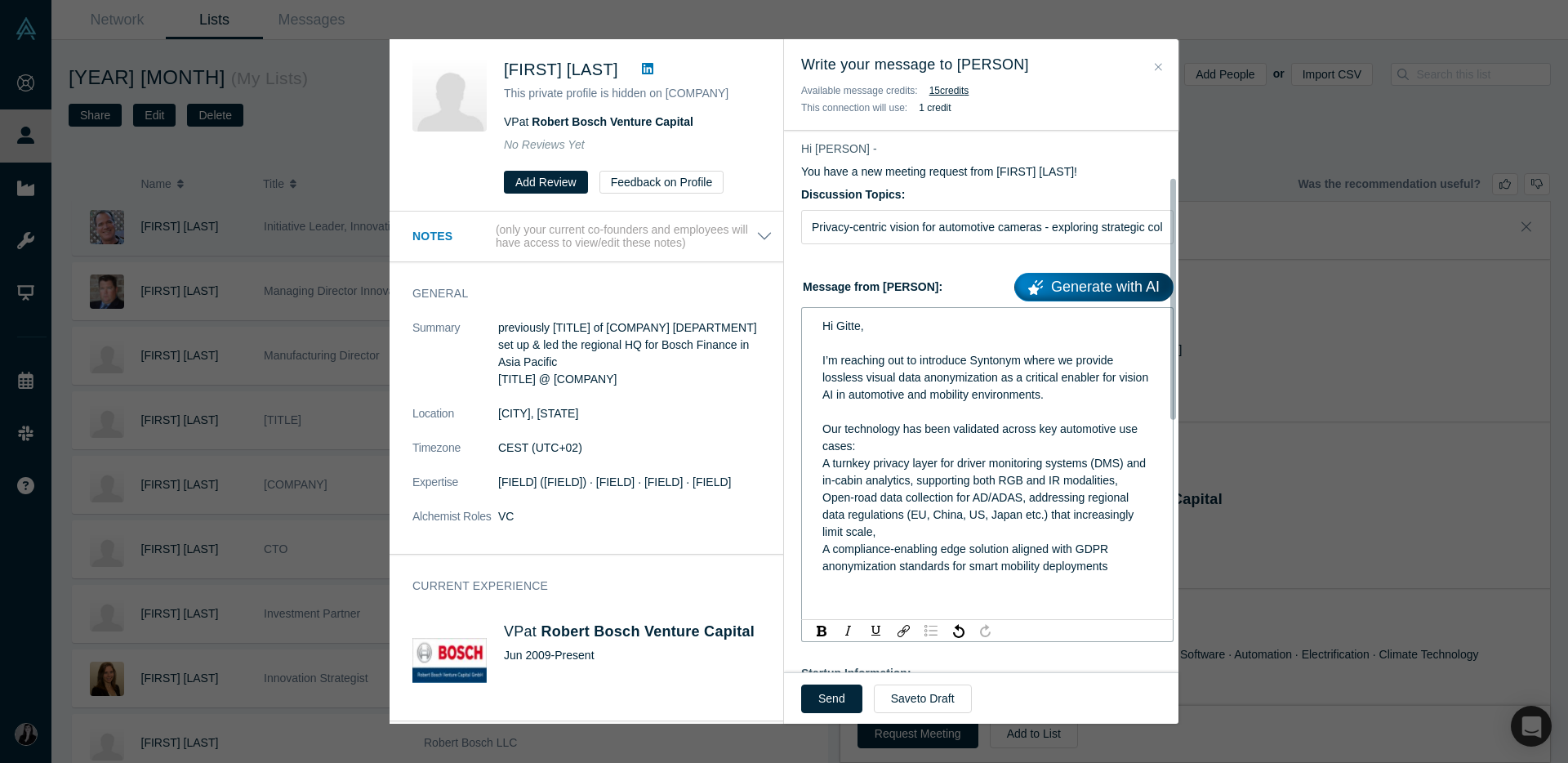 click at bounding box center [931, 631] 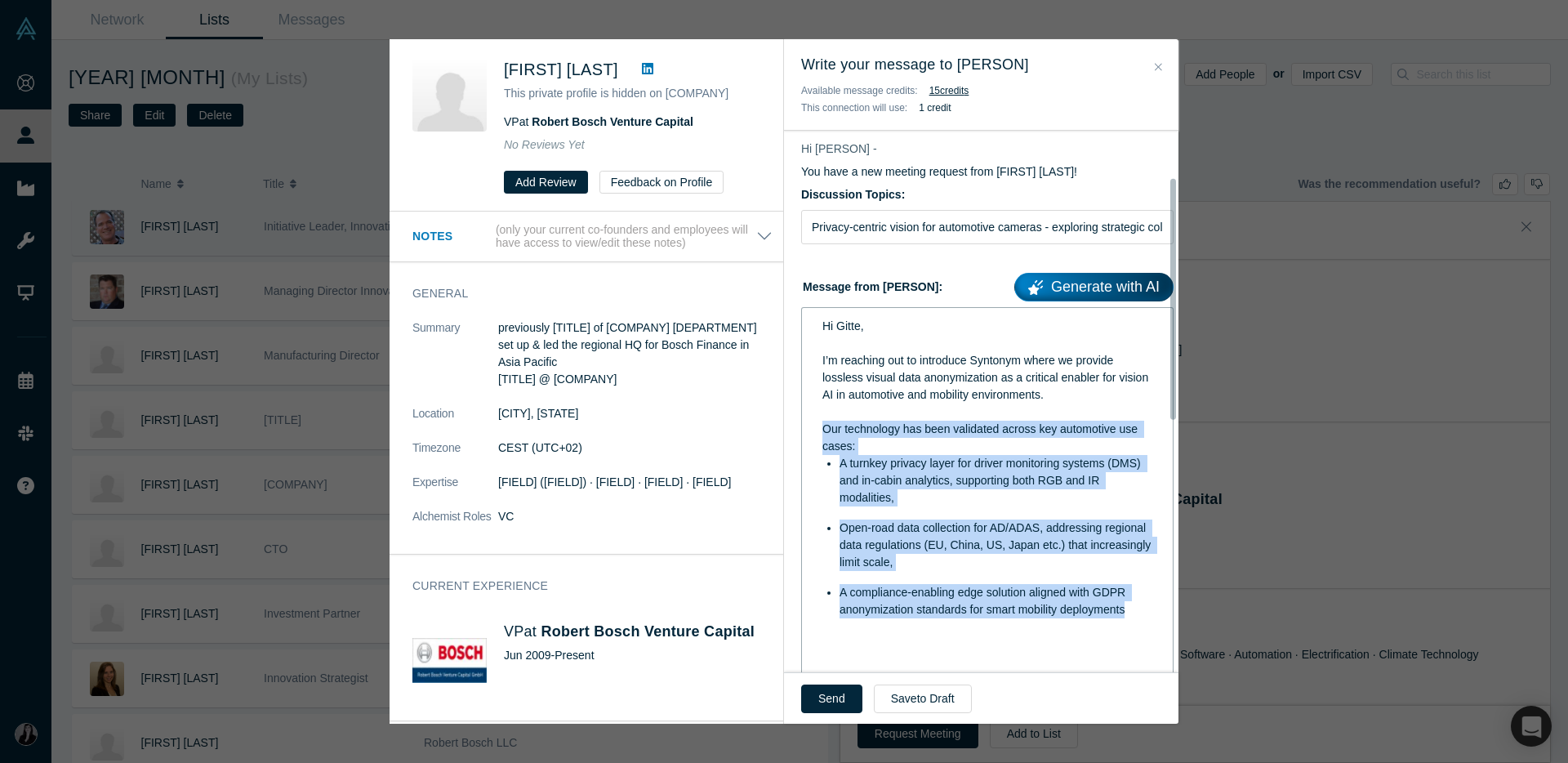 click on "A turnkey privacy layer for driver monitoring systems (DMS) and in-cabin analytics, supporting both RGB and IR modalities," at bounding box center [996, 480] 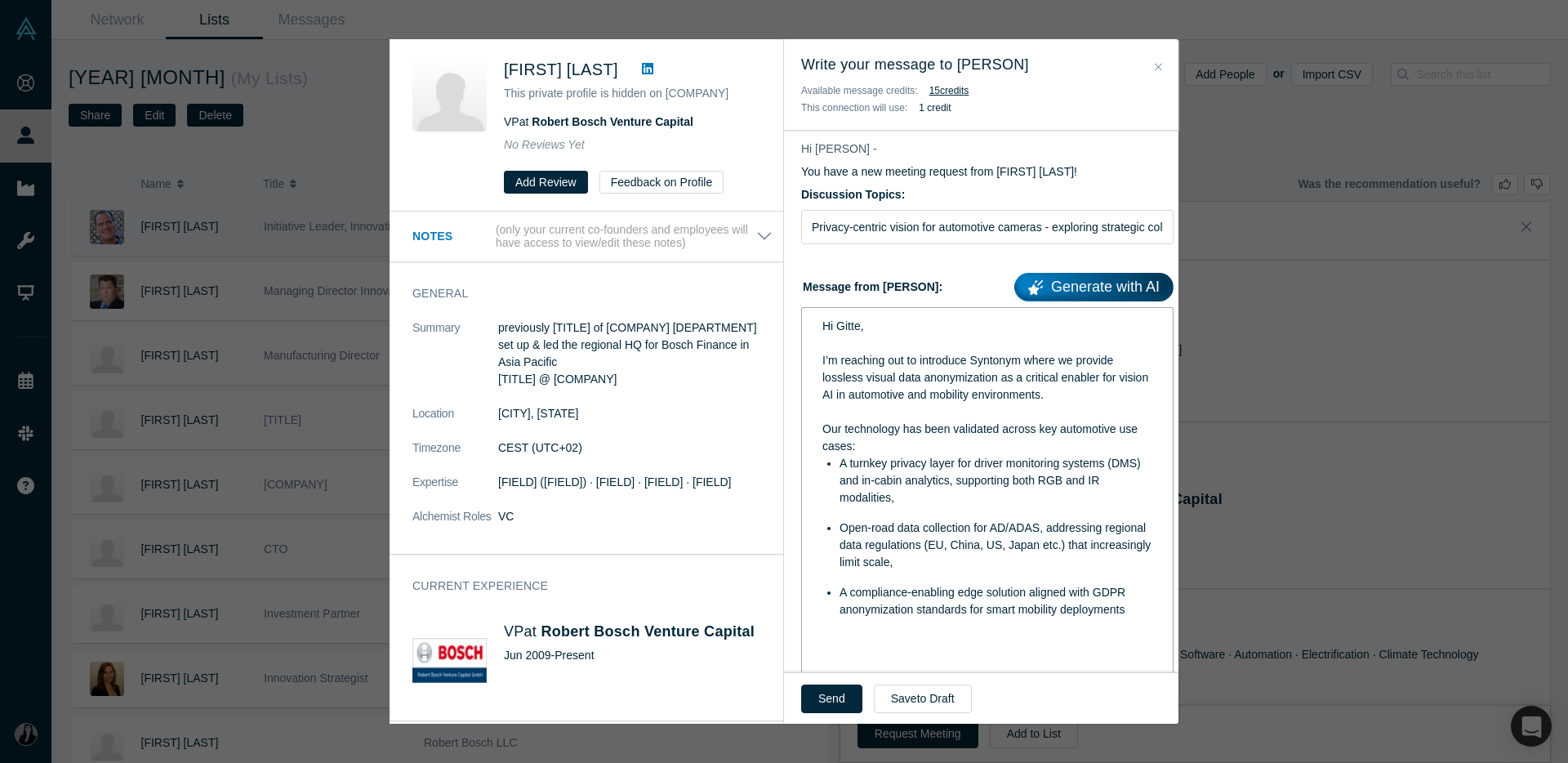 click at bounding box center [987, 638] 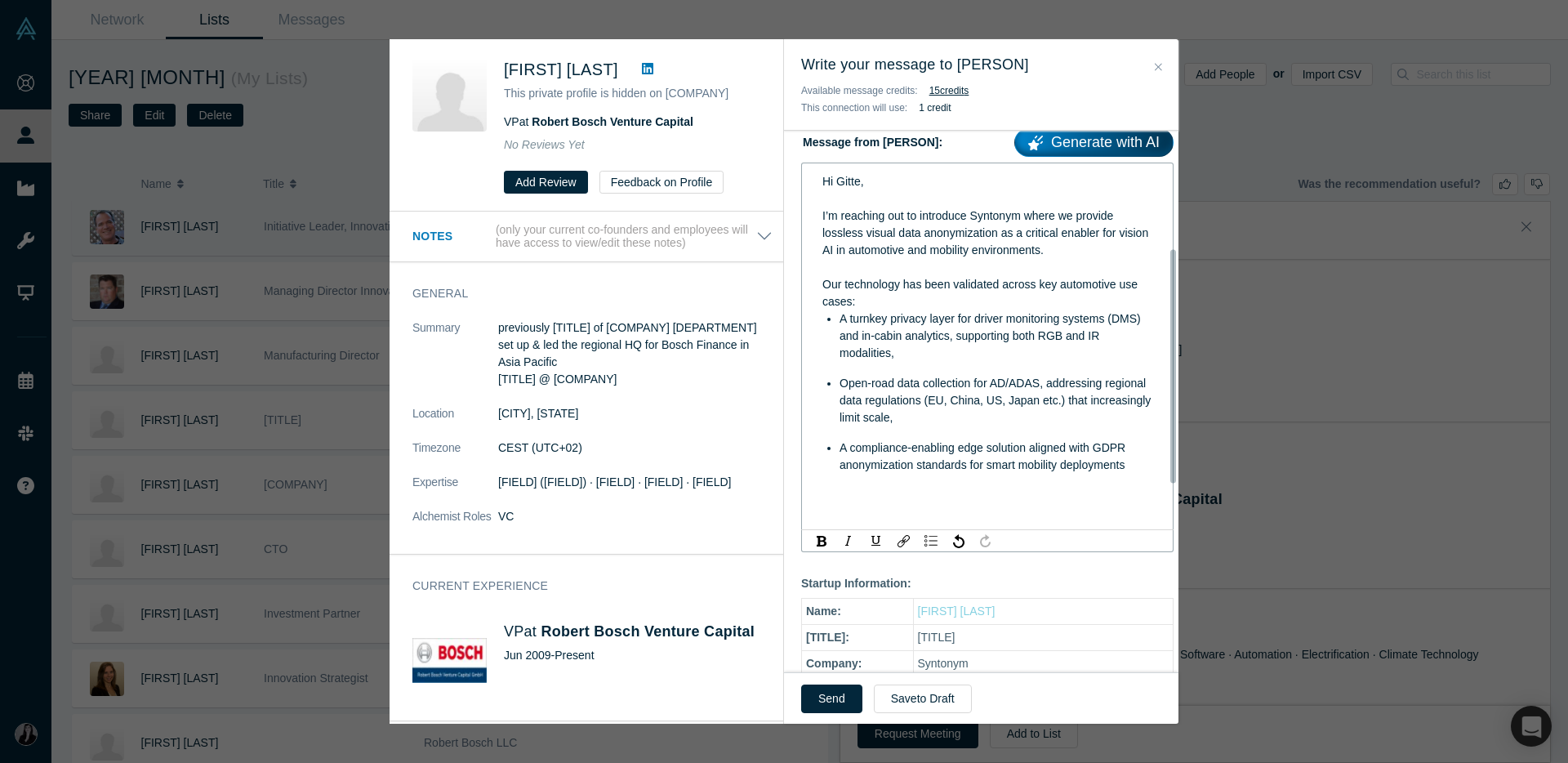 scroll, scrollTop: 333, scrollLeft: 0, axis: vertical 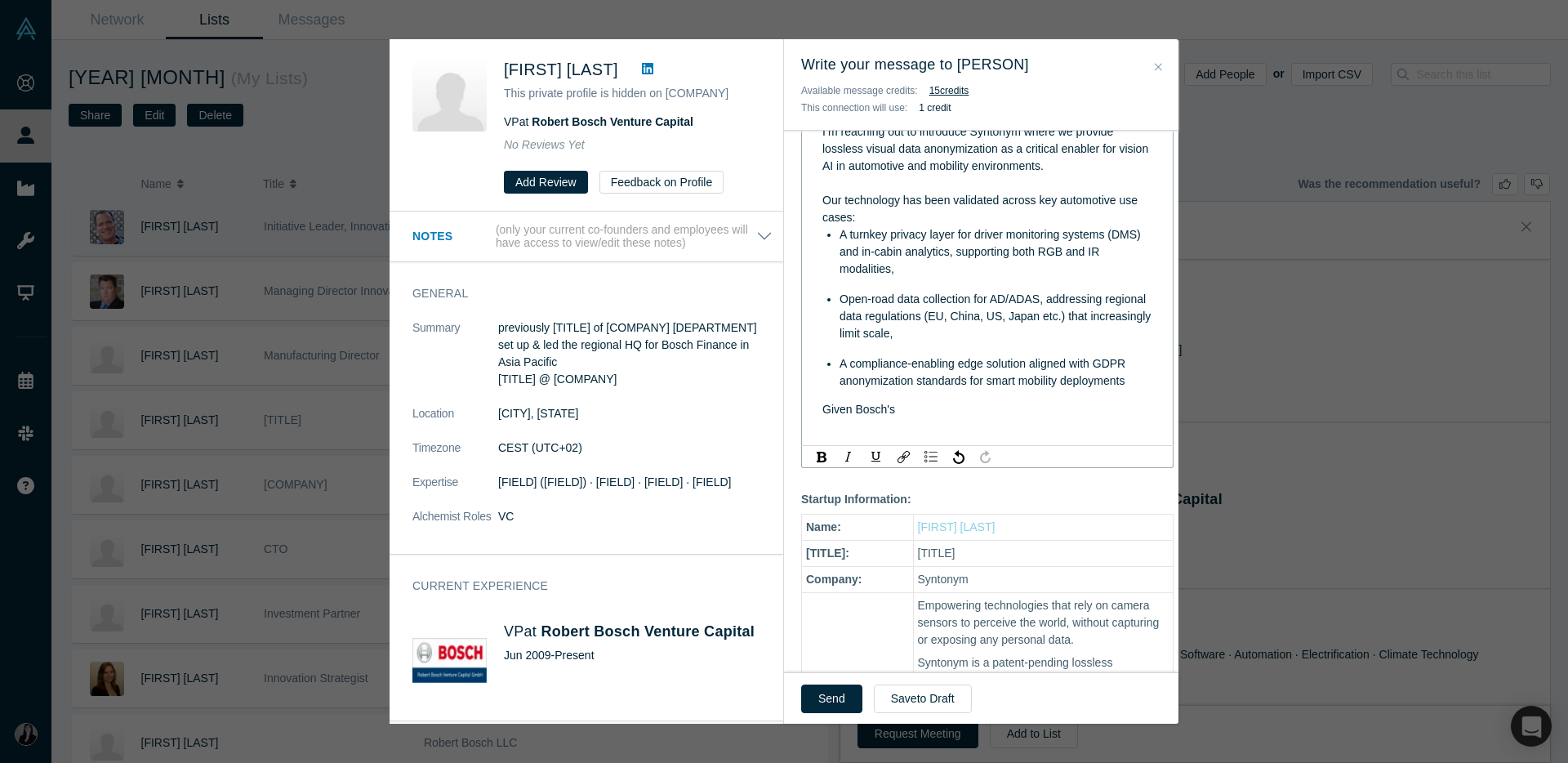 click on "Given Bosch's" at bounding box center [987, 409] 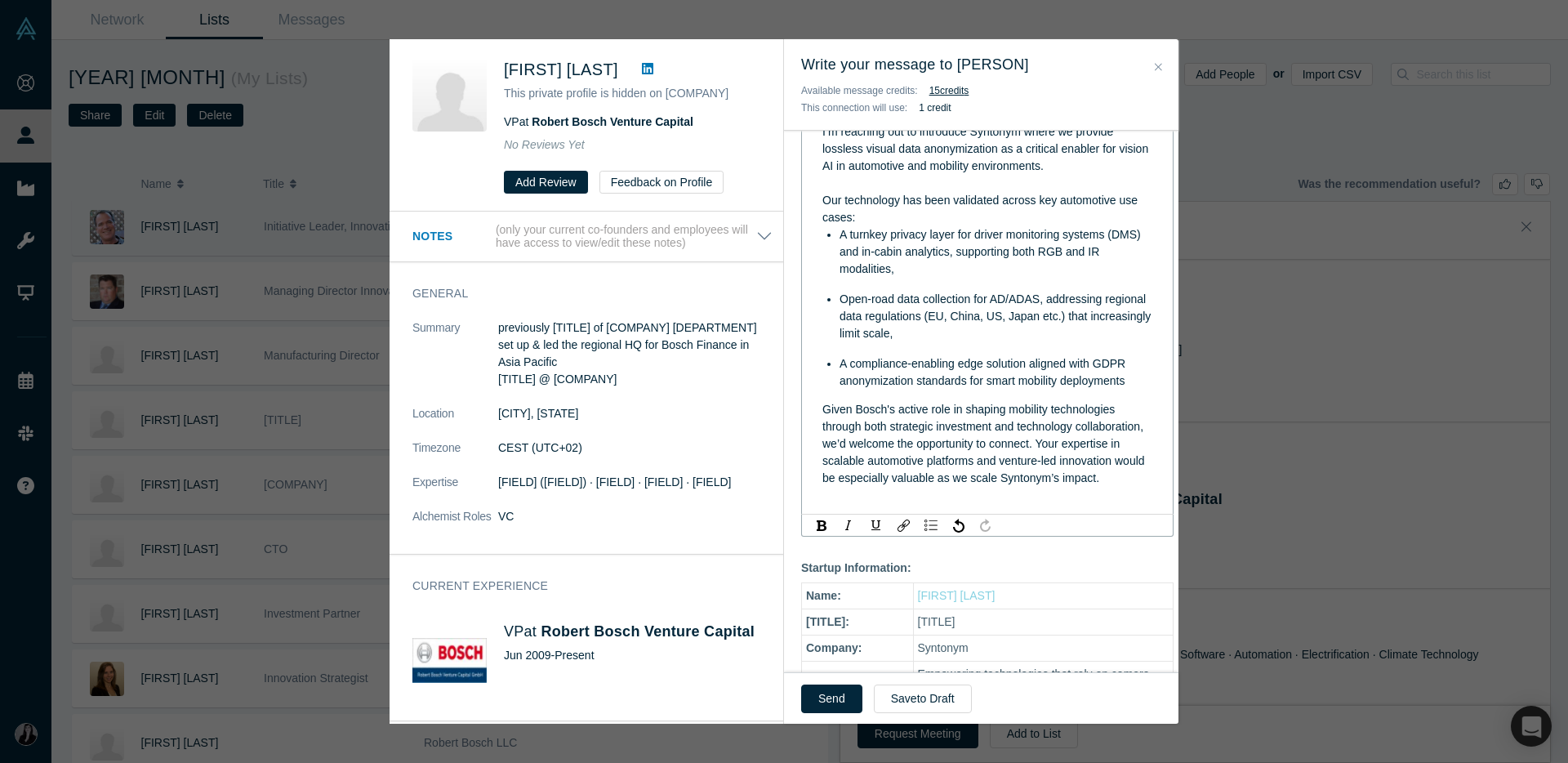click on "Given Bosch's active role in shaping mobility technologies through both strategic investment and technology collaboration, we’d welcome the opportunity to connect. Your expertise in scalable automotive platforms and venture-led innovation would be especially valuable as we scale Syntonym’s impact." at bounding box center [985, 444] 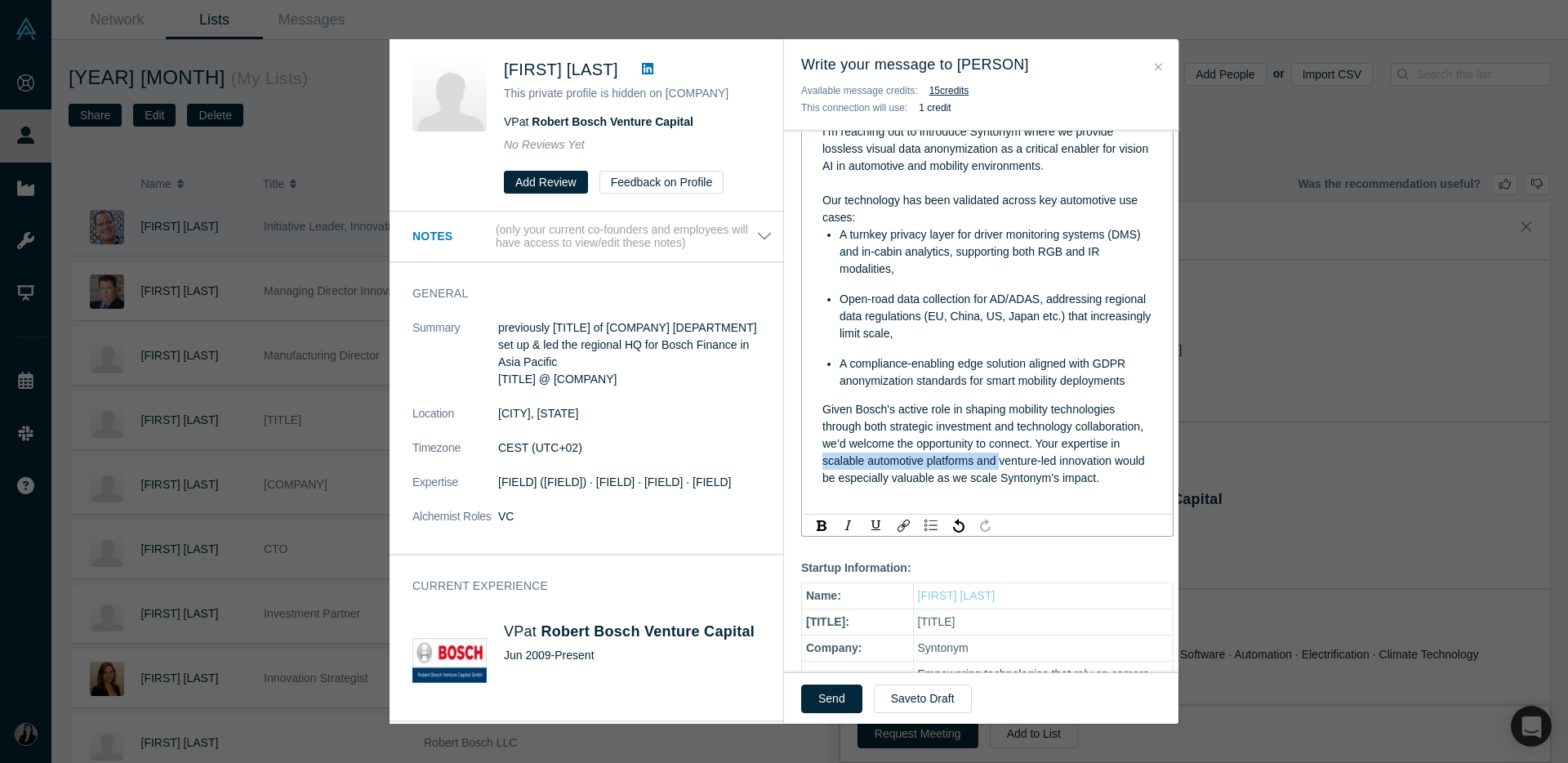 drag, startPoint x: 885, startPoint y: 464, endPoint x: 1063, endPoint y: 466, distance: 178.01124 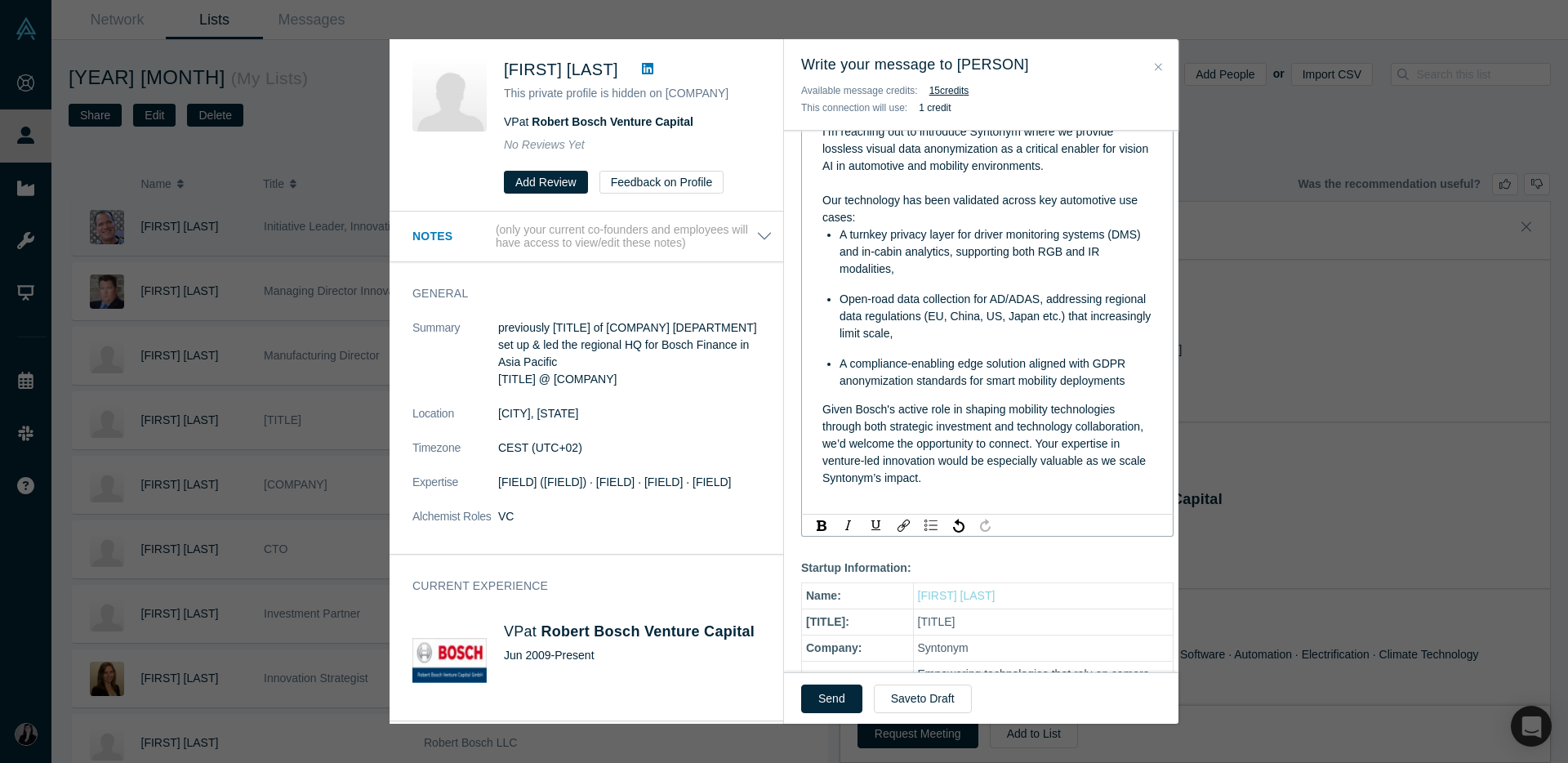 click on "Given Bosch's active role in shaping mobility technologies through both strategic investment and technology collaboration, we’d welcome the opportunity to connect. Your expertise in venture-led innovation would be especially valuable as we scale Syntonym’s impact." at bounding box center (987, 444) 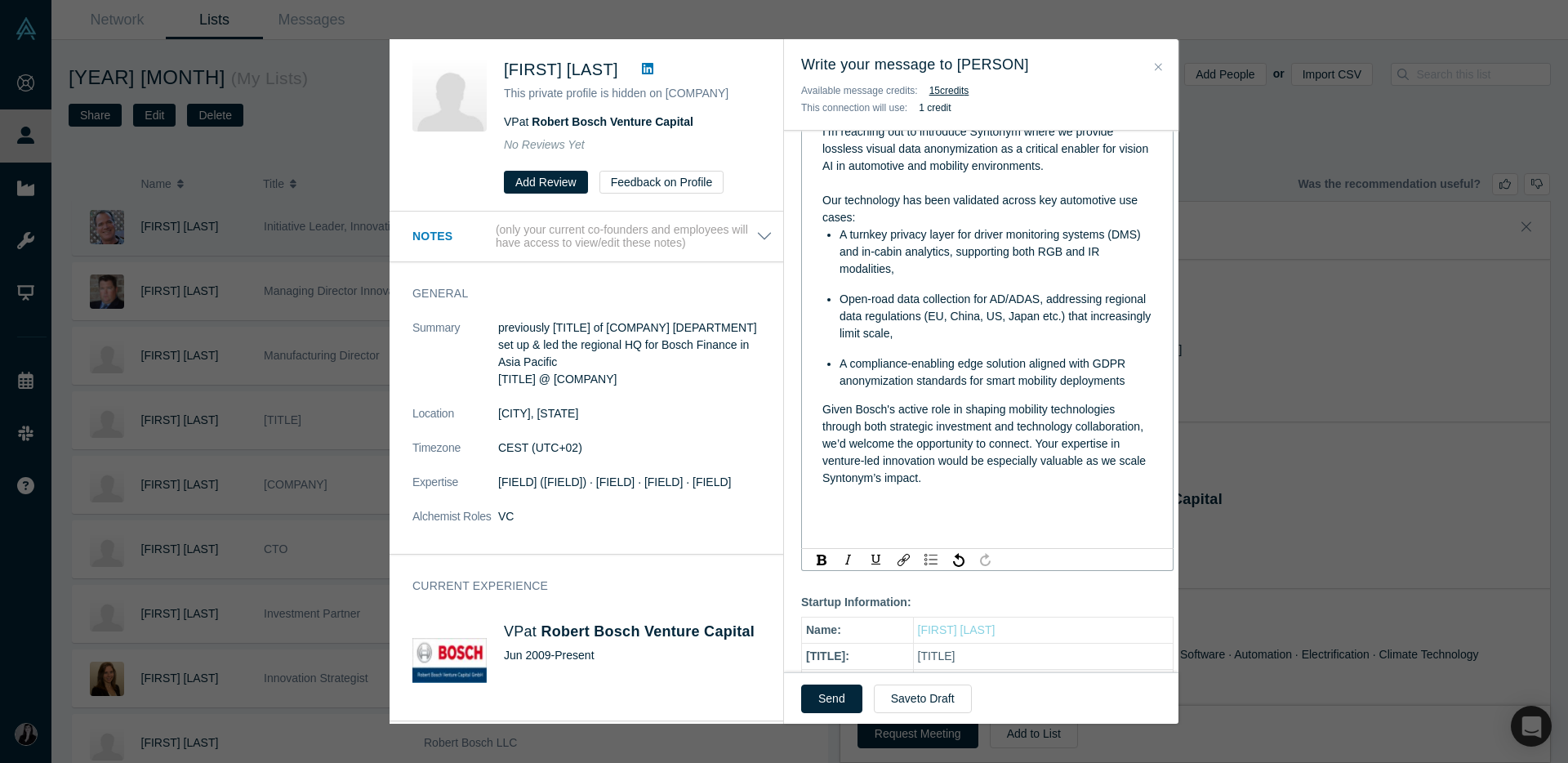 click at bounding box center (987, 512) 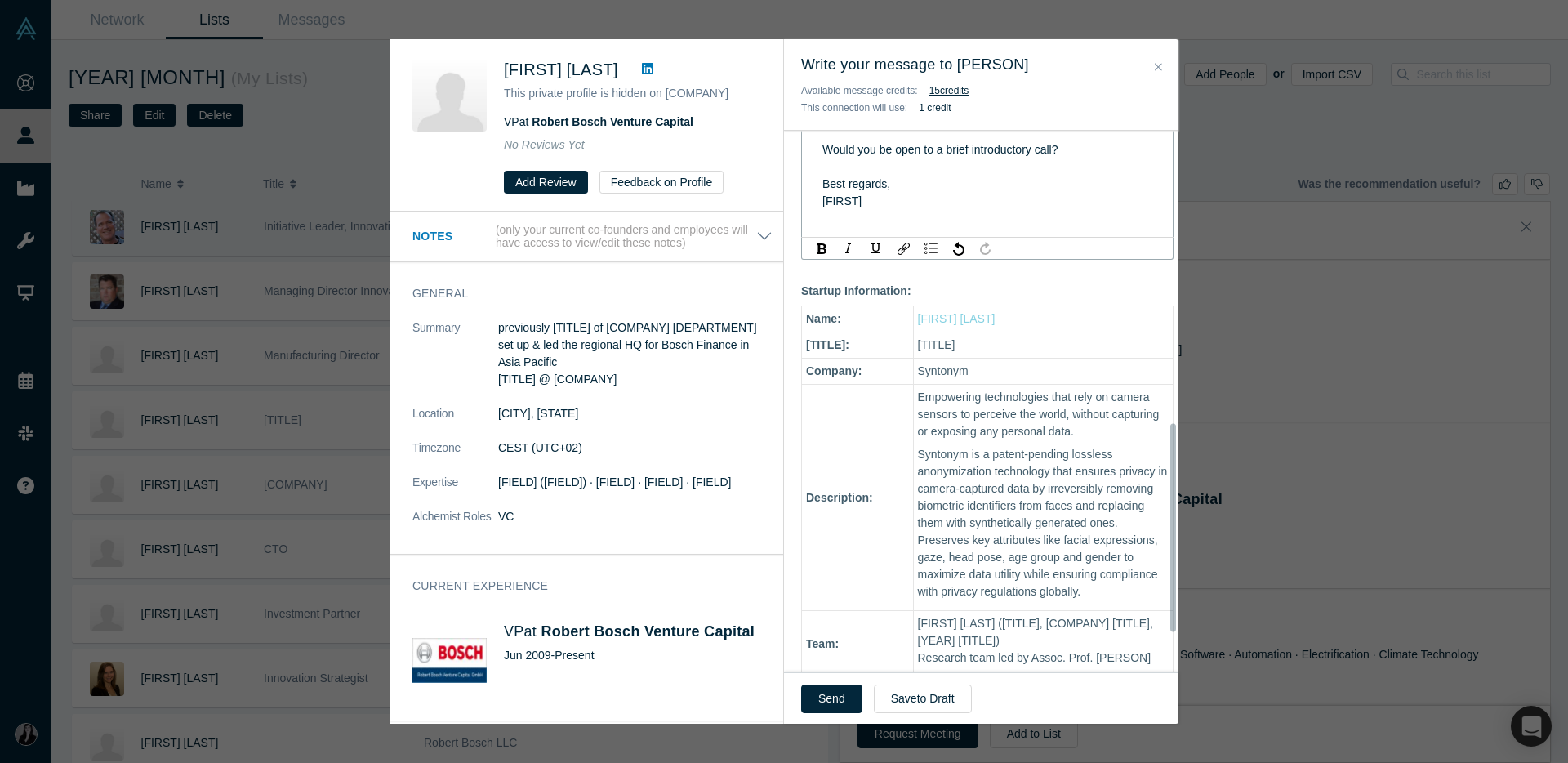 scroll, scrollTop: 761, scrollLeft: 0, axis: vertical 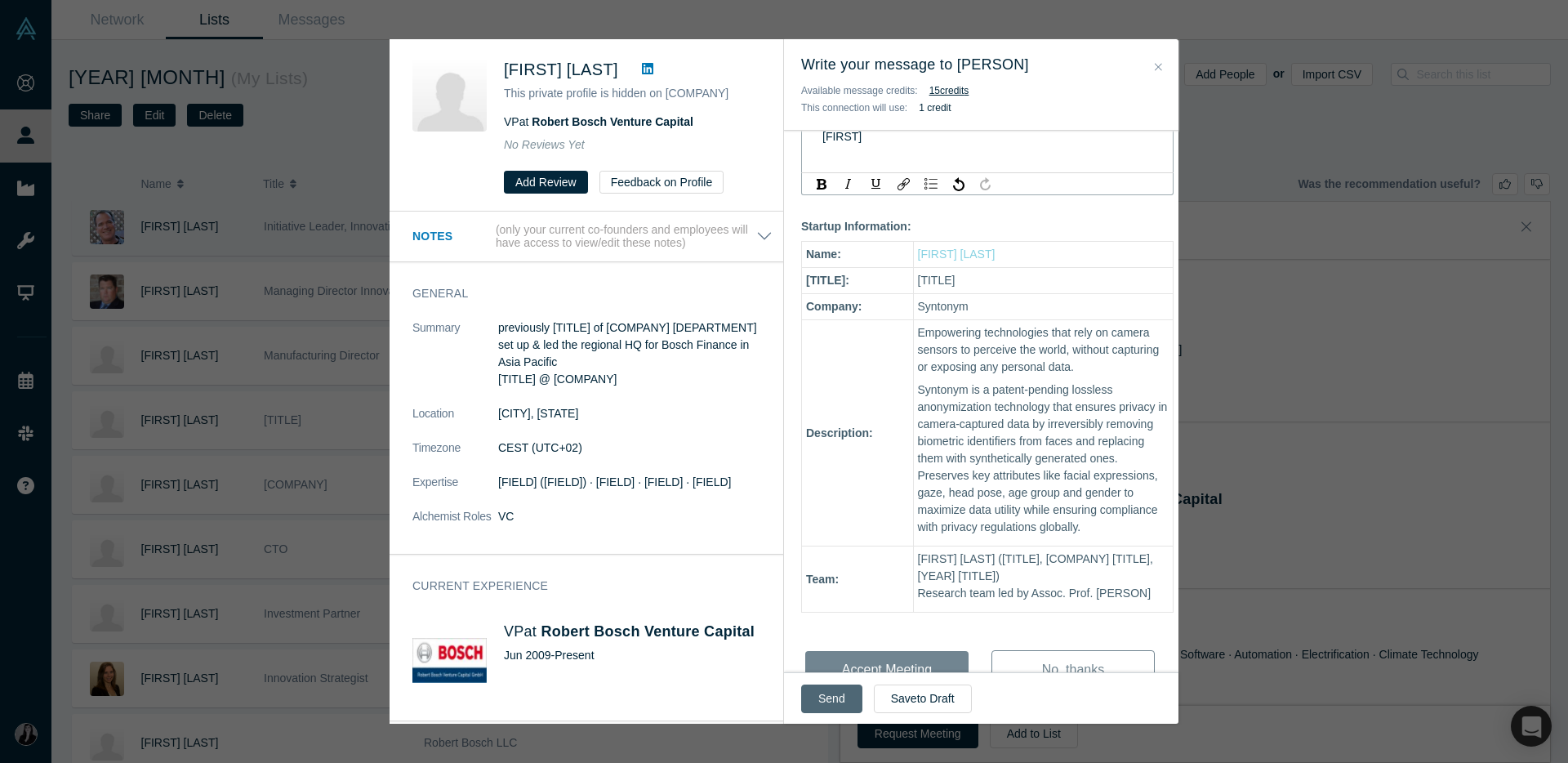 click on "Send" at bounding box center (831, 698) 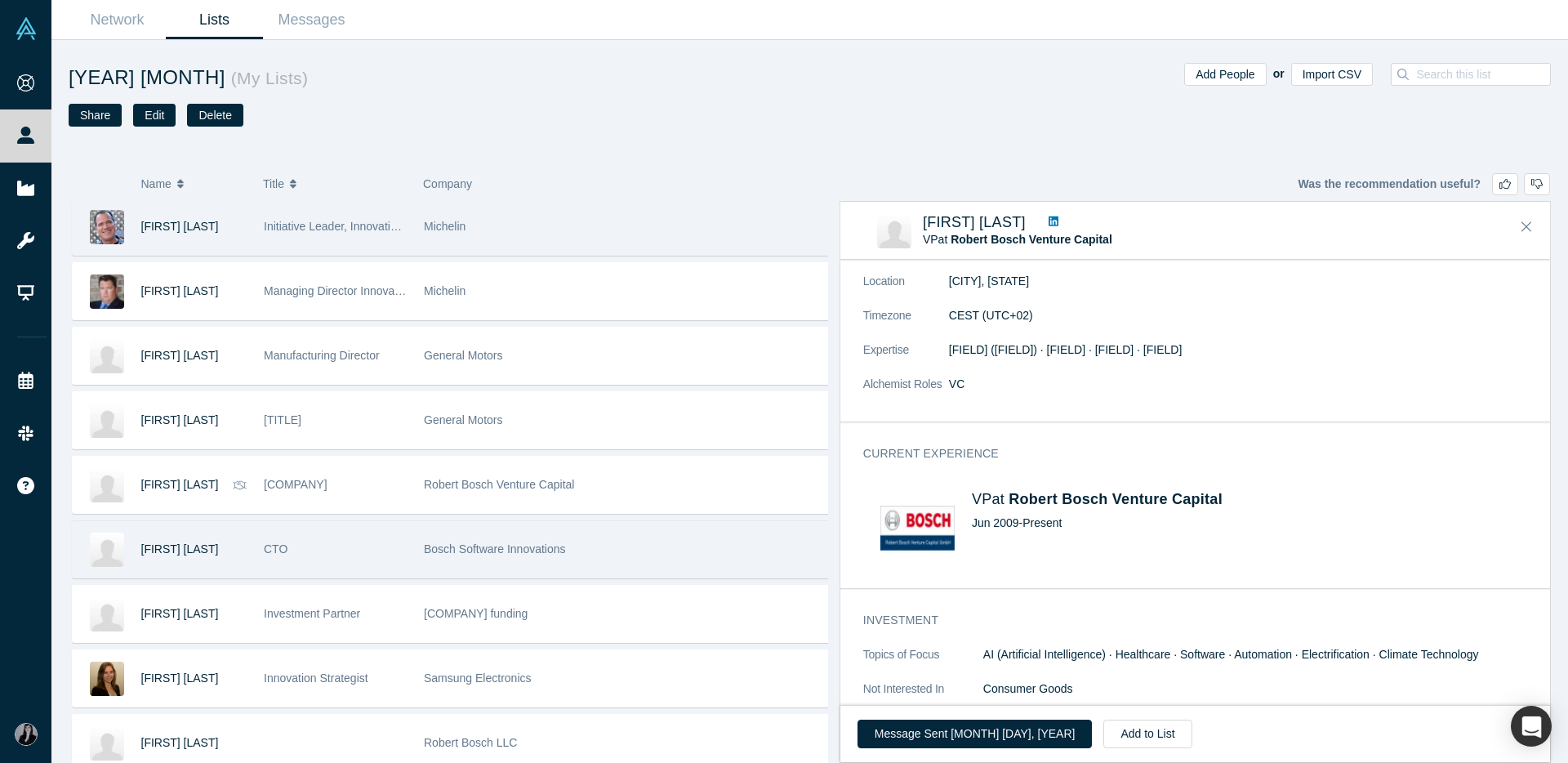 click on "Bosch Software Innovations" at bounding box center (626, 549) 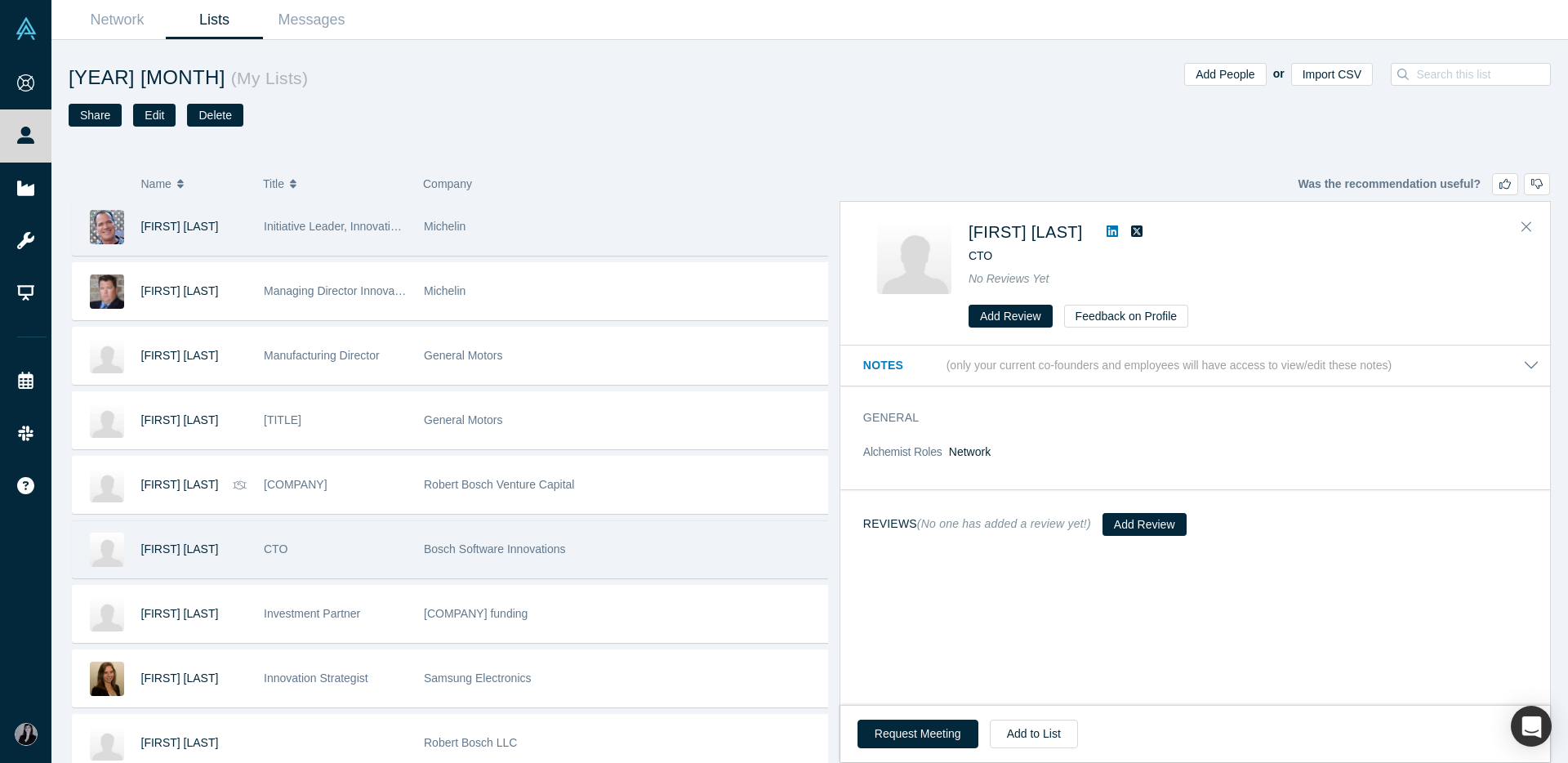 scroll, scrollTop: 0, scrollLeft: 0, axis: both 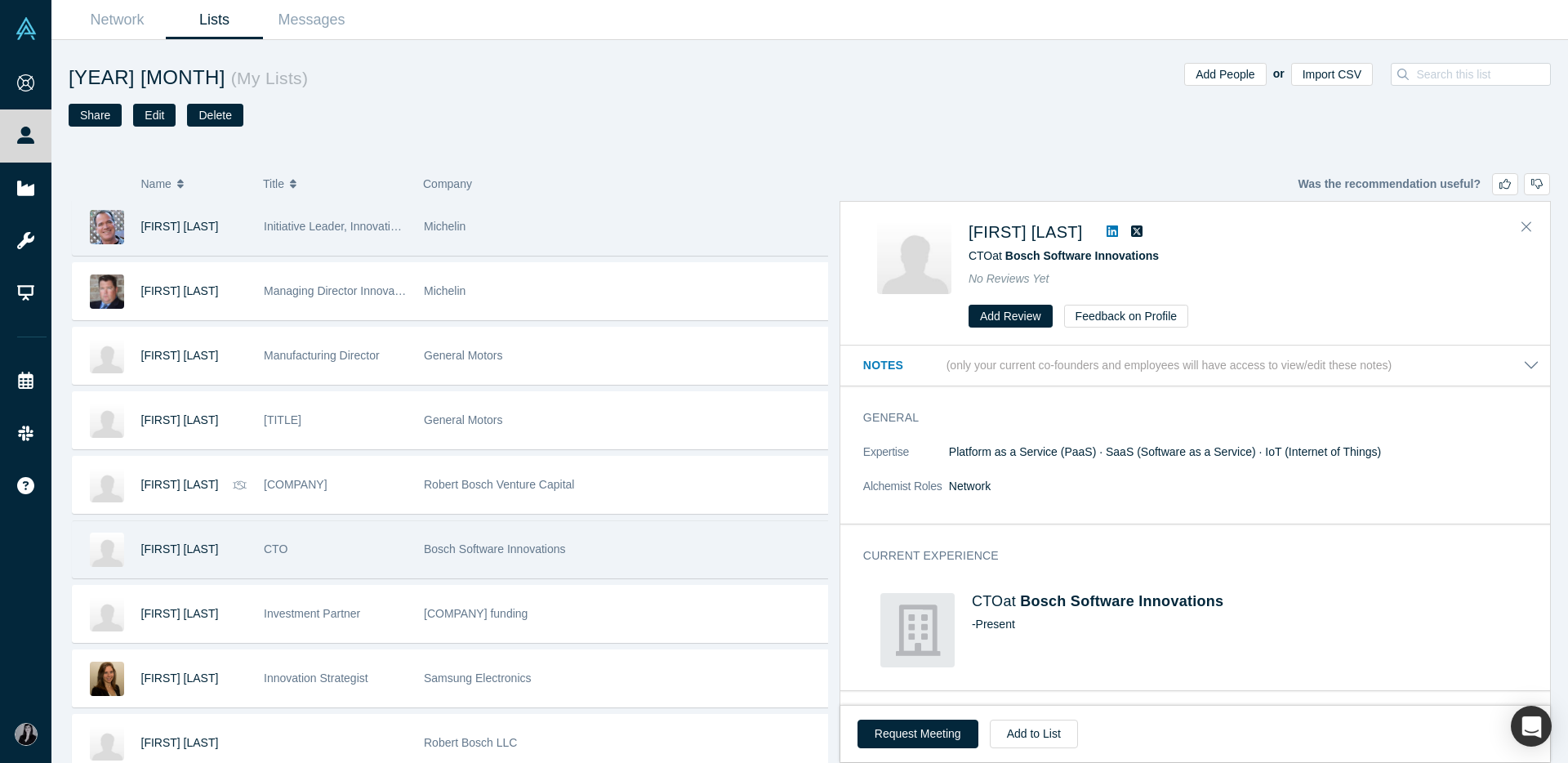click on "CTO" at bounding box center [335, 549] 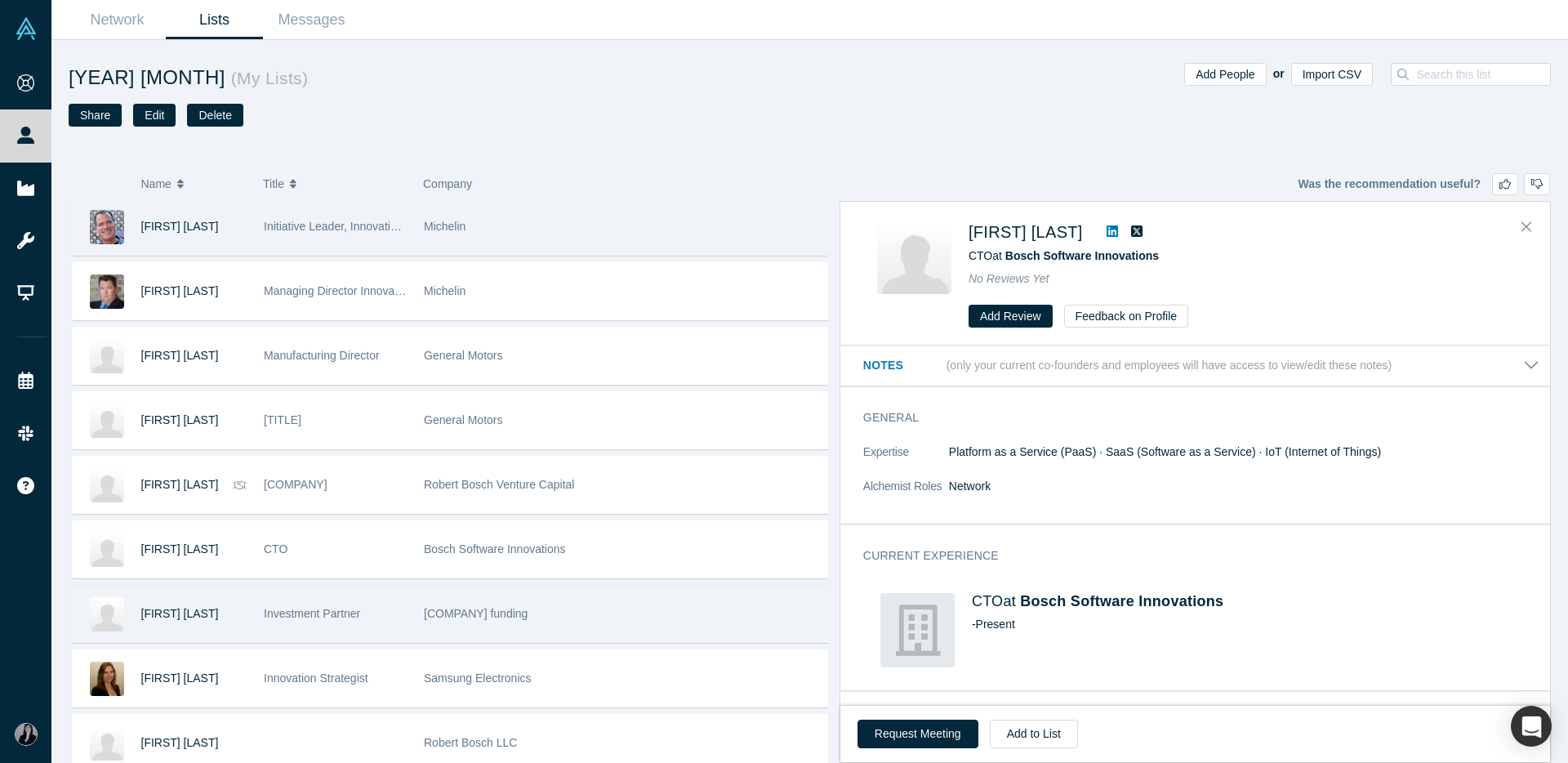 click on "Investment Partner" at bounding box center [335, 614] 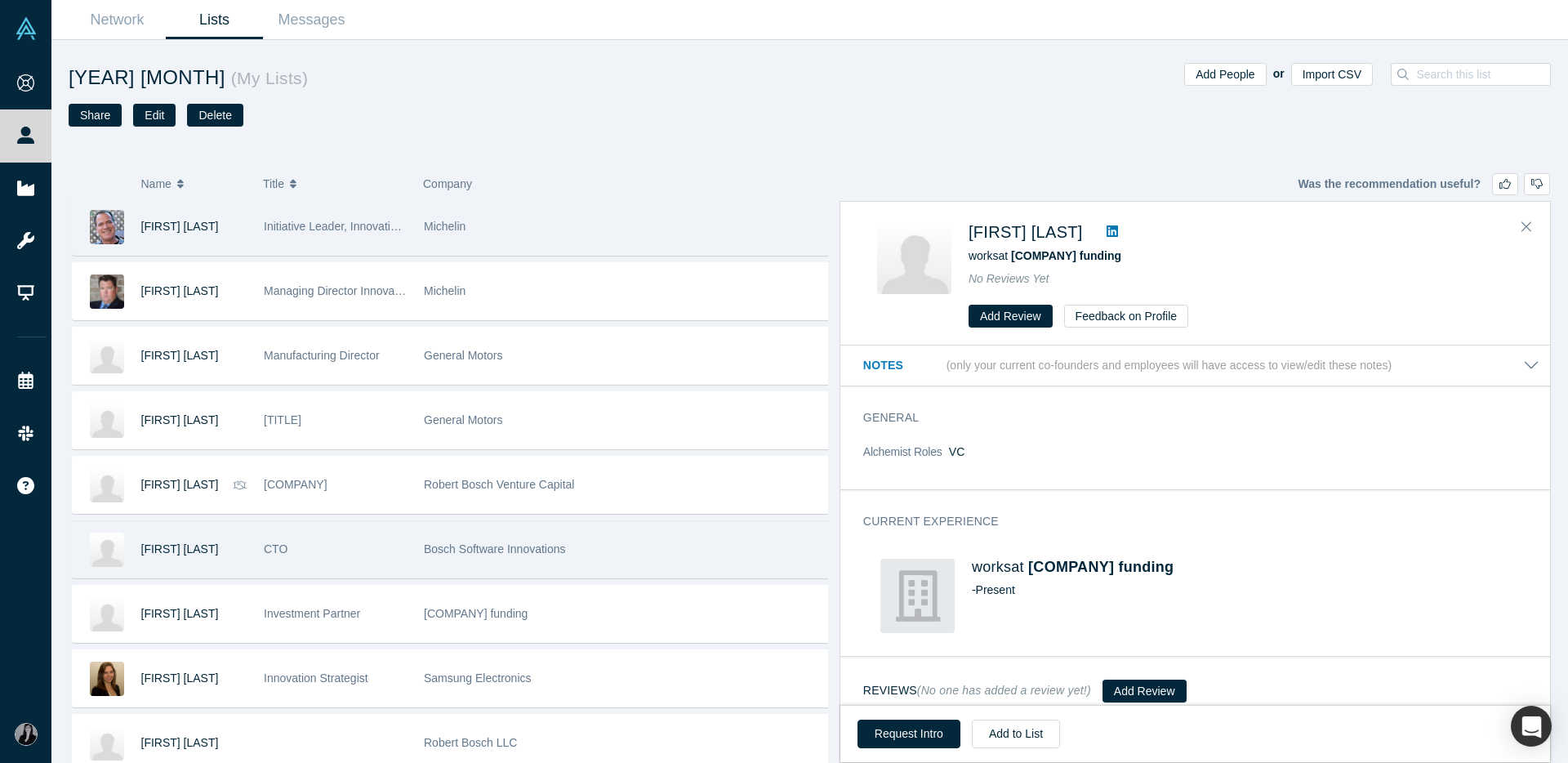 click on "Bosch Software Innovations" at bounding box center (626, 549) 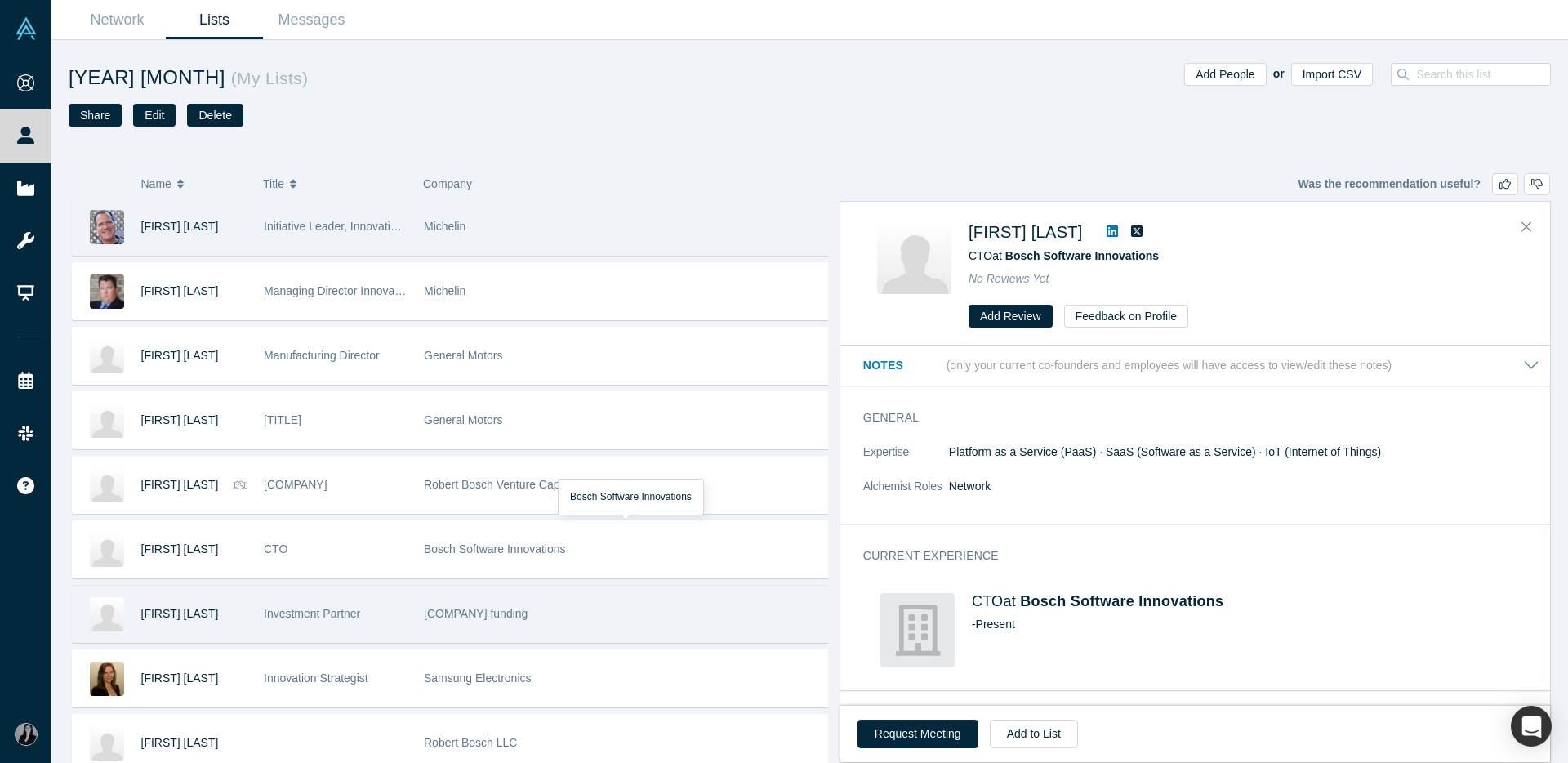 click on "[COMPANY] funding" at bounding box center [475, 614] 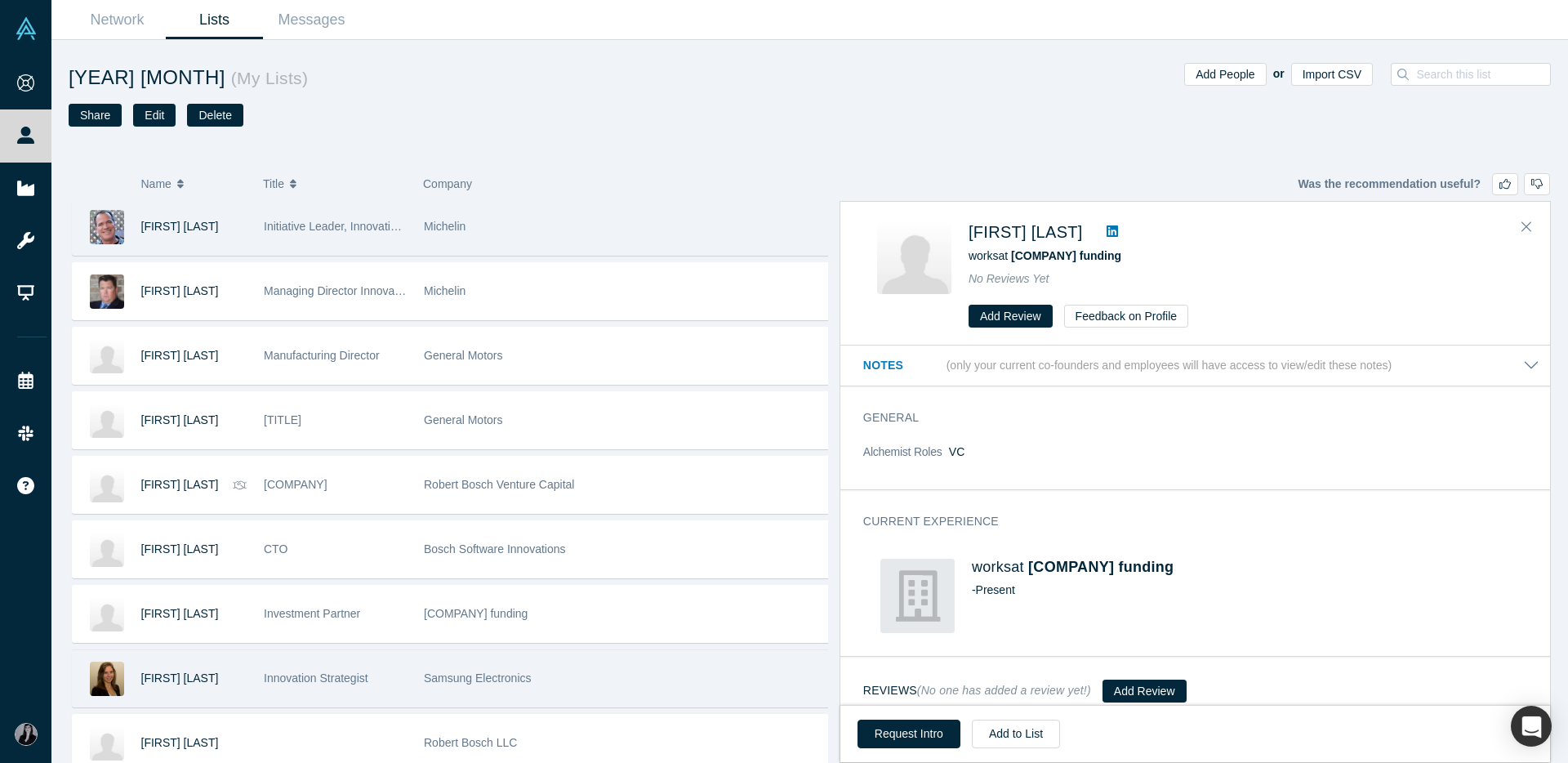 click on "Samsung Electronics" at bounding box center [626, 678] 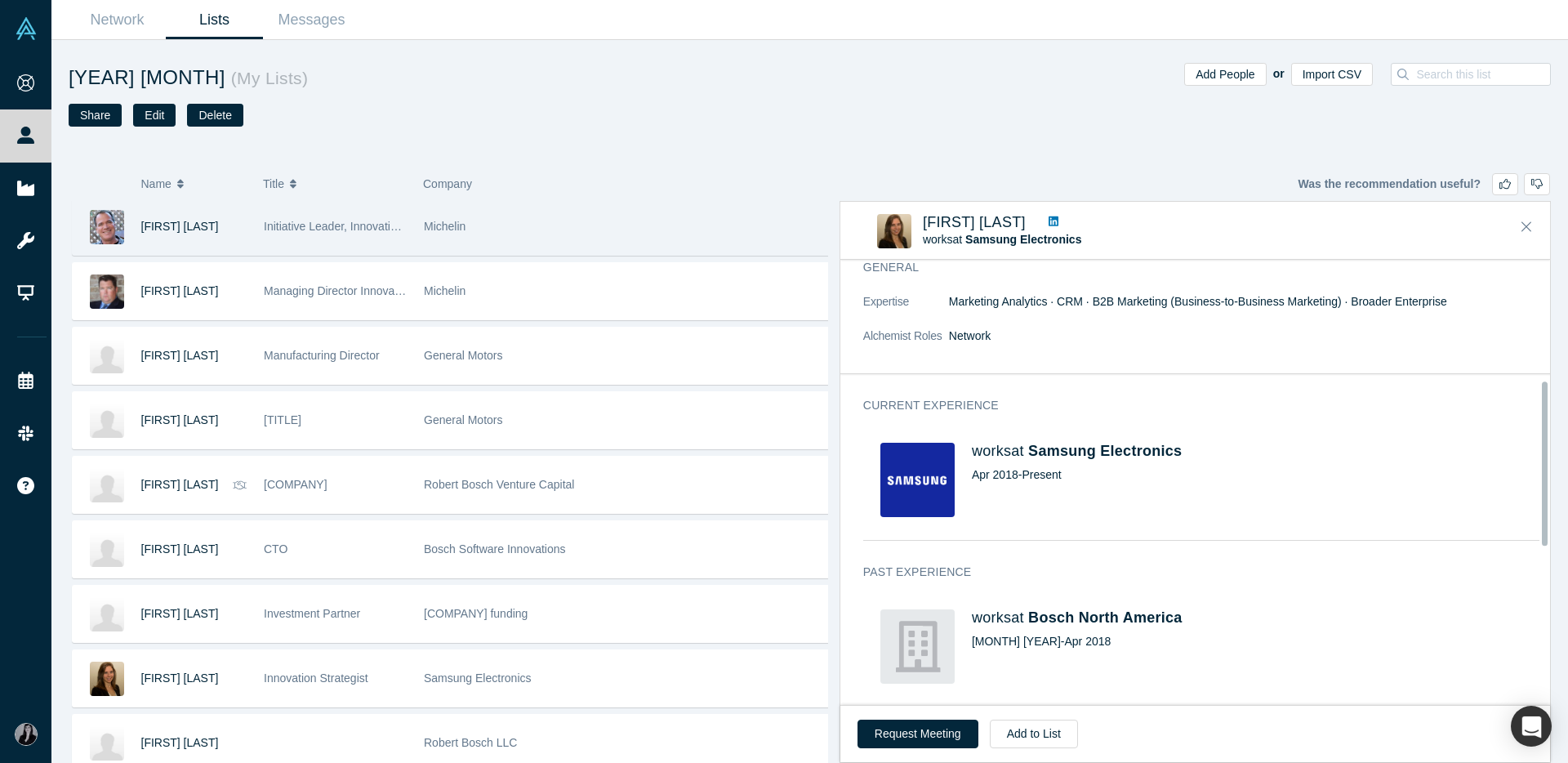 scroll, scrollTop: 59, scrollLeft: 0, axis: vertical 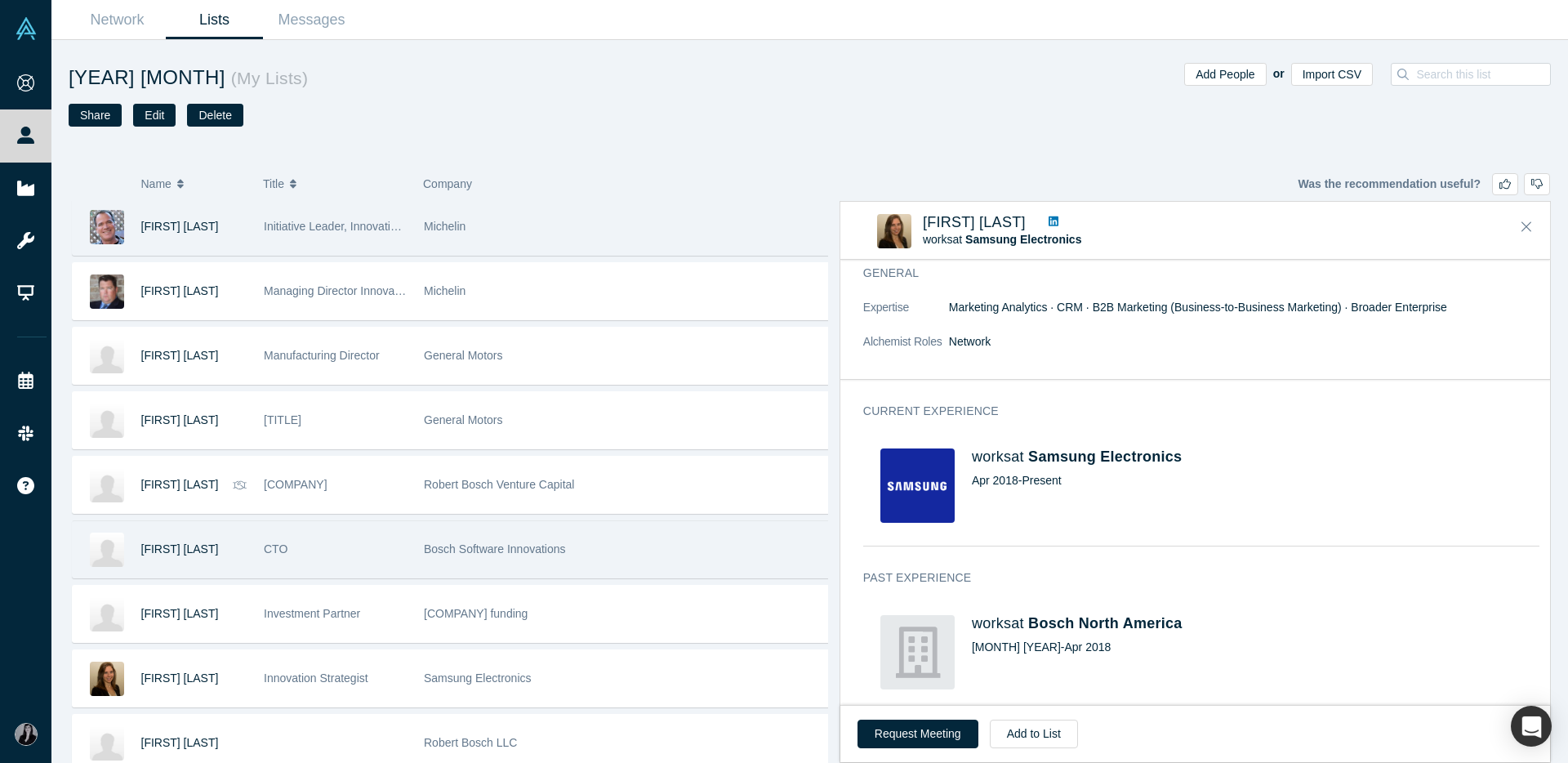 click on "Bosch Software Innovations" at bounding box center (626, 549) 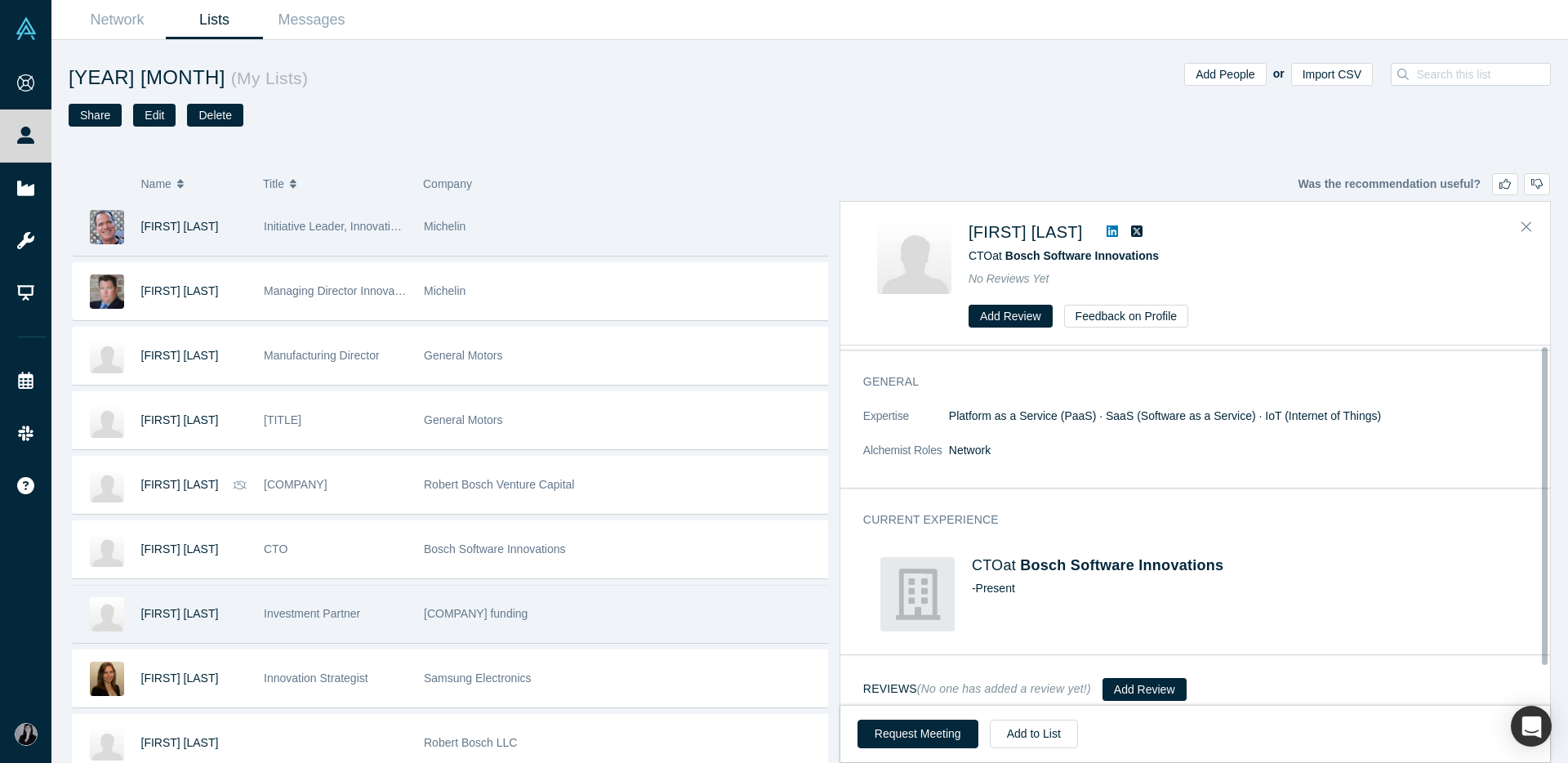 scroll, scrollTop: 0, scrollLeft: 0, axis: both 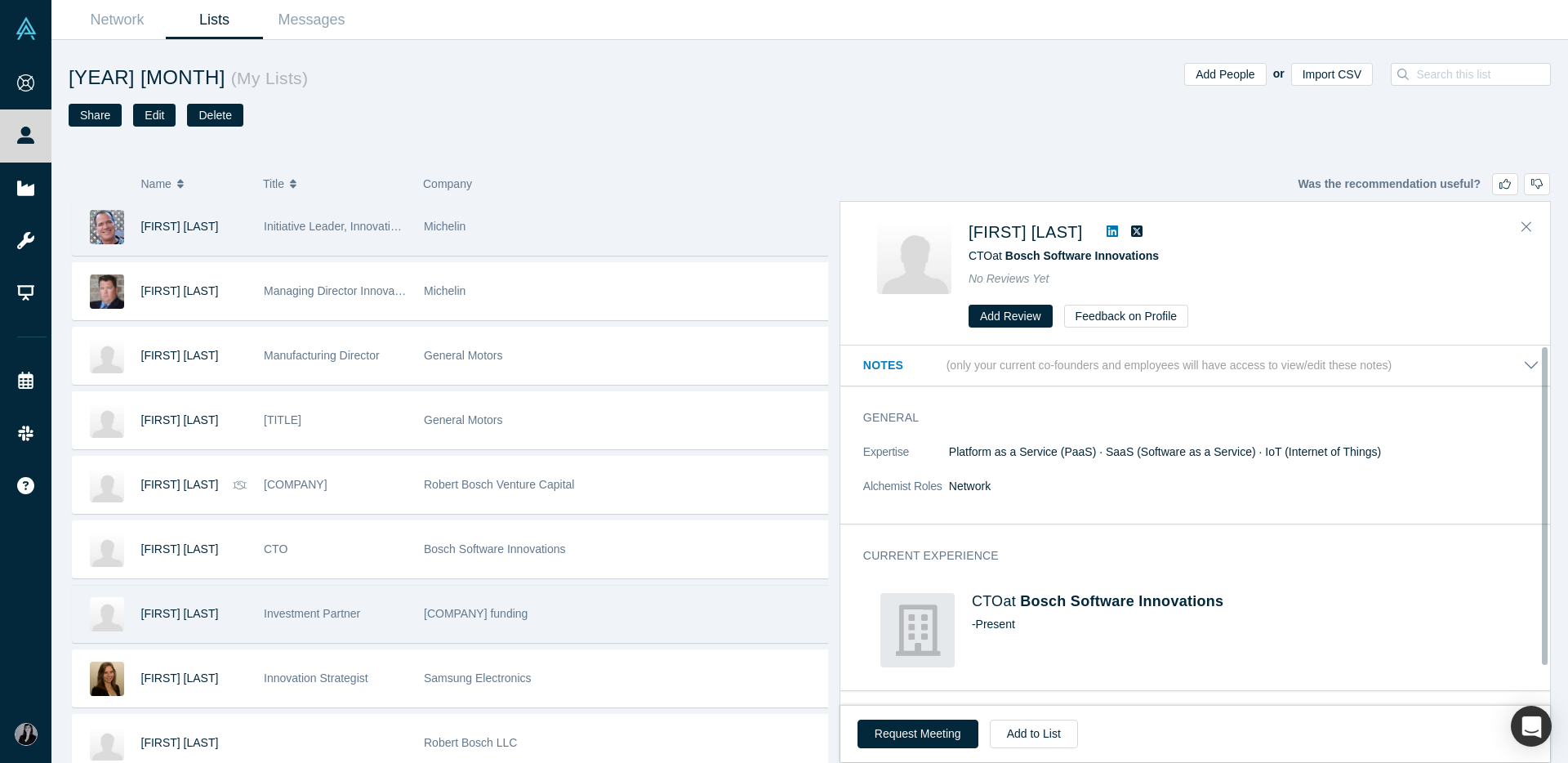 click on "[COMPANY] funding" at bounding box center (626, 614) 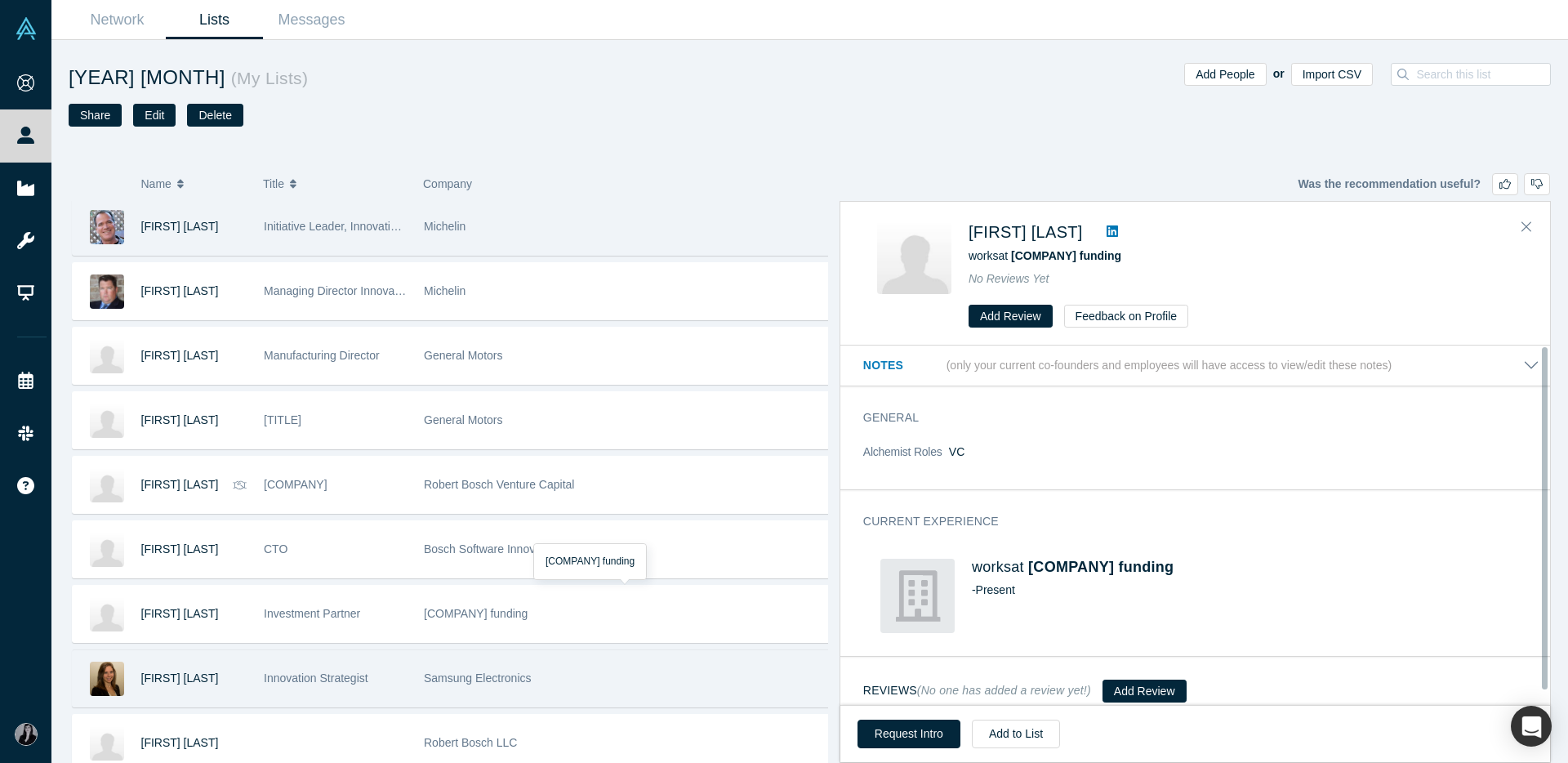 click on "Samsung Electronics" at bounding box center [626, 678] 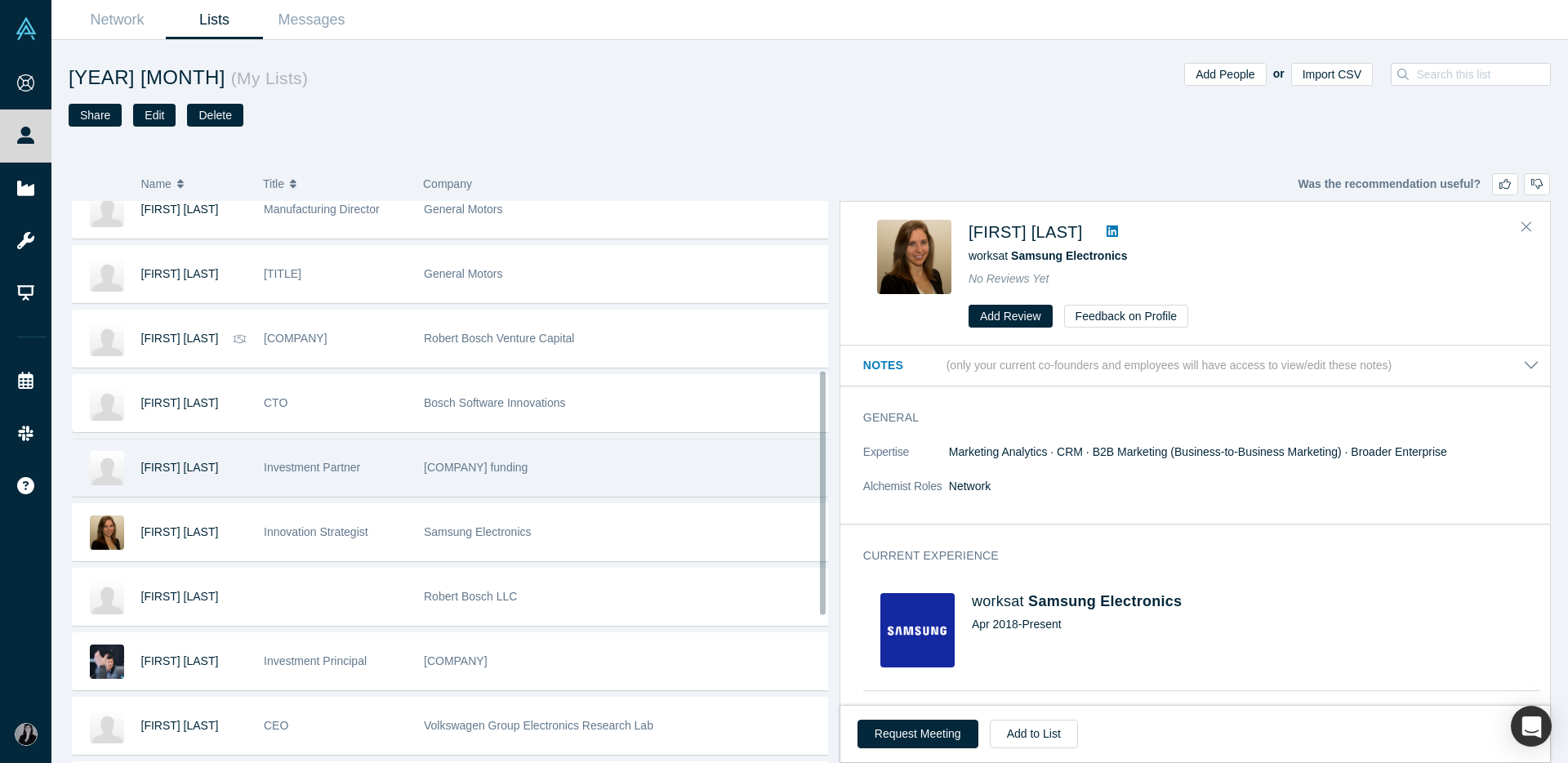 scroll, scrollTop: 444, scrollLeft: 0, axis: vertical 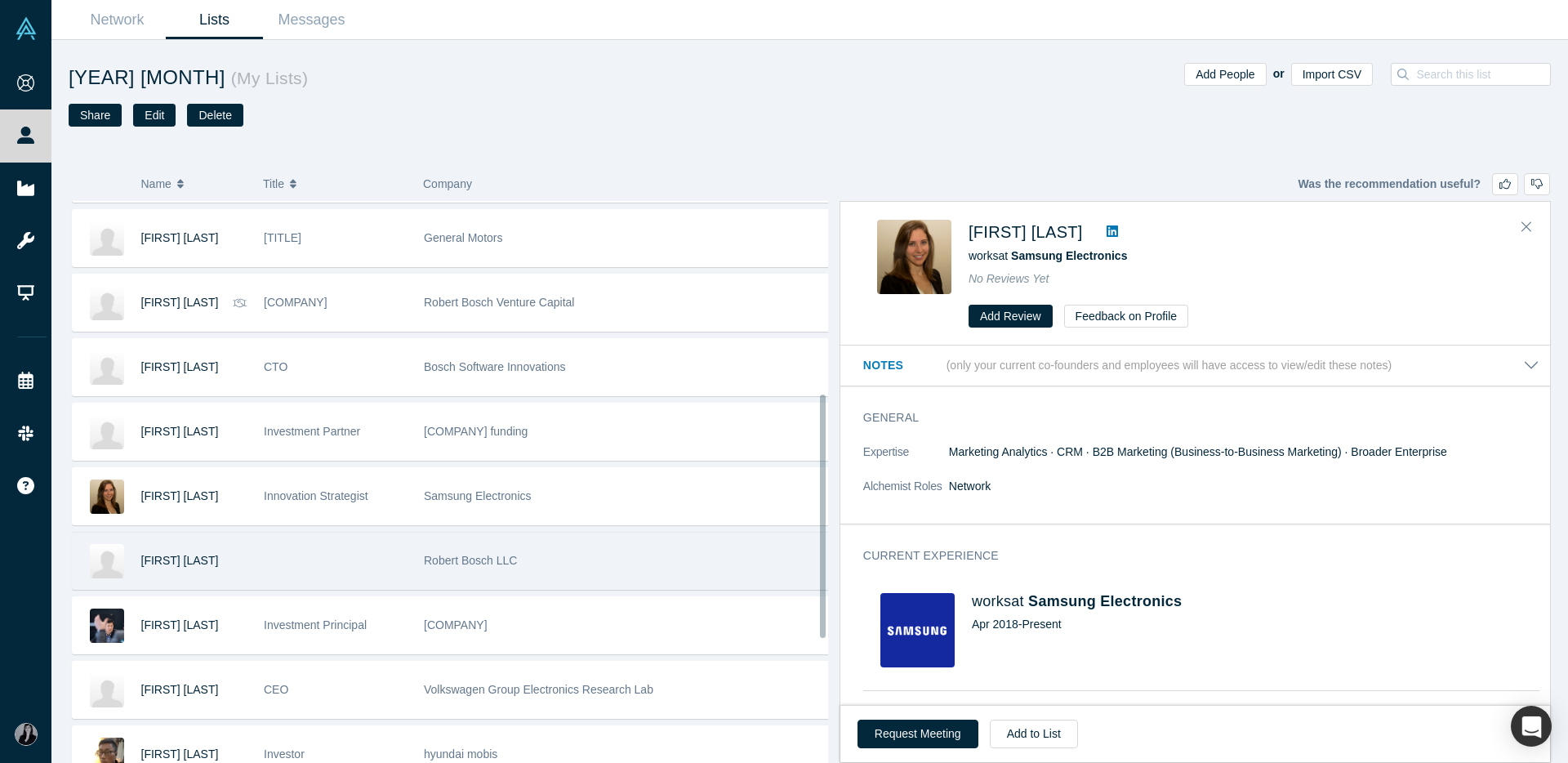 click on "Robert Bosch LLC" at bounding box center [626, 560] 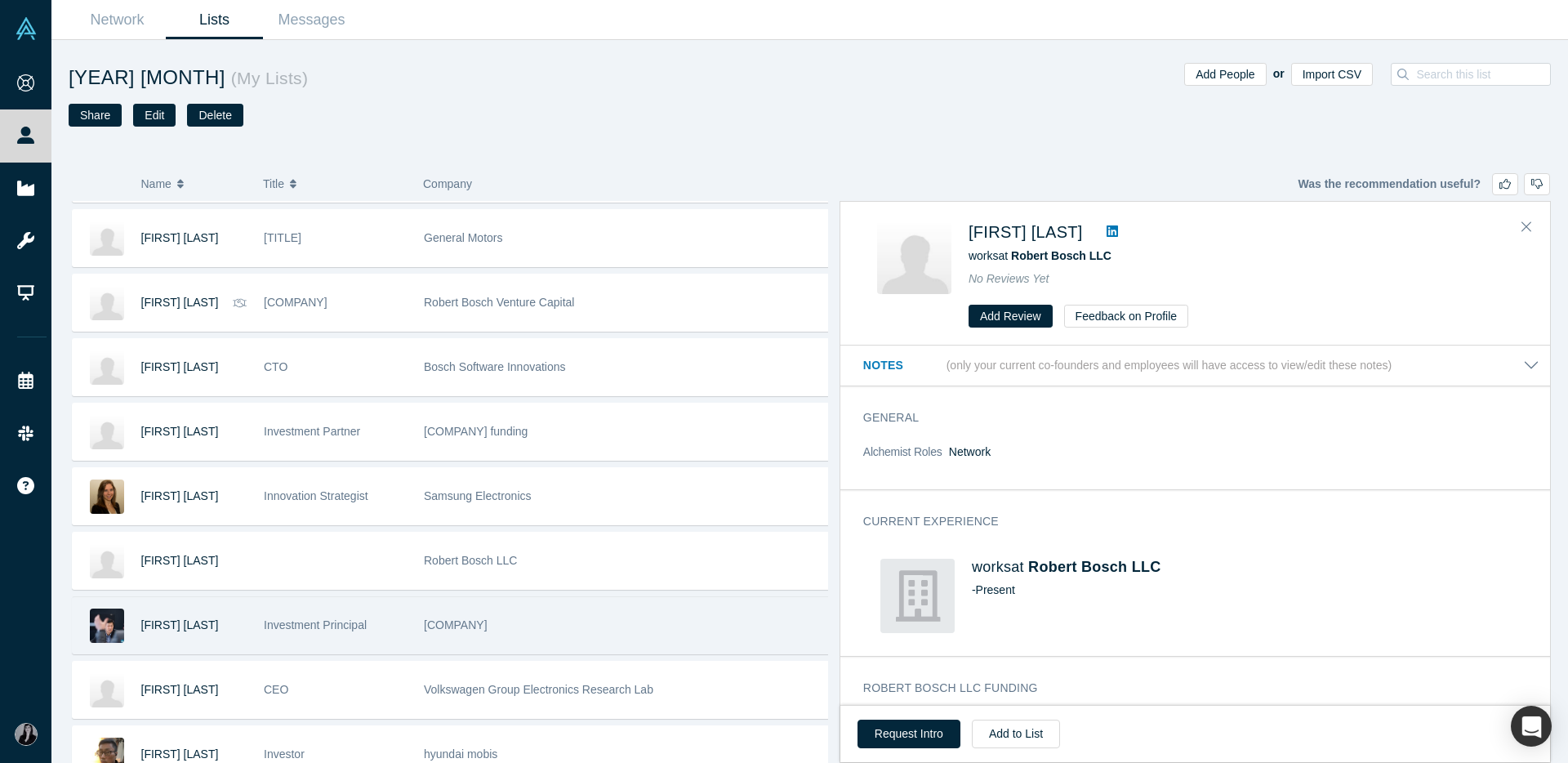 click on "[COMPANY]" at bounding box center (626, 625) 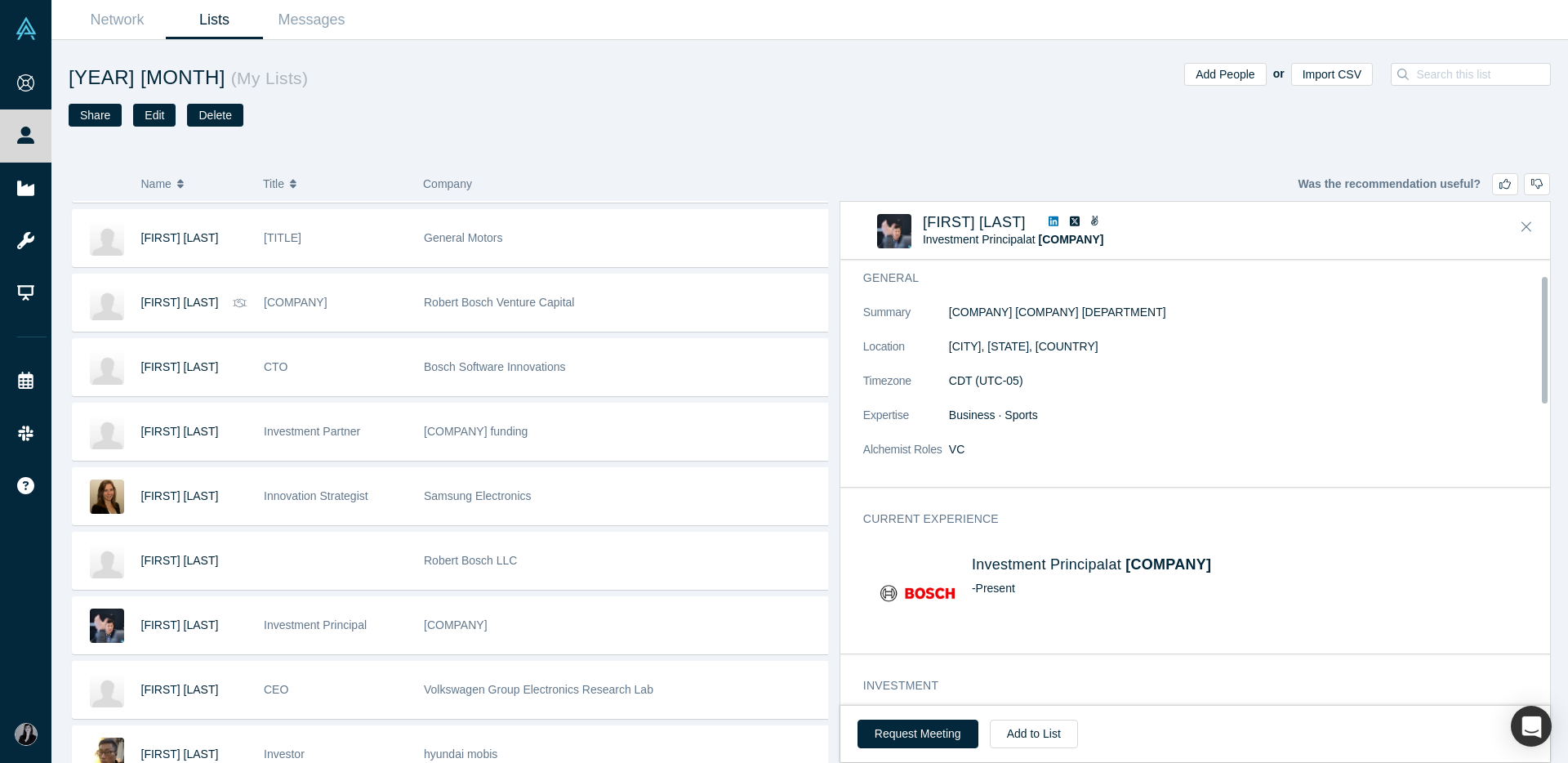 scroll, scrollTop: 55, scrollLeft: 0, axis: vertical 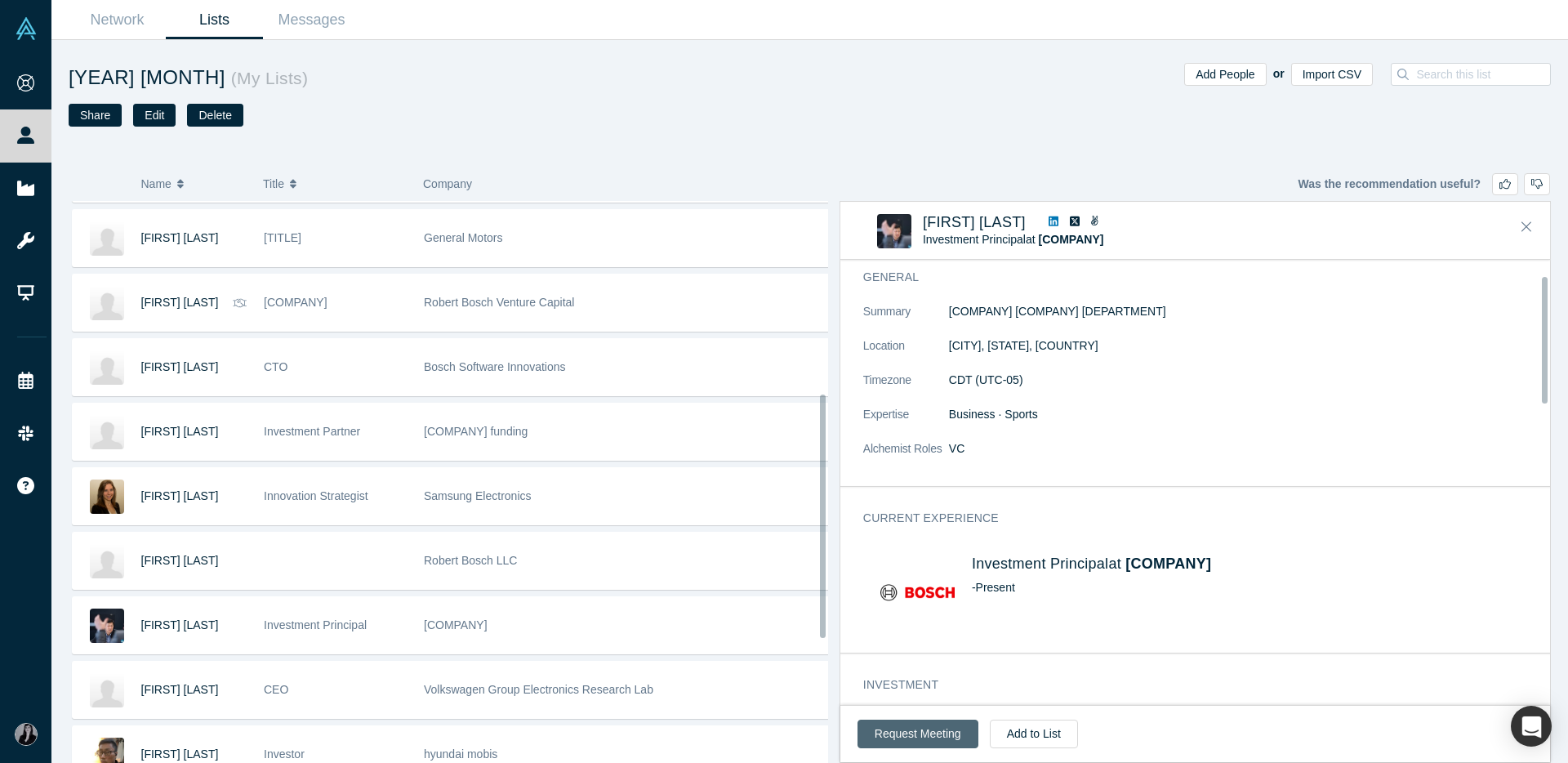 click on "Request Meeting" at bounding box center (918, 734) 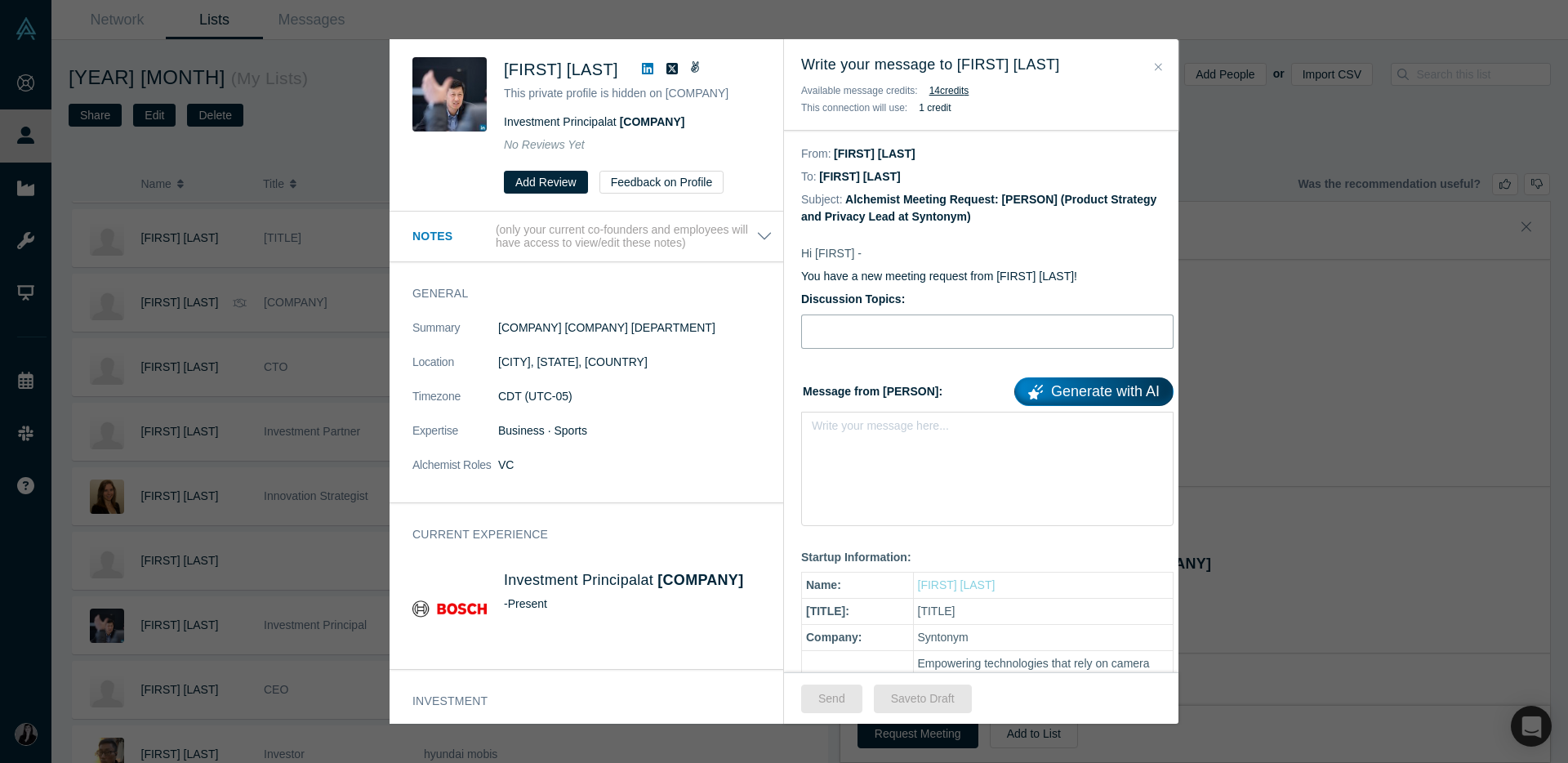 click at bounding box center [987, 332] 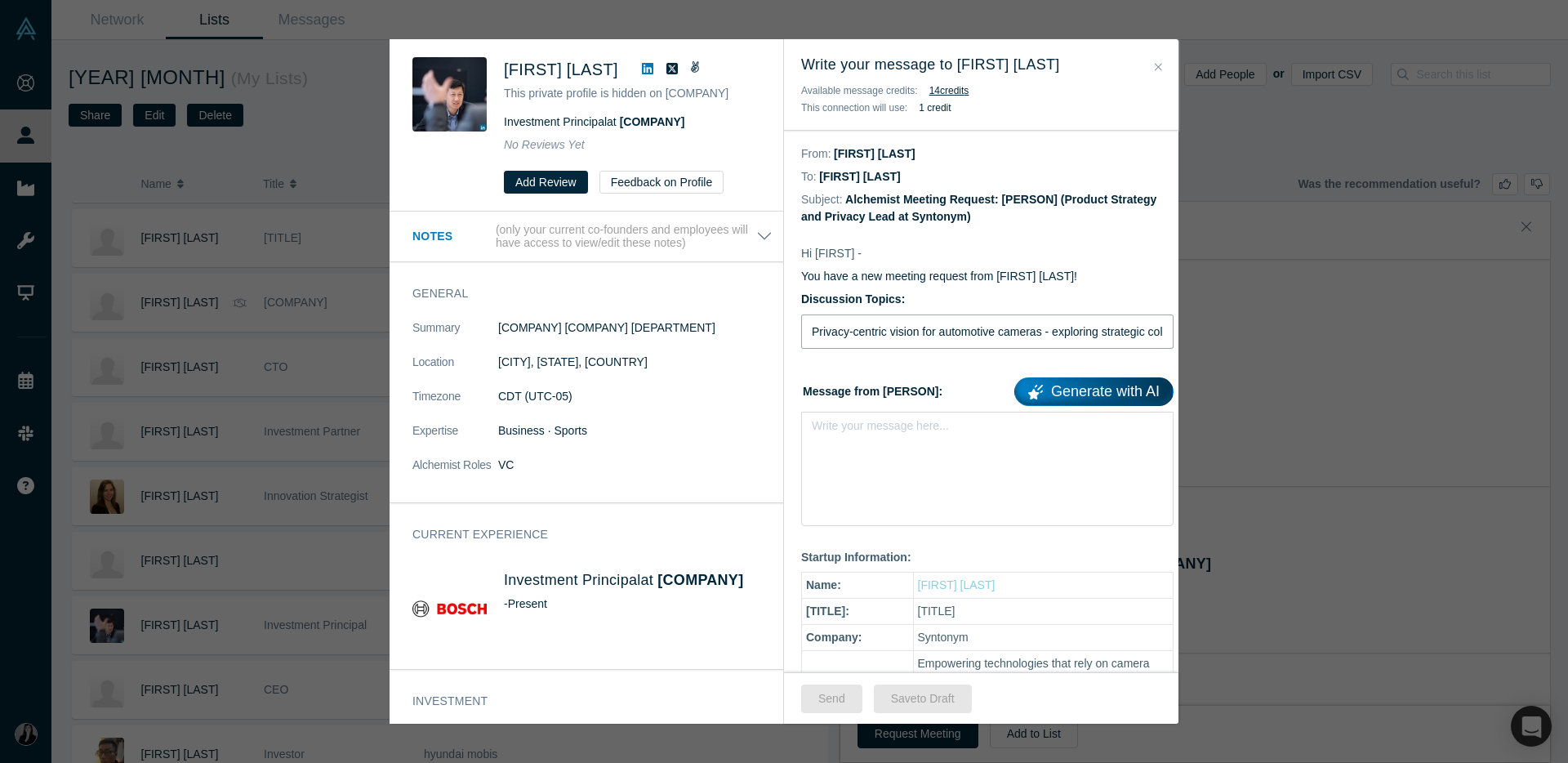 scroll, scrollTop: 0, scrollLeft: 134, axis: horizontal 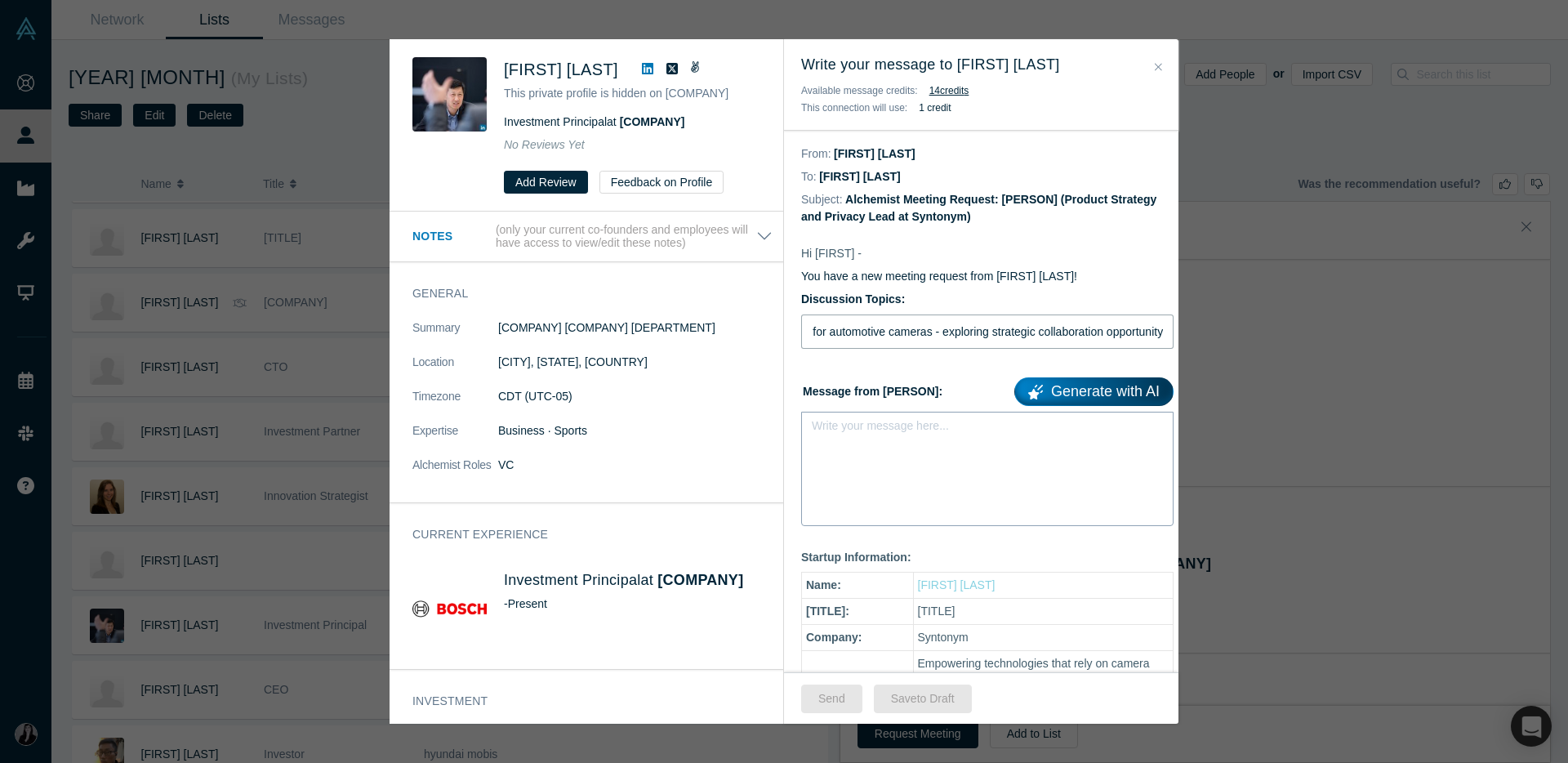 type on "Privacy-centric vision for automotive cameras - exploring strategic collaboration opportunity" 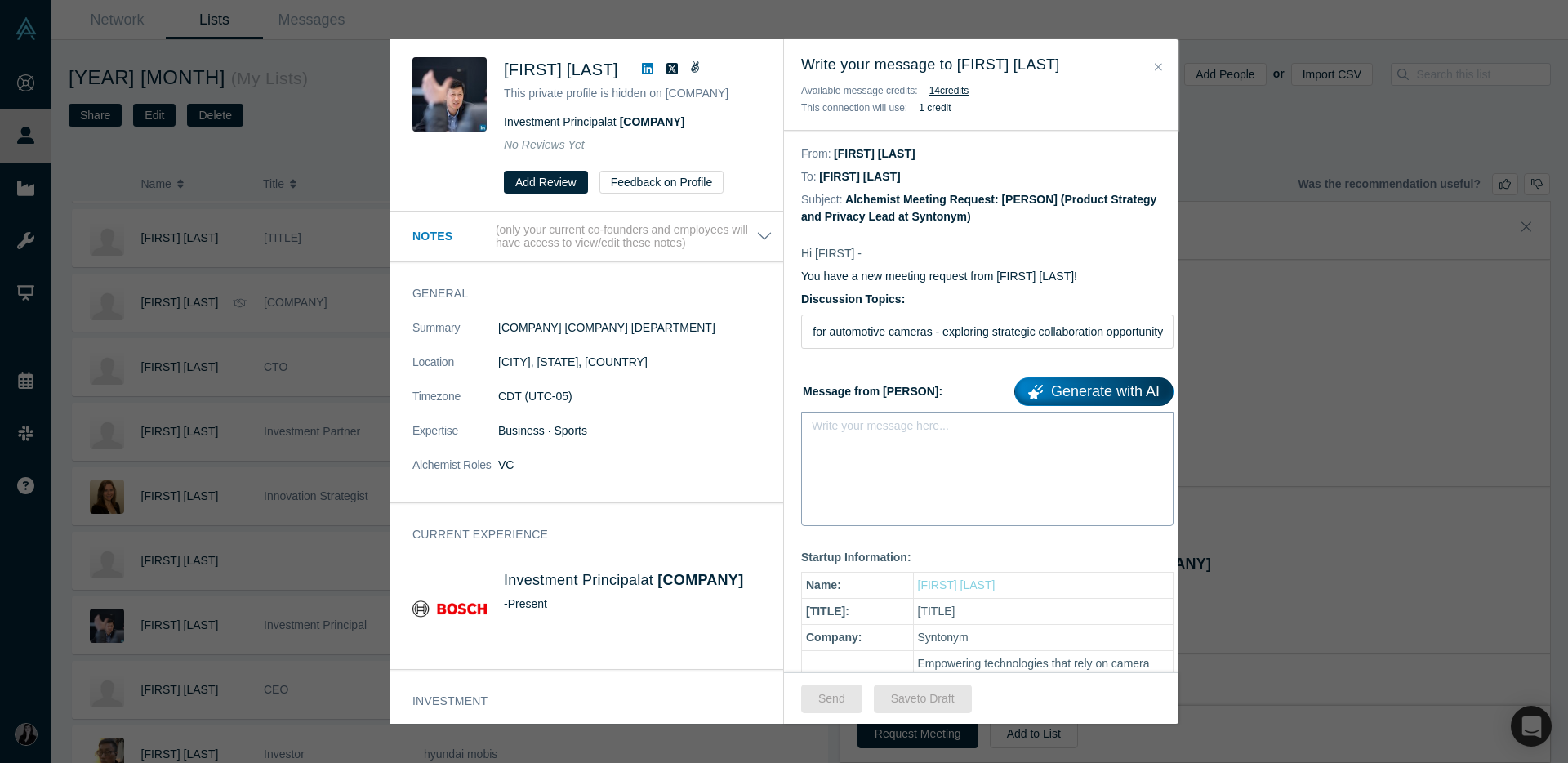 click at bounding box center (987, 431) 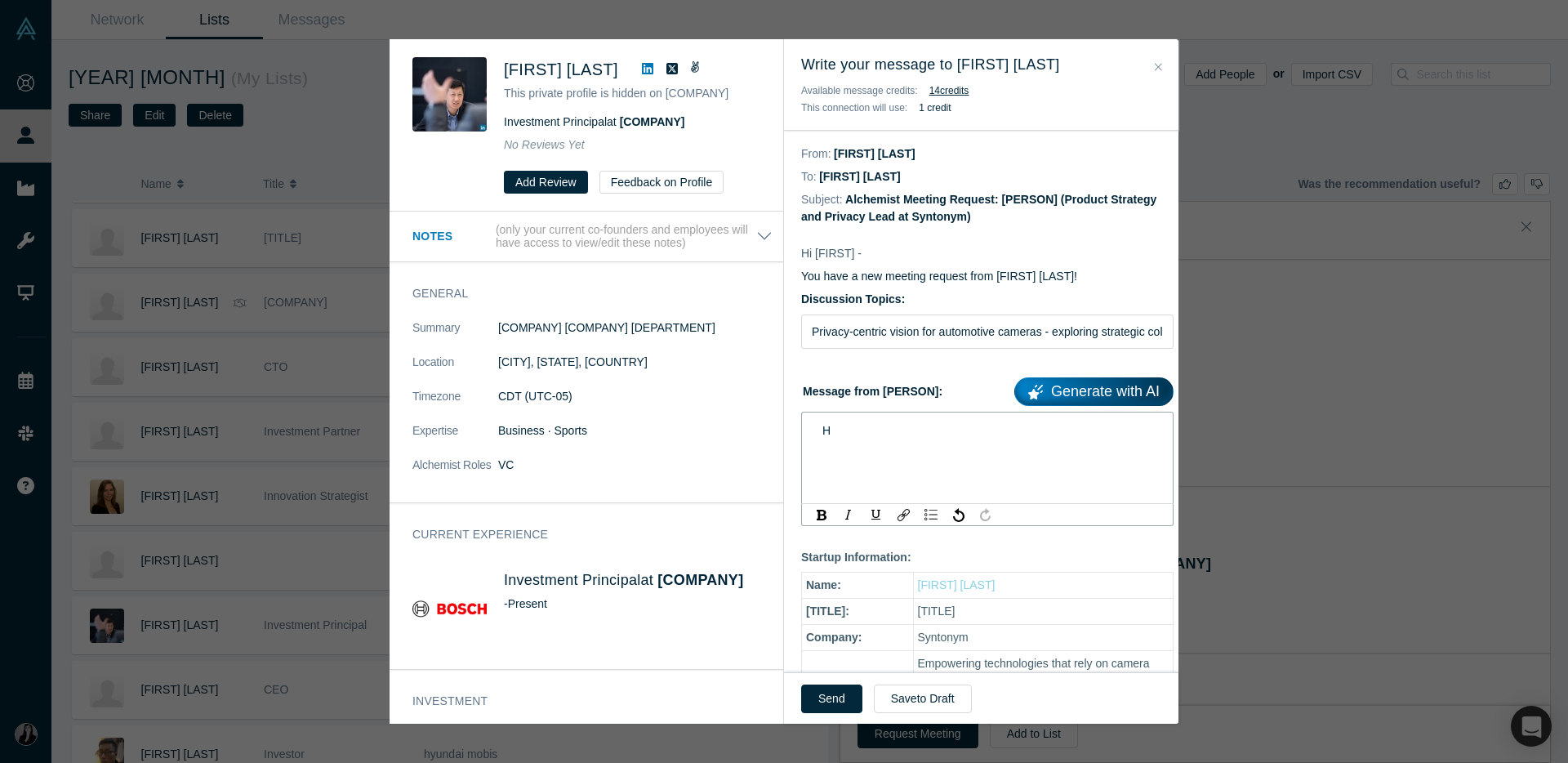 type 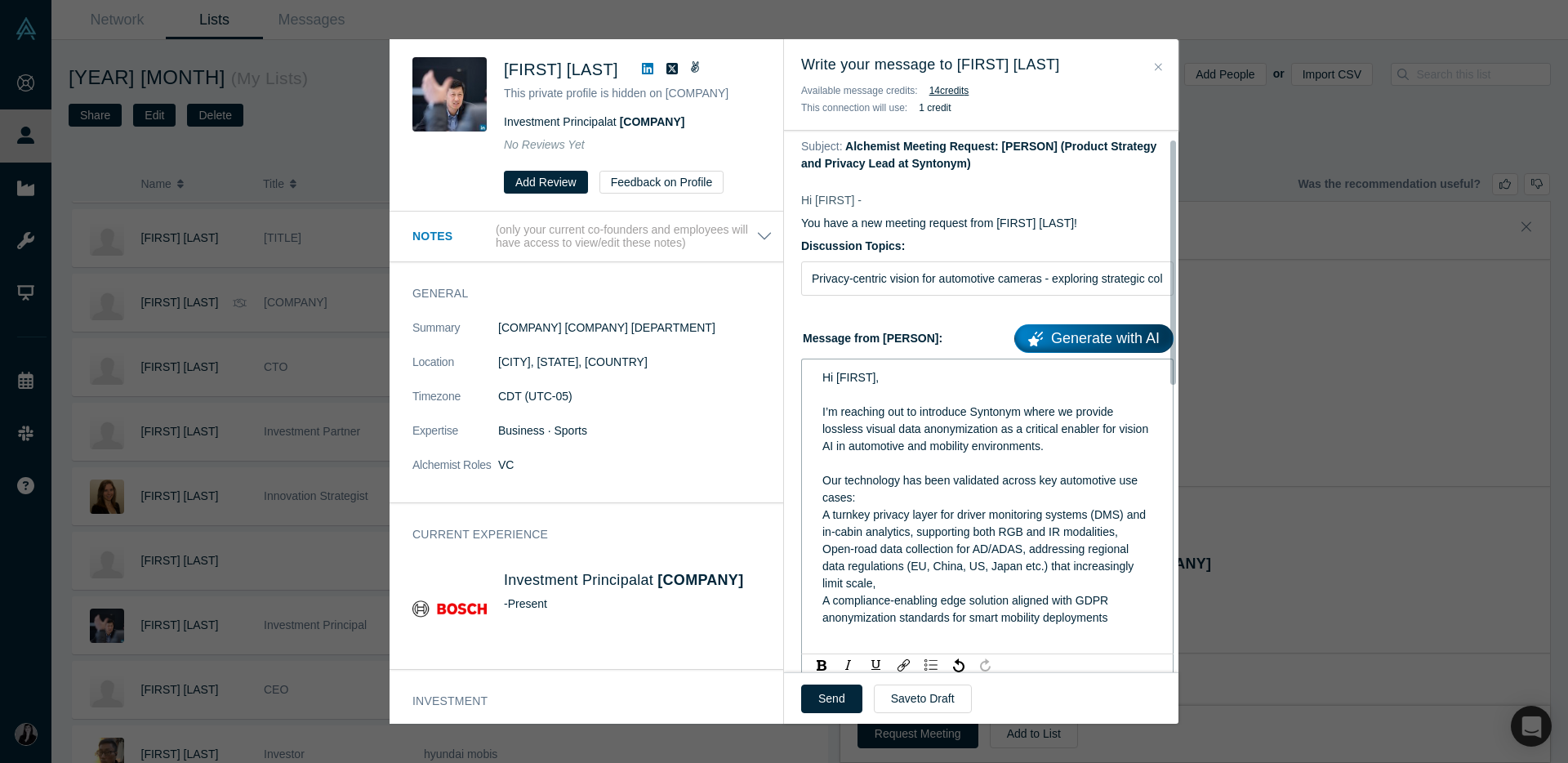 scroll, scrollTop: 59, scrollLeft: 0, axis: vertical 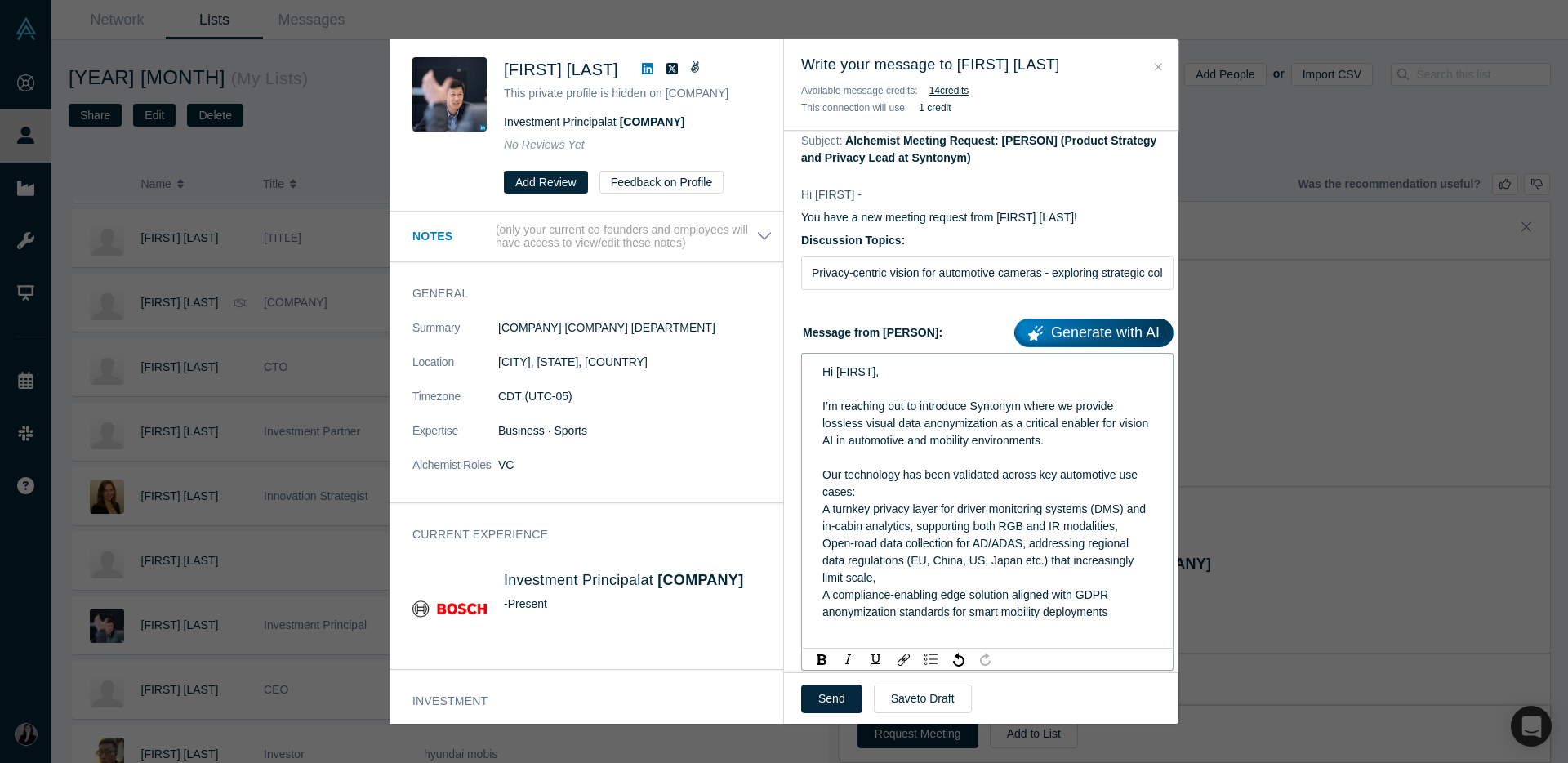 drag, startPoint x: 1129, startPoint y: 636, endPoint x: 822, endPoint y: 515, distance: 329.9848 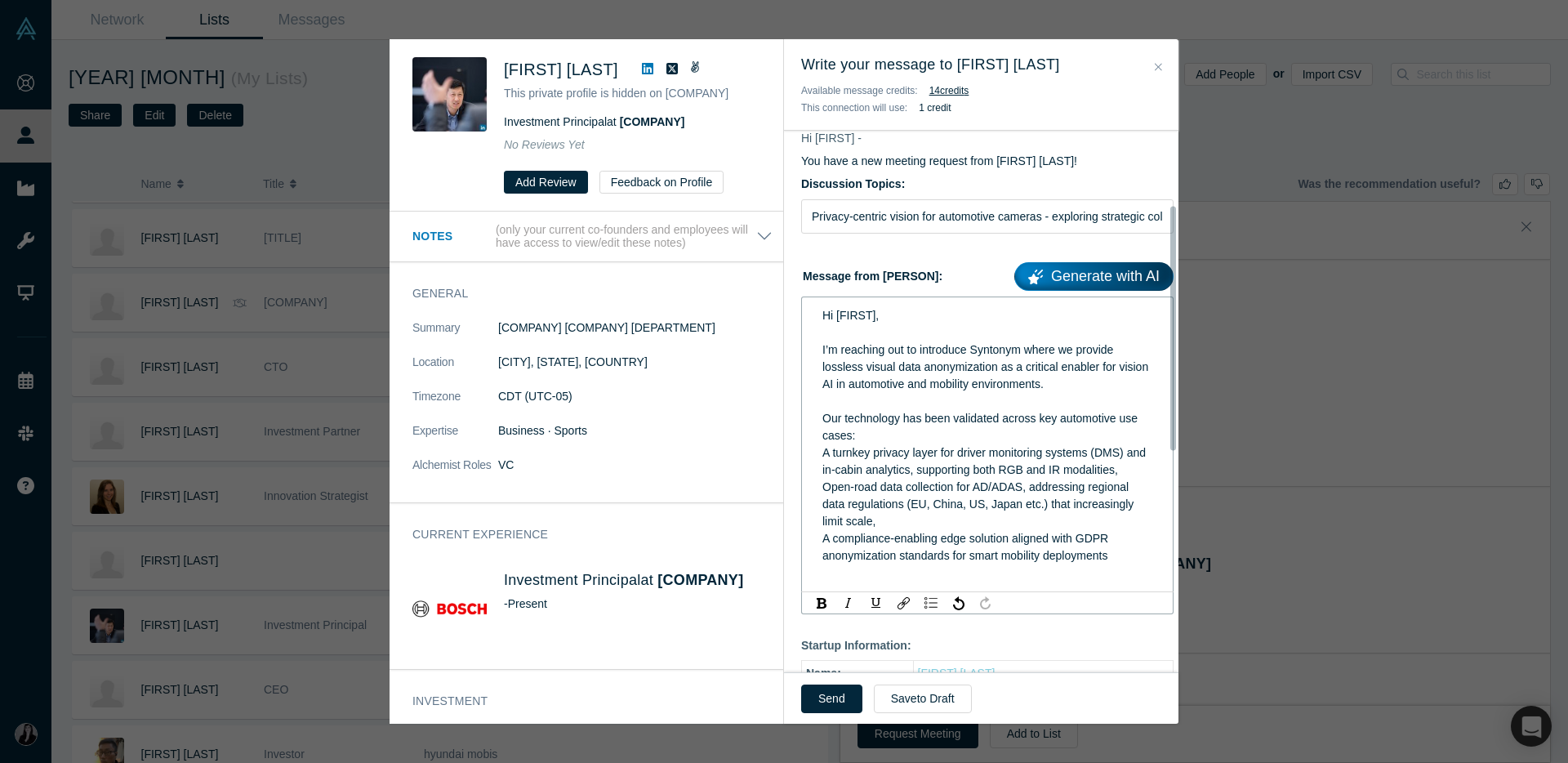 scroll, scrollTop: 221, scrollLeft: 0, axis: vertical 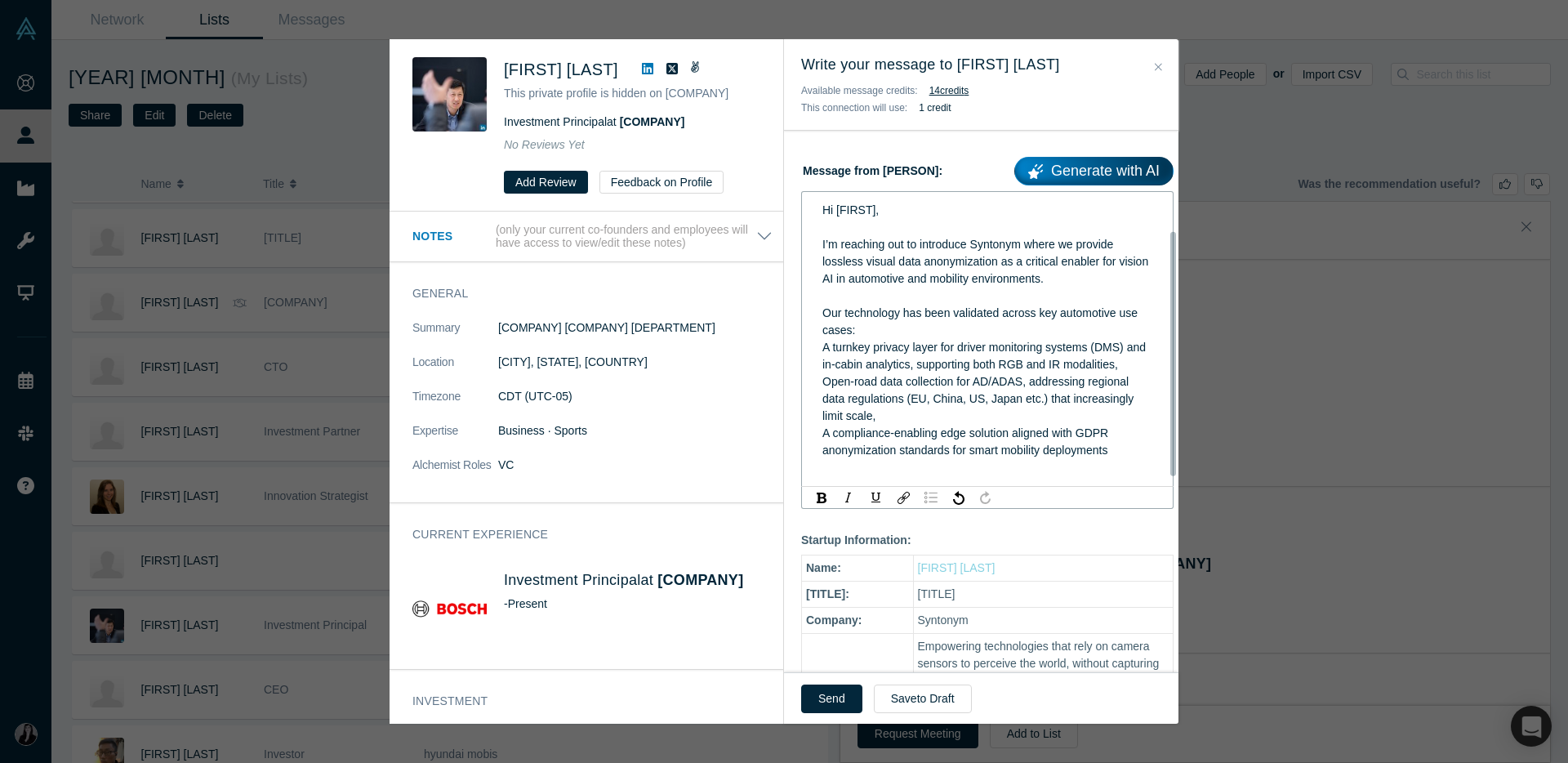 click at bounding box center [931, 498] 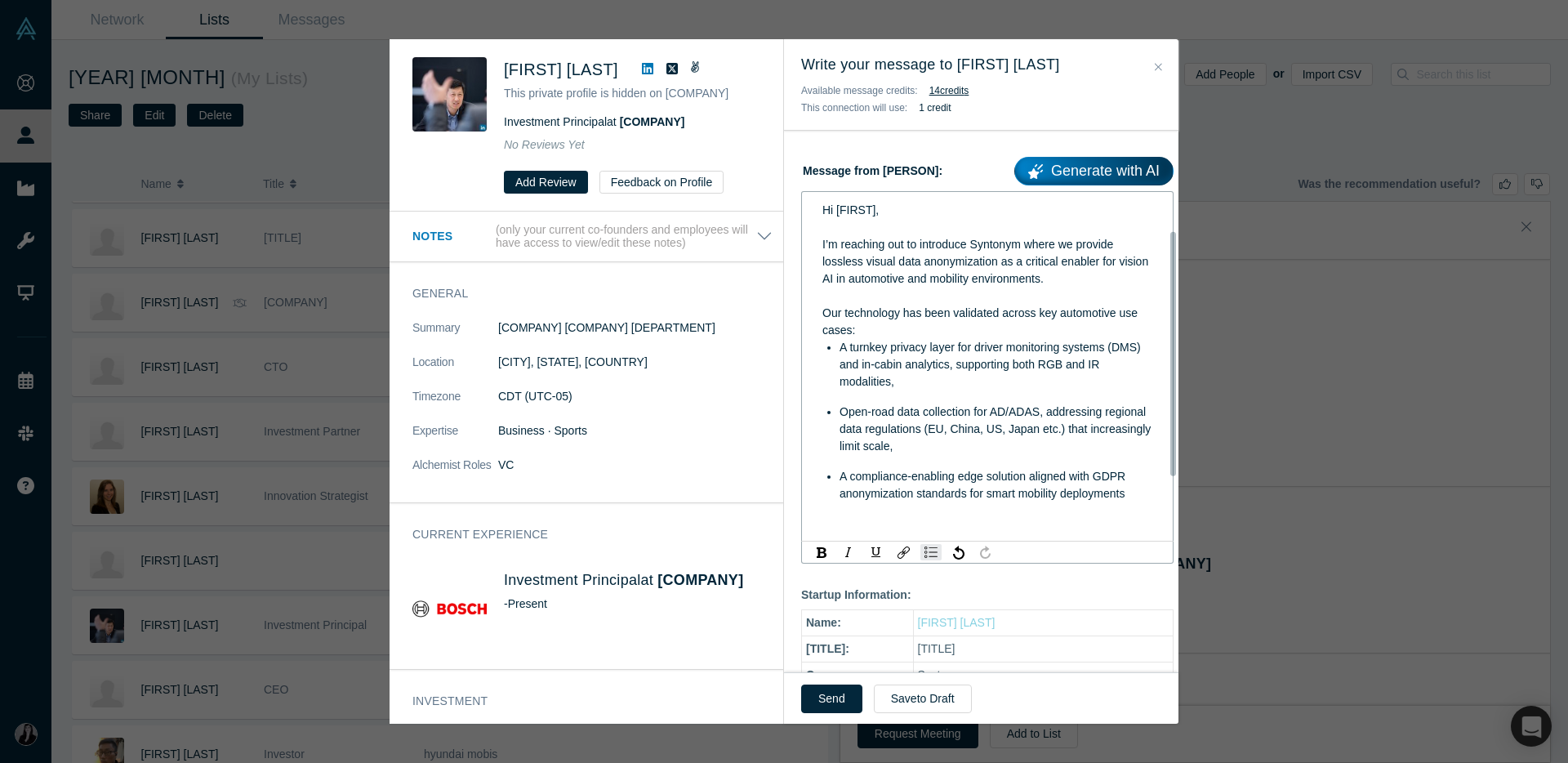 click on "Hi [PERSON],  I’m reaching out to introduce Syntonym where we provide lossless visual data anonymization as a critical enabler for vision AI in automotive and mobility environments.  Our technology has been validated across key automotive use cases:  A turnkey privacy layer for driver monitoring systems (DMS) and in-cabin analytics, supporting both RGB and IR modalities,  Open-road data collection for AD/ADAS, addressing regional data regulations (EU, China, US, Japan etc.) that increasingly limit scale,  A compliance-enabling edge solution aligned with GDPR anonymization standards for smart mobility deployments" at bounding box center [987, 366] 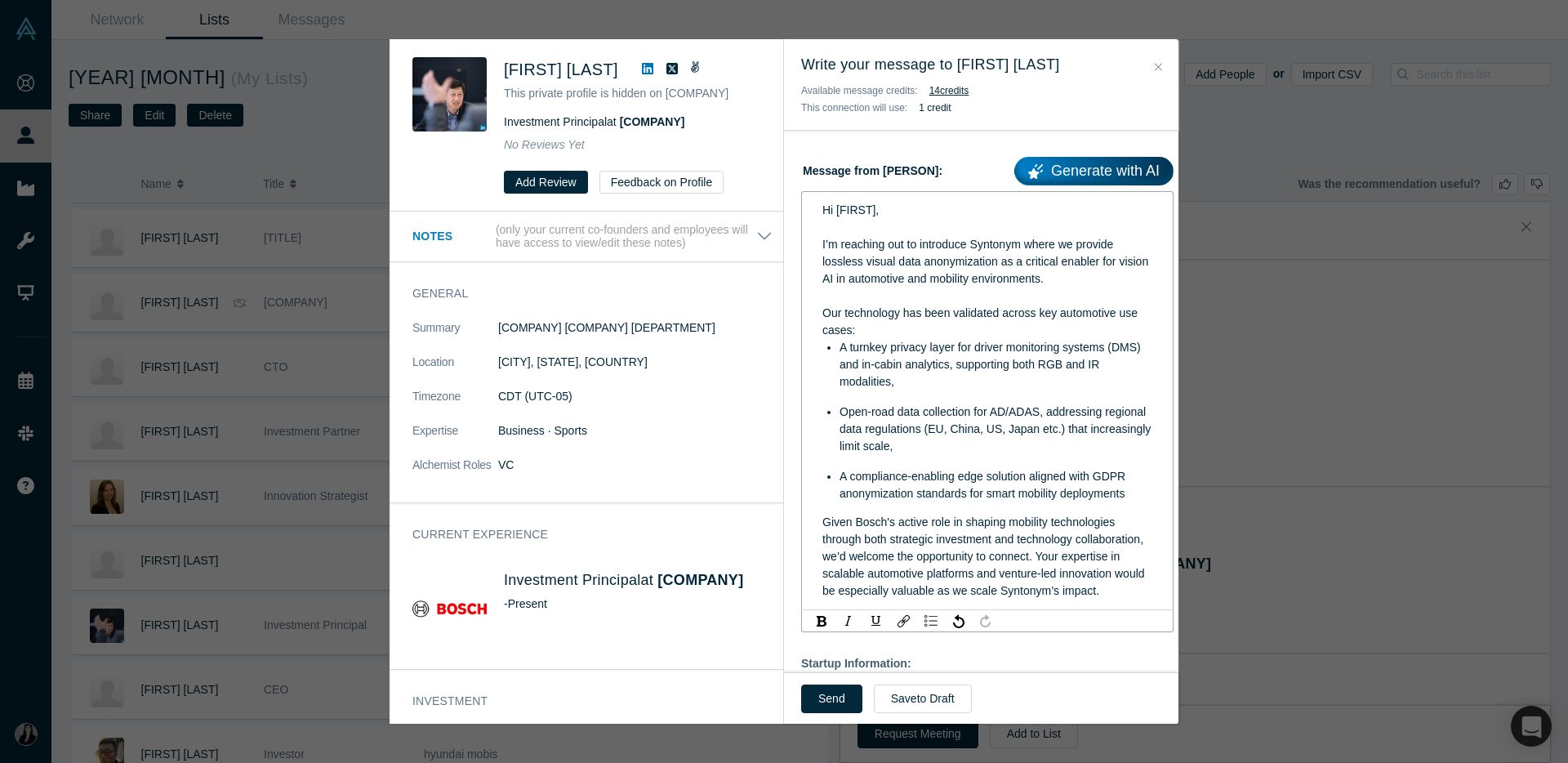 click on "Given Bosch's active role in shaping mobility technologies through both strategic investment and technology collaboration, we’d welcome the opportunity to connect. Your expertise in scalable automotive platforms and venture-led innovation would be especially valuable as we scale Syntonym’s impact." at bounding box center (987, 556) 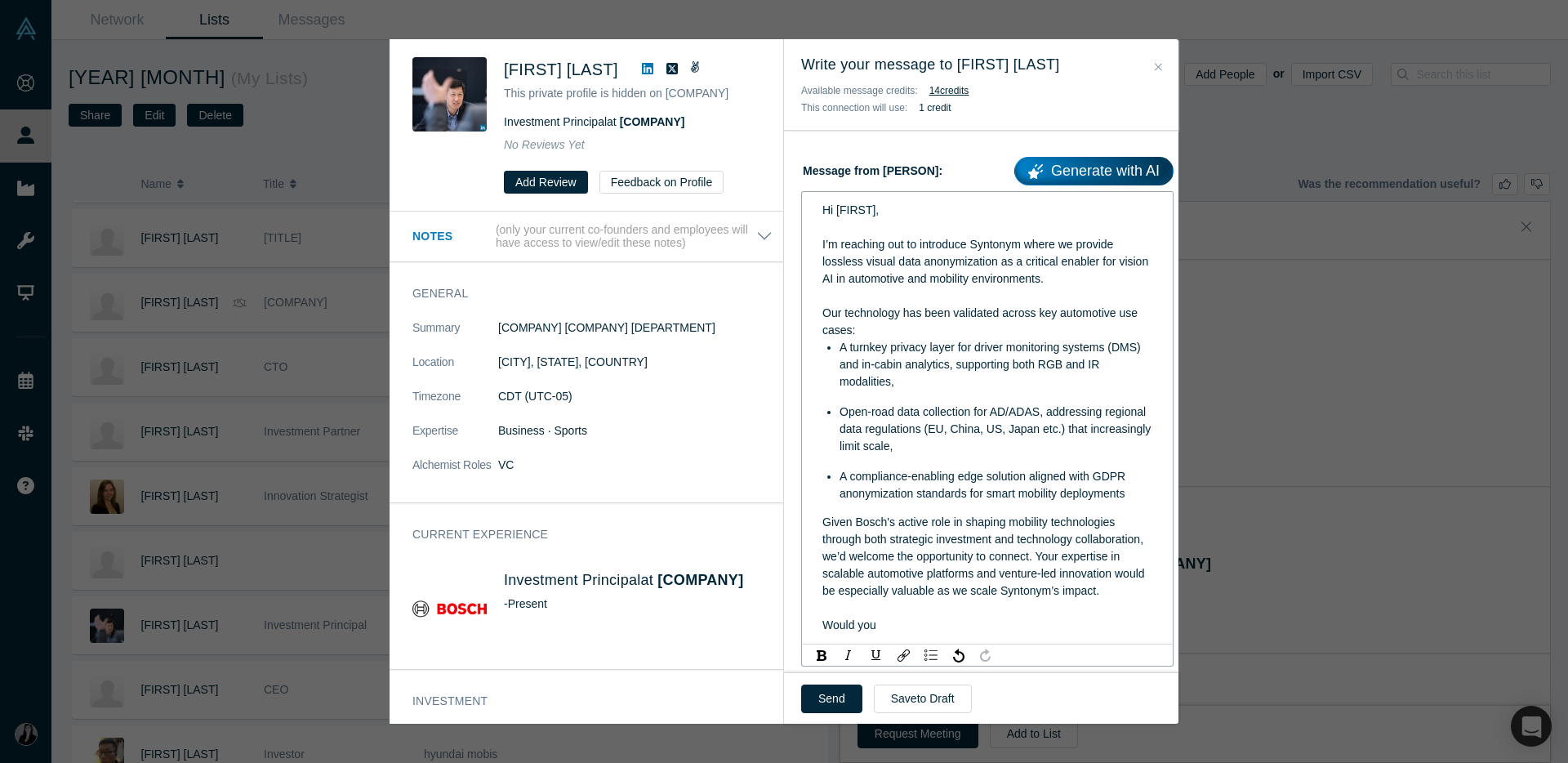 click on "Would you" at bounding box center [849, 625] 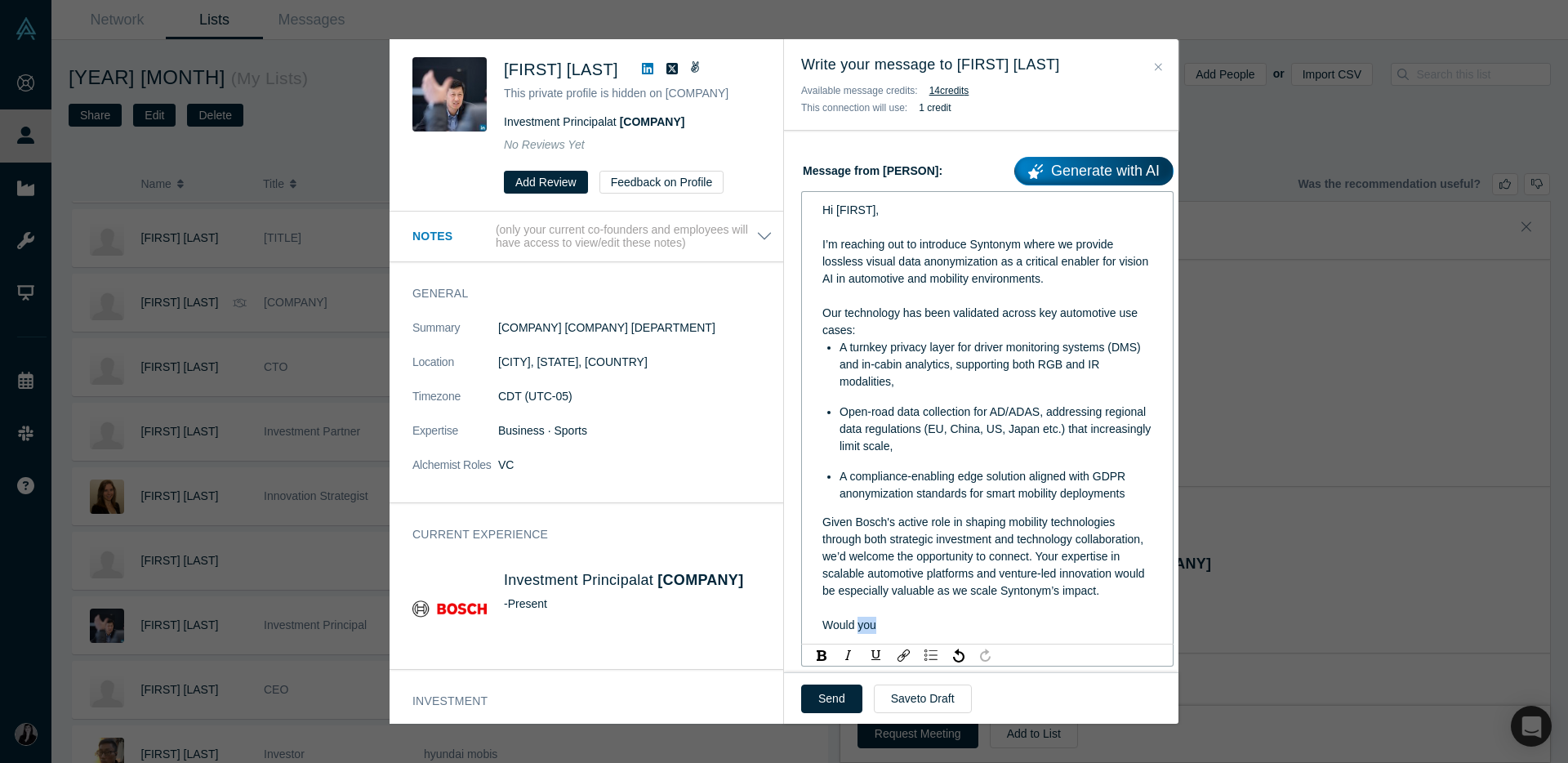 click on "Would you" at bounding box center [849, 625] 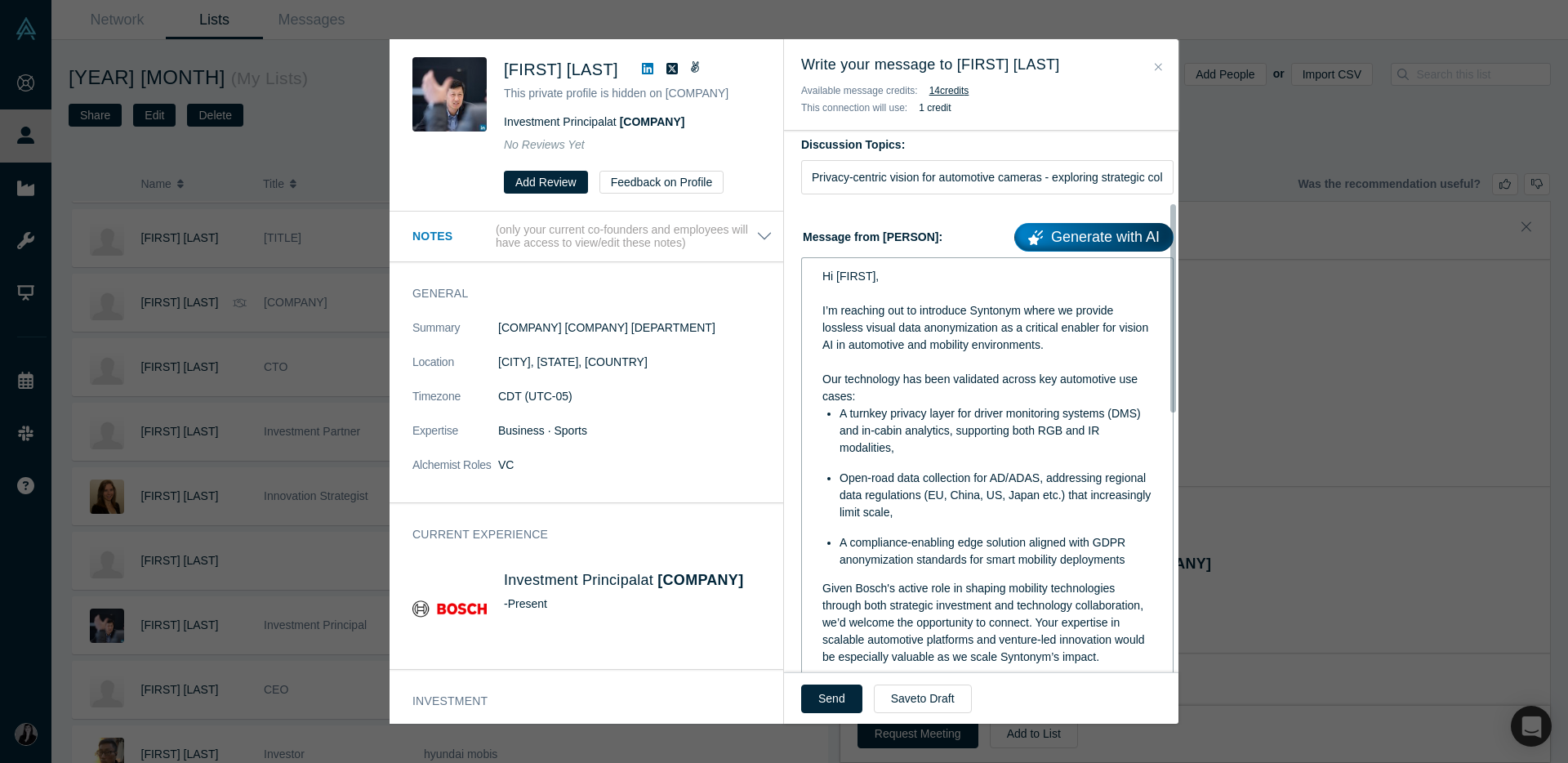 scroll, scrollTop: 153, scrollLeft: 0, axis: vertical 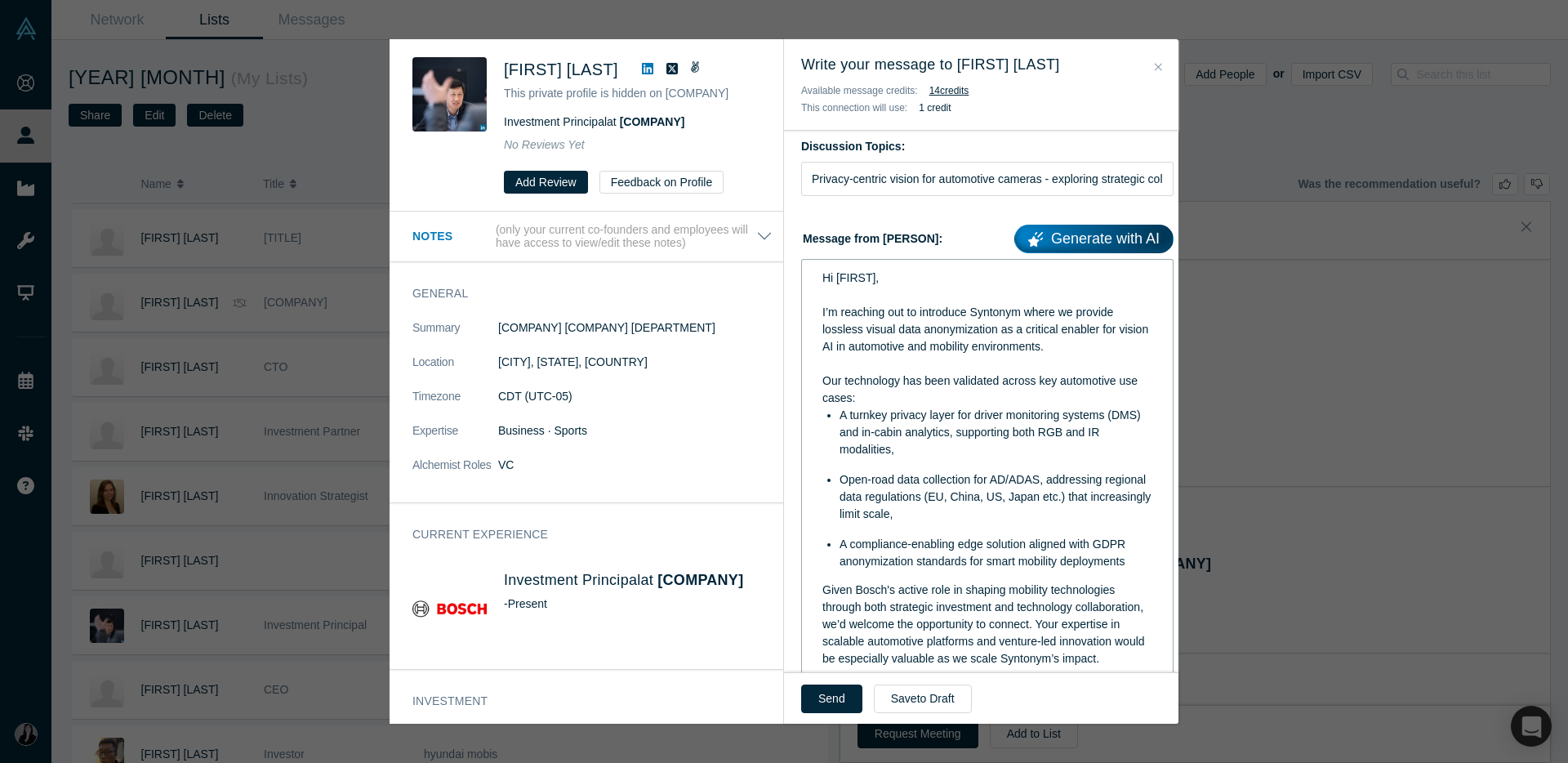 click on "I’m reaching out to introduce Syntonym where we provide lossless visual data anonymization as a critical enabler for vision AI in automotive and mobility environments." at bounding box center [987, 329] 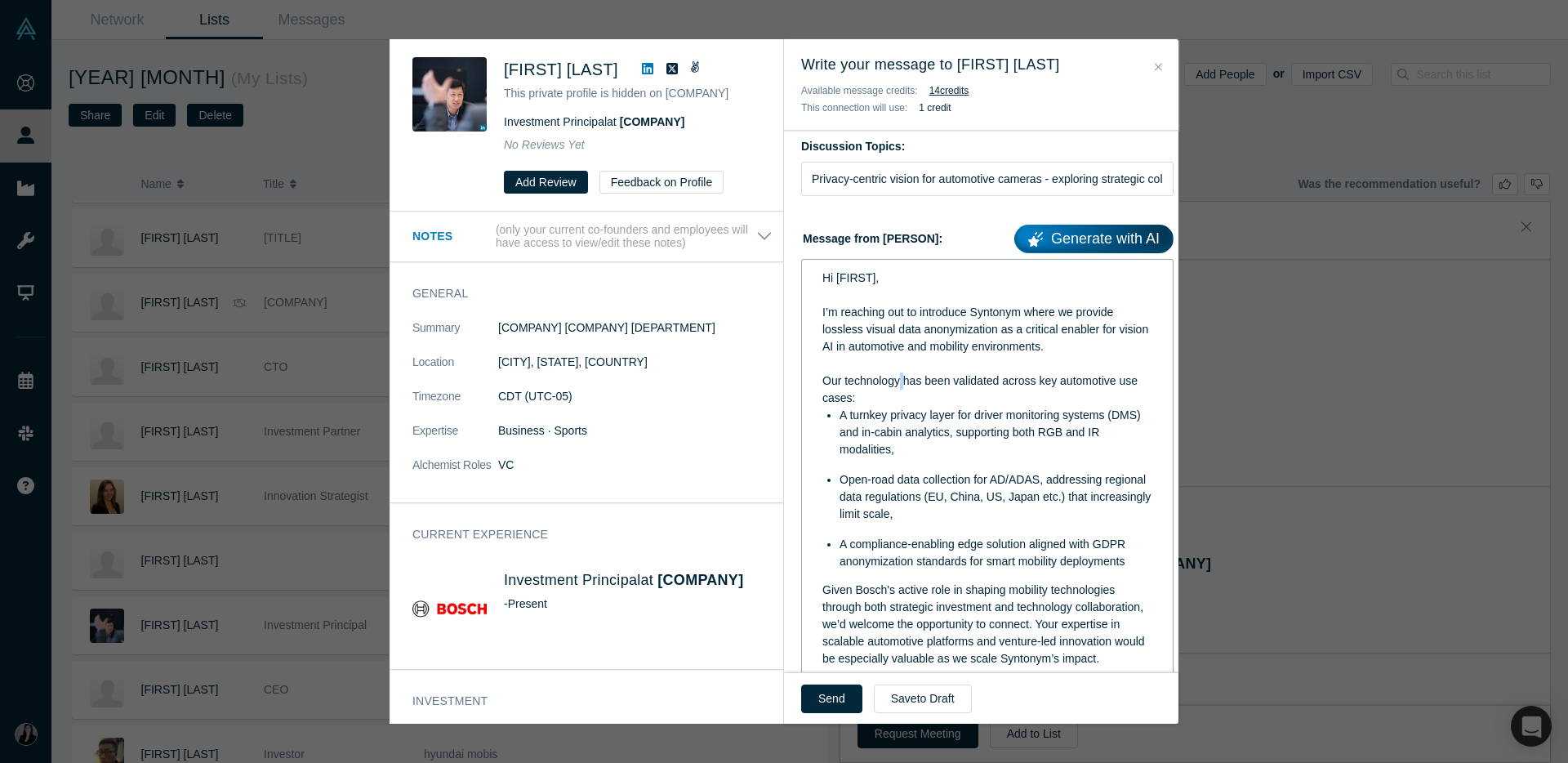 click on "Our technology has been validated across key automotive use cases:" at bounding box center (982, 389) 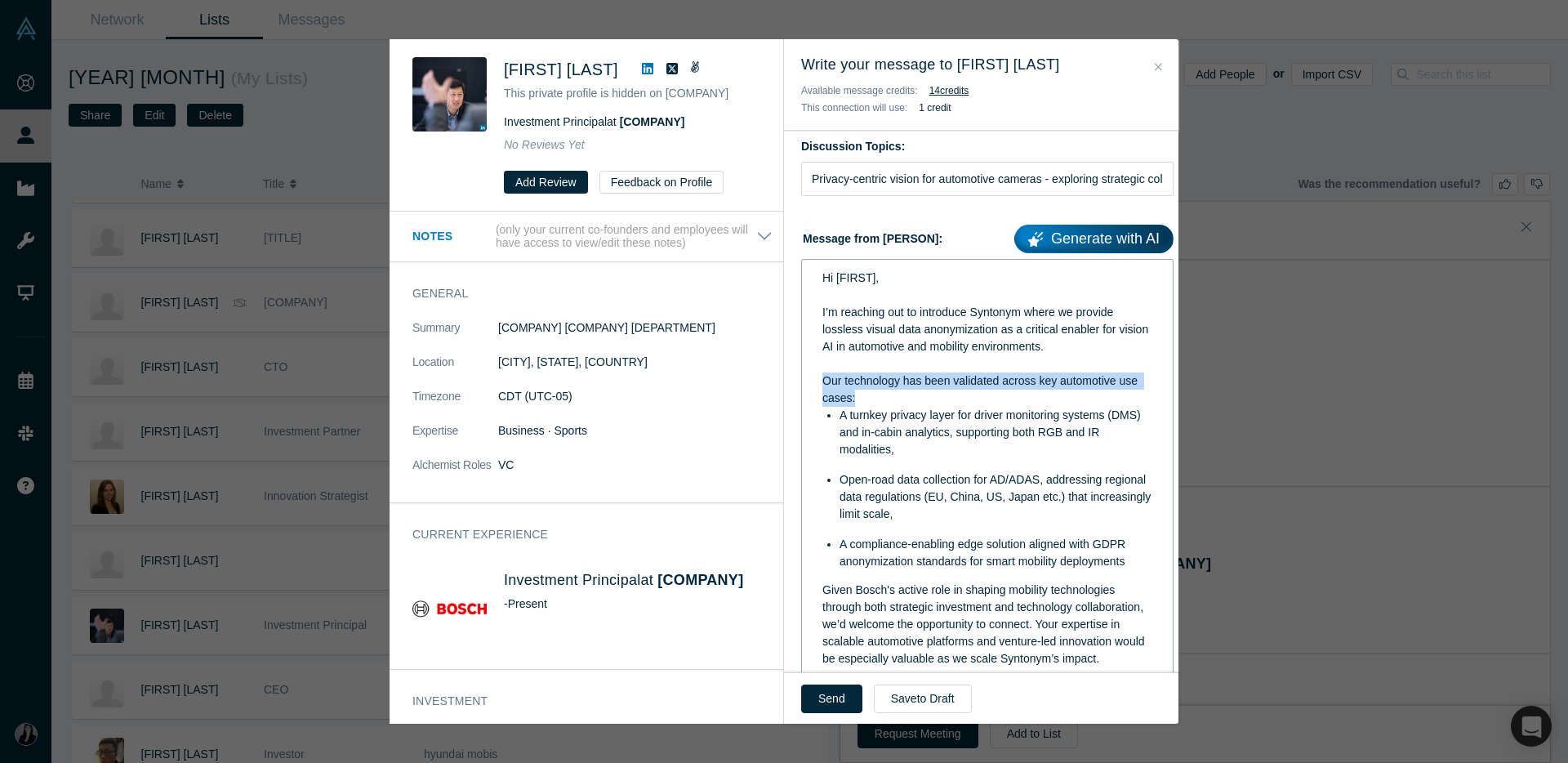 click on "Our technology has been validated across key automotive use cases:" at bounding box center (982, 389) 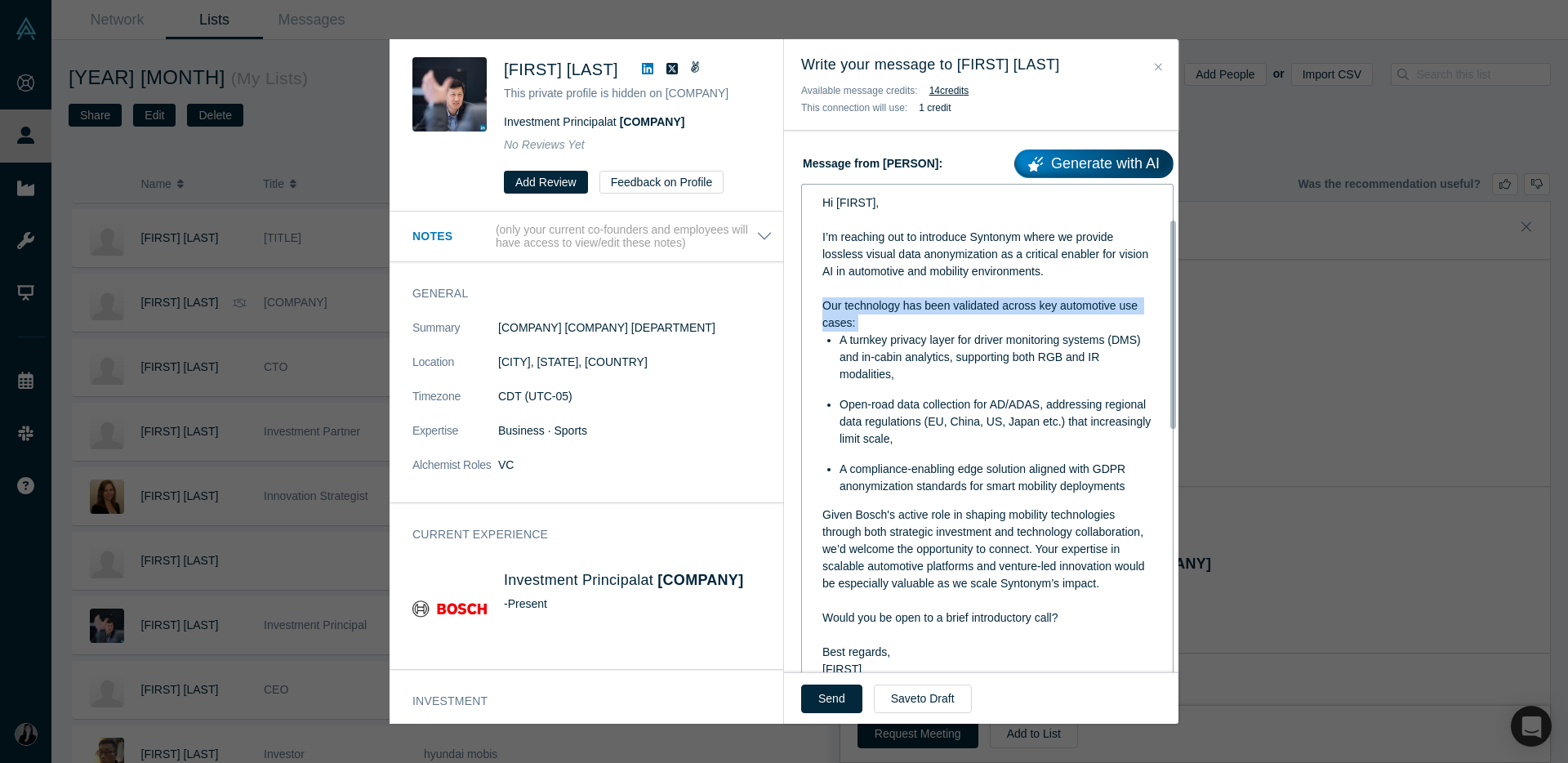 scroll, scrollTop: 230, scrollLeft: 0, axis: vertical 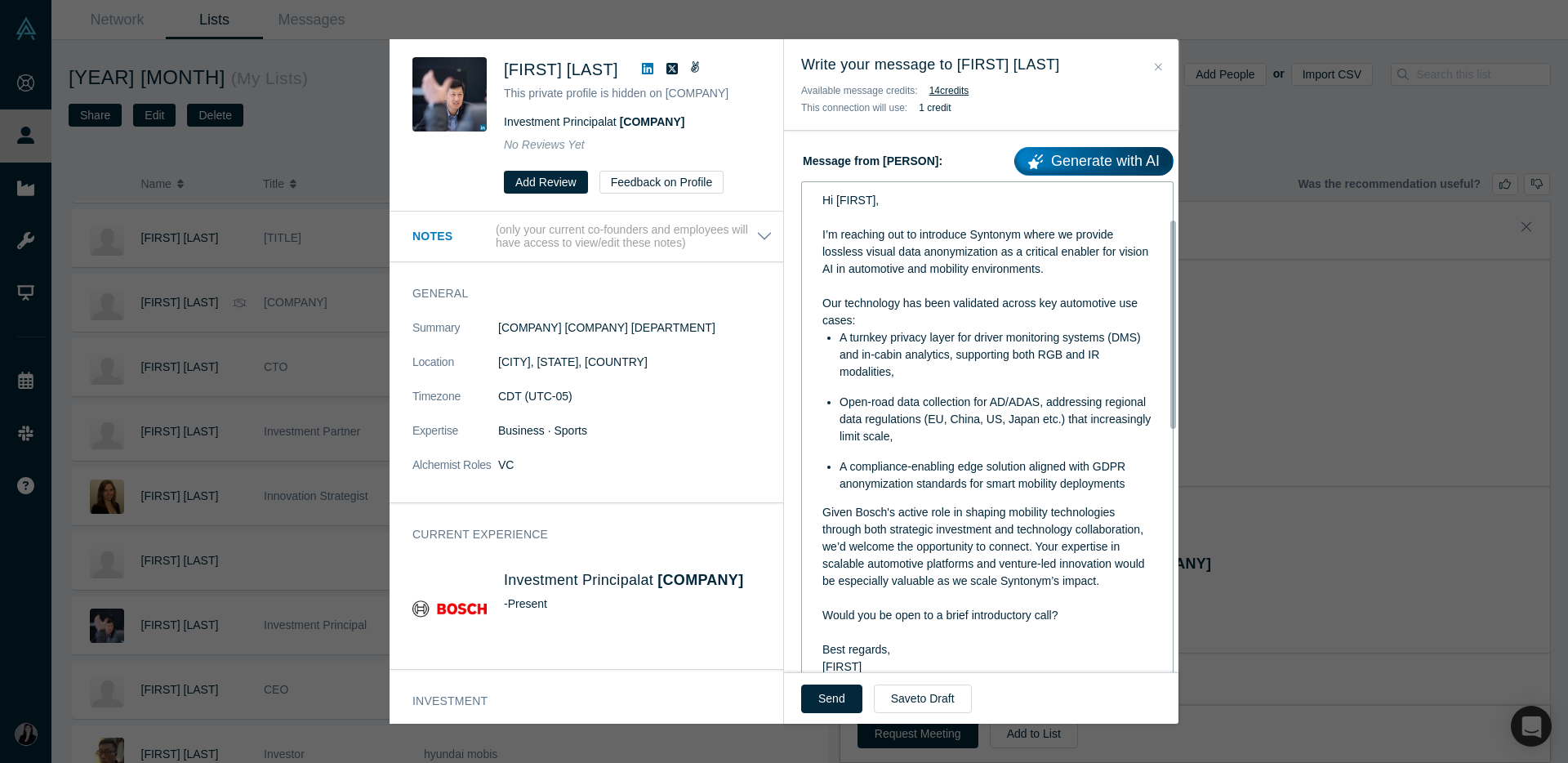 click on "Given Bosch's active role in shaping mobility technologies through both strategic investment and technology collaboration, we’d welcome the opportunity to connect. Your expertise in scalable automotive platforms and venture-led innovation would be especially valuable as we scale Syntonym’s impact." at bounding box center (985, 547) 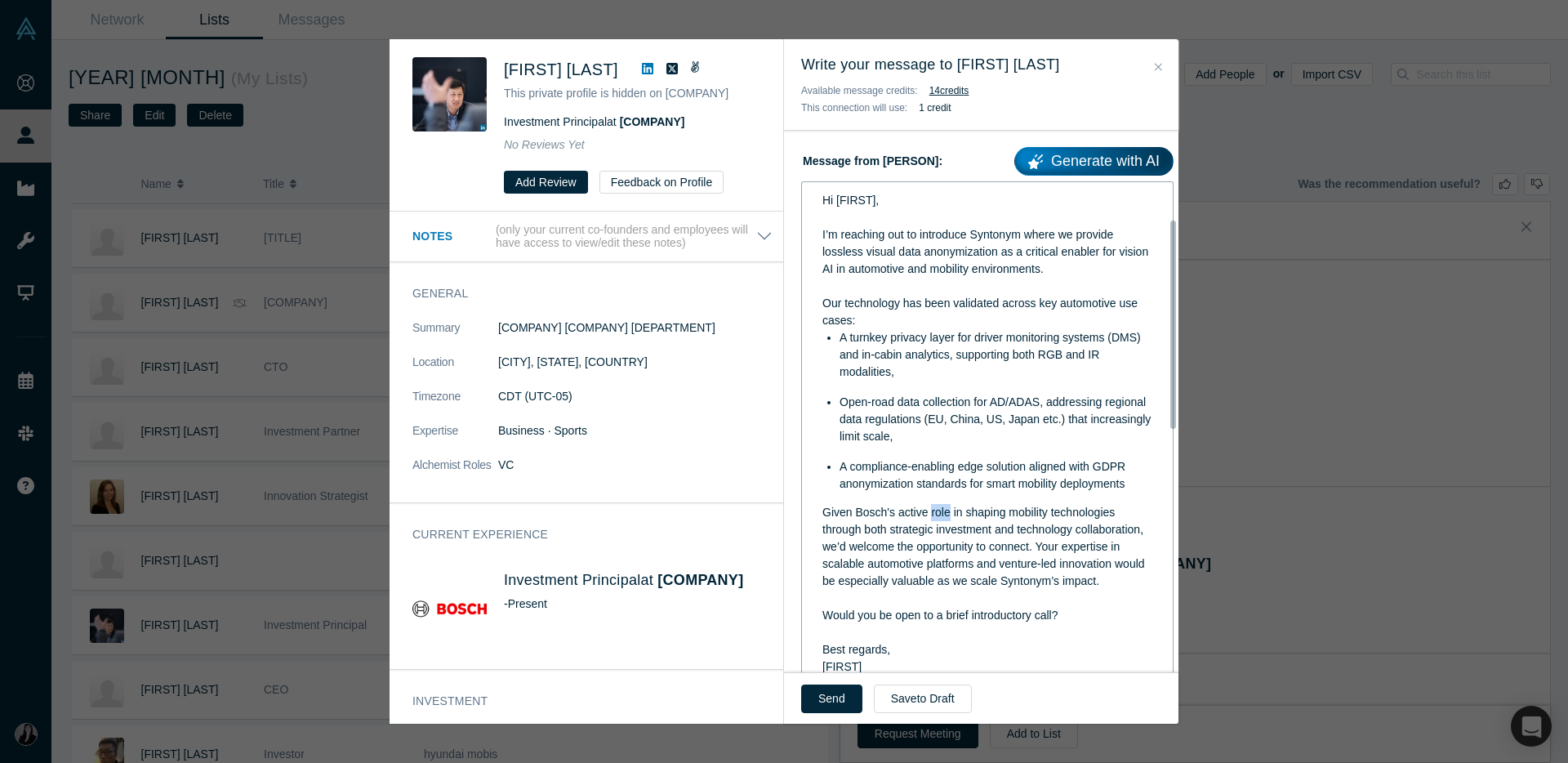 click on "Given Bosch's active role in shaping mobility technologies through both strategic investment and technology collaboration, we’d welcome the opportunity to connect. Your expertise in scalable automotive platforms and venture-led innovation would be especially valuable as we scale Syntonym’s impact." at bounding box center [985, 547] 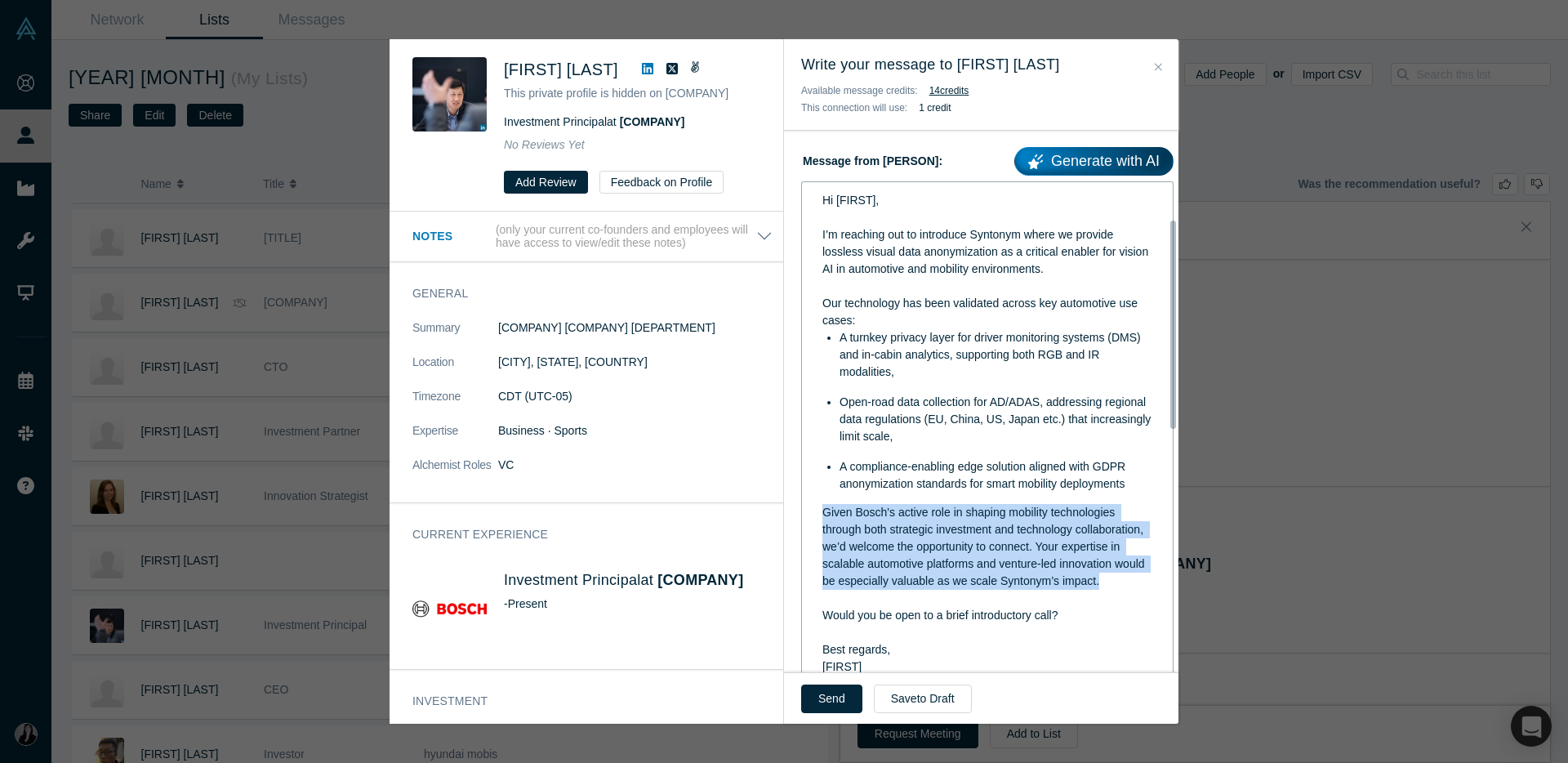 click on "Given Bosch's active role in shaping mobility technologies through both strategic investment and technology collaboration, we’d welcome the opportunity to connect. Your expertise in scalable automotive platforms and venture-led innovation would be especially valuable as we scale Syntonym’s impact." at bounding box center [985, 547] 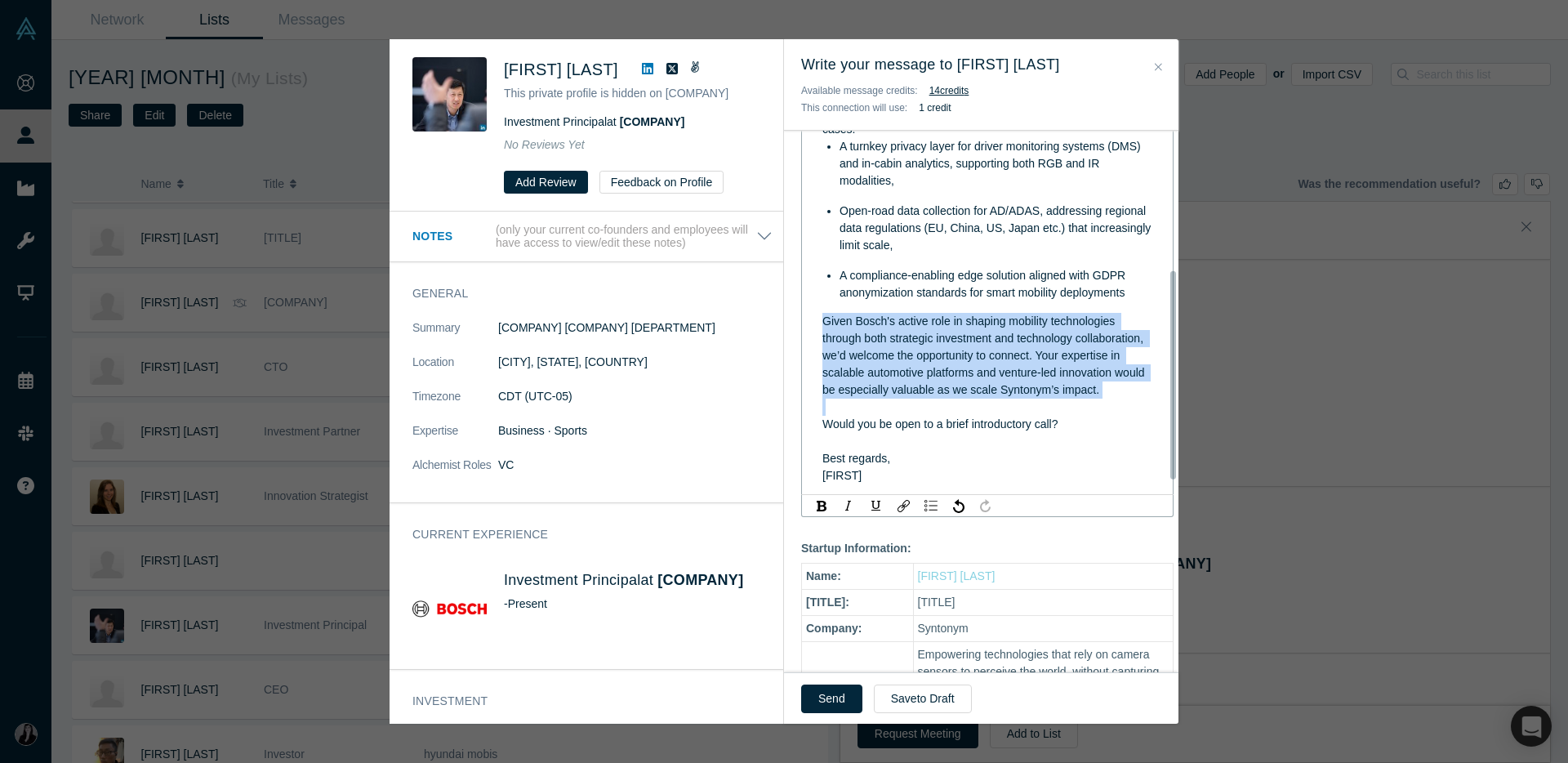 scroll, scrollTop: 422, scrollLeft: 0, axis: vertical 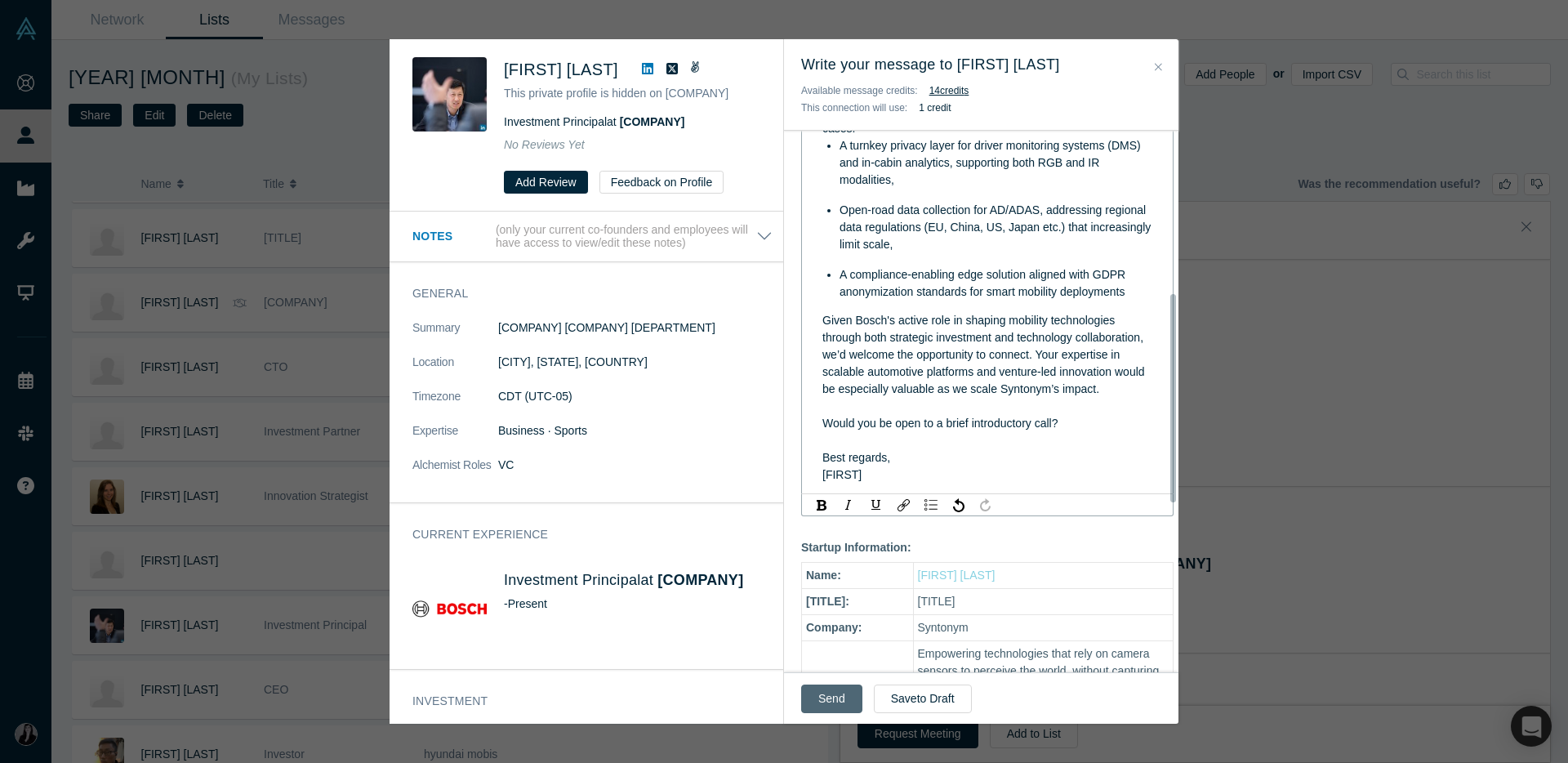 click on "Send" at bounding box center [831, 698] 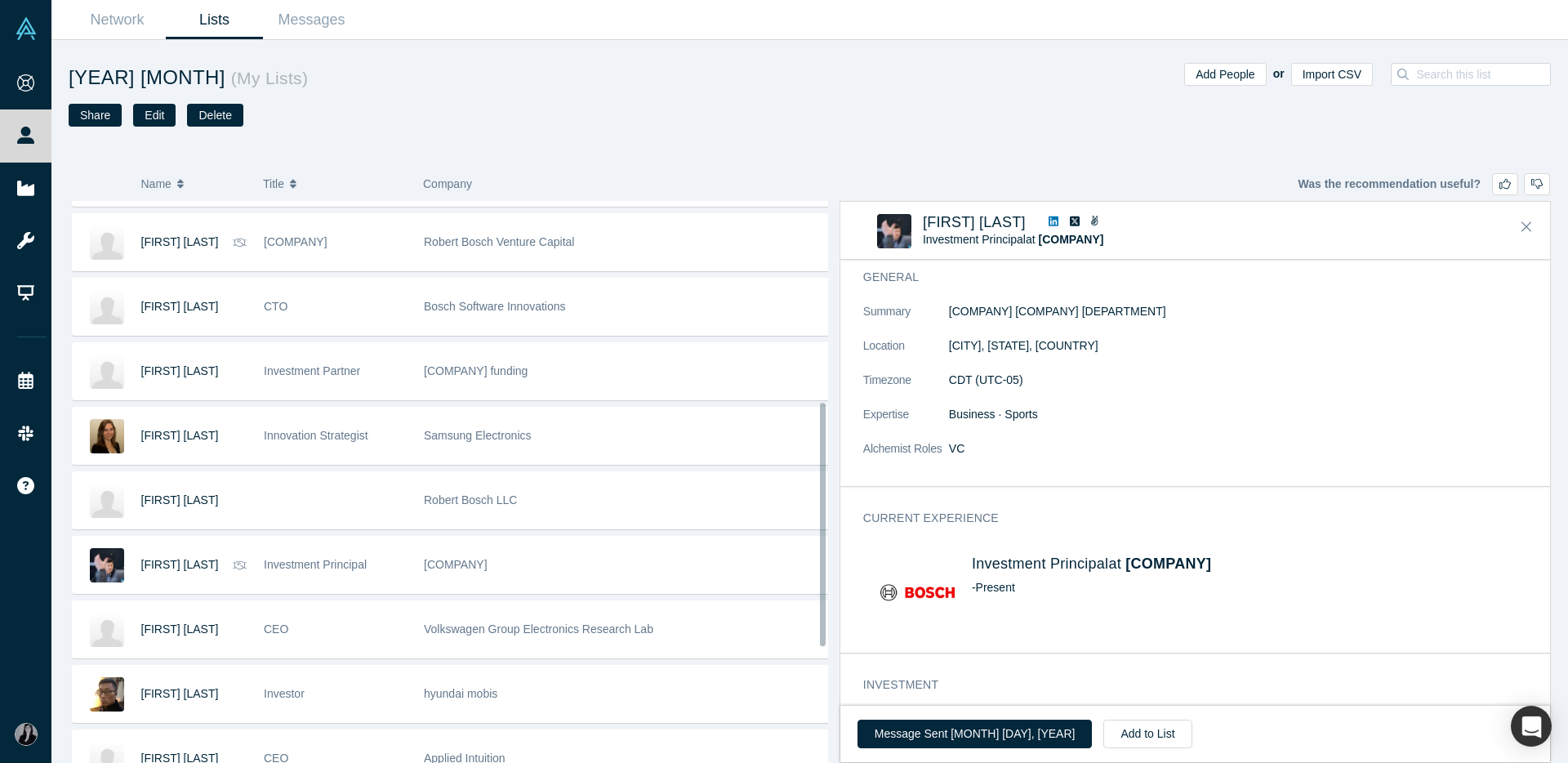 scroll, scrollTop: 507, scrollLeft: 0, axis: vertical 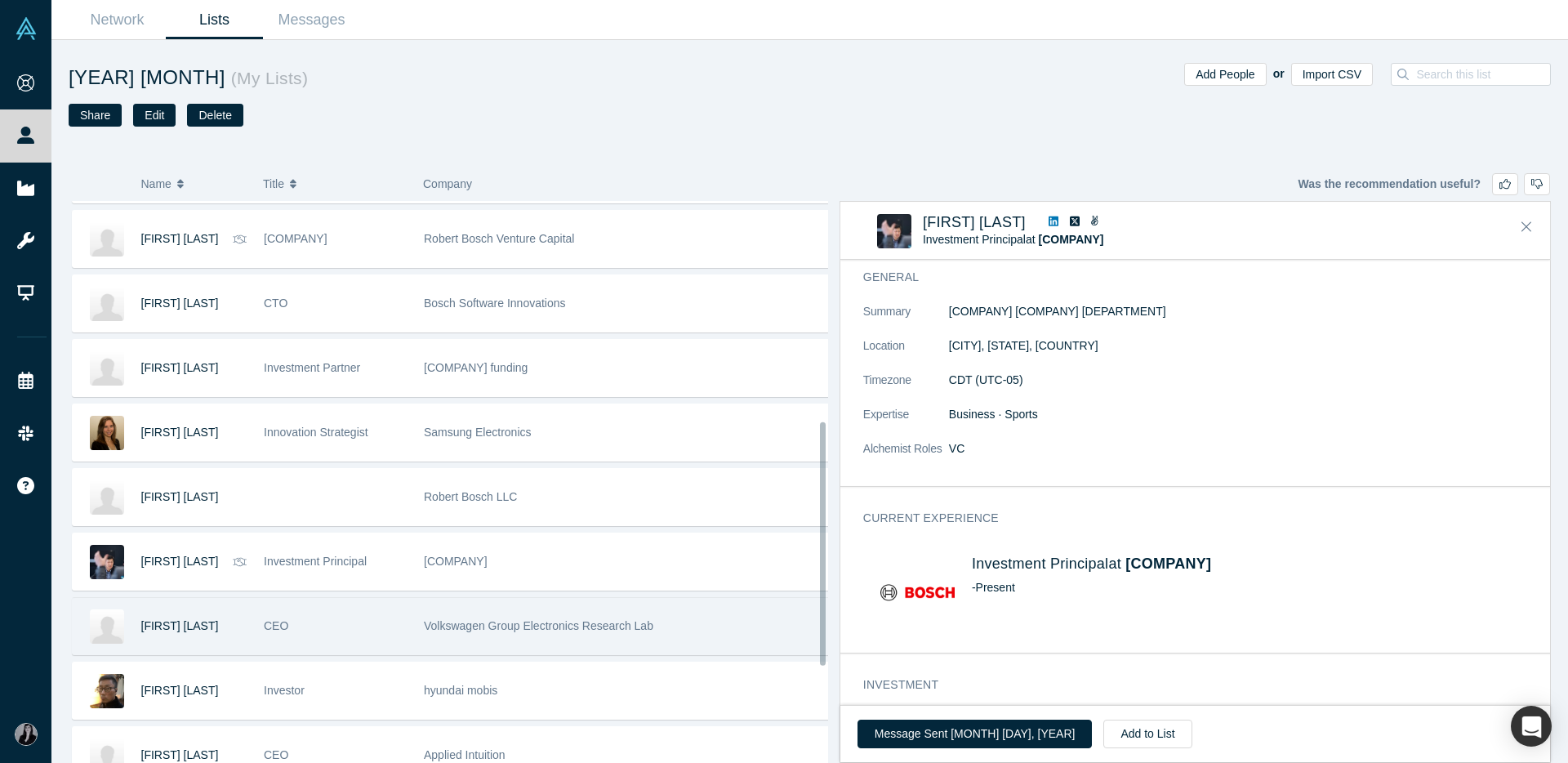 click on "Volkswagen Group Electronics Research Lab" at bounding box center (538, 626) 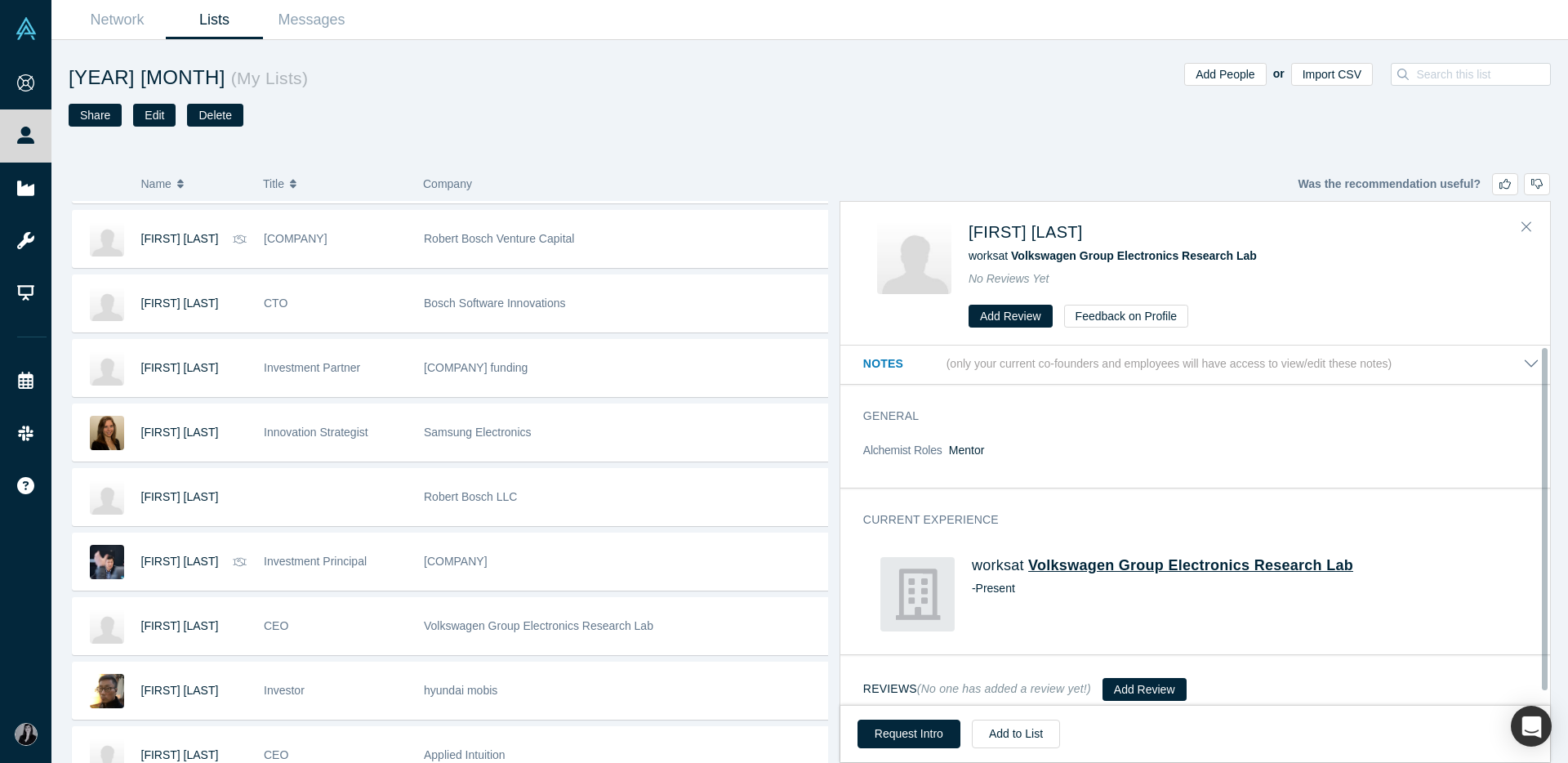 scroll, scrollTop: 15, scrollLeft: 0, axis: vertical 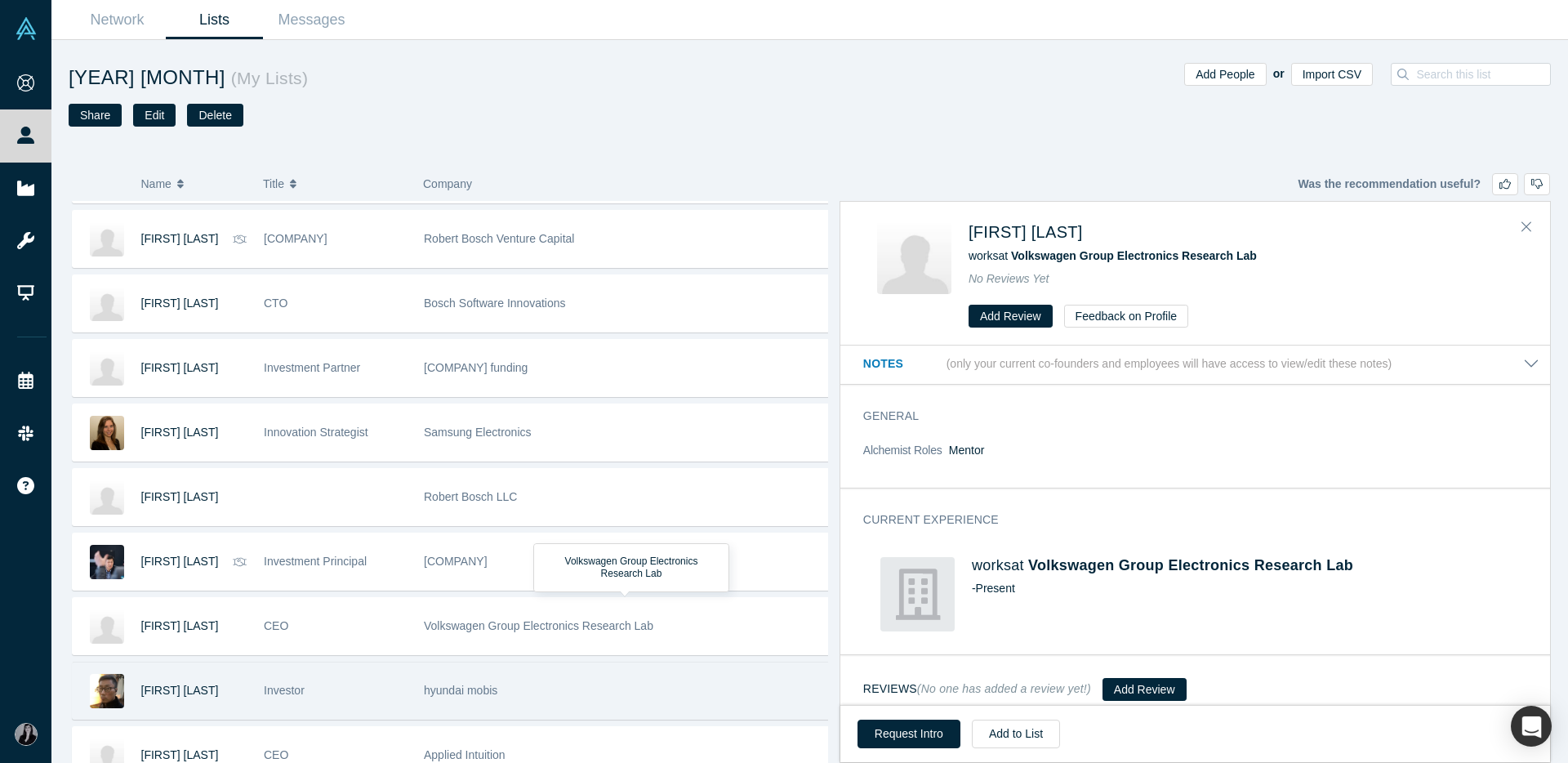 click on "hyundai mobis" at bounding box center (461, 690) 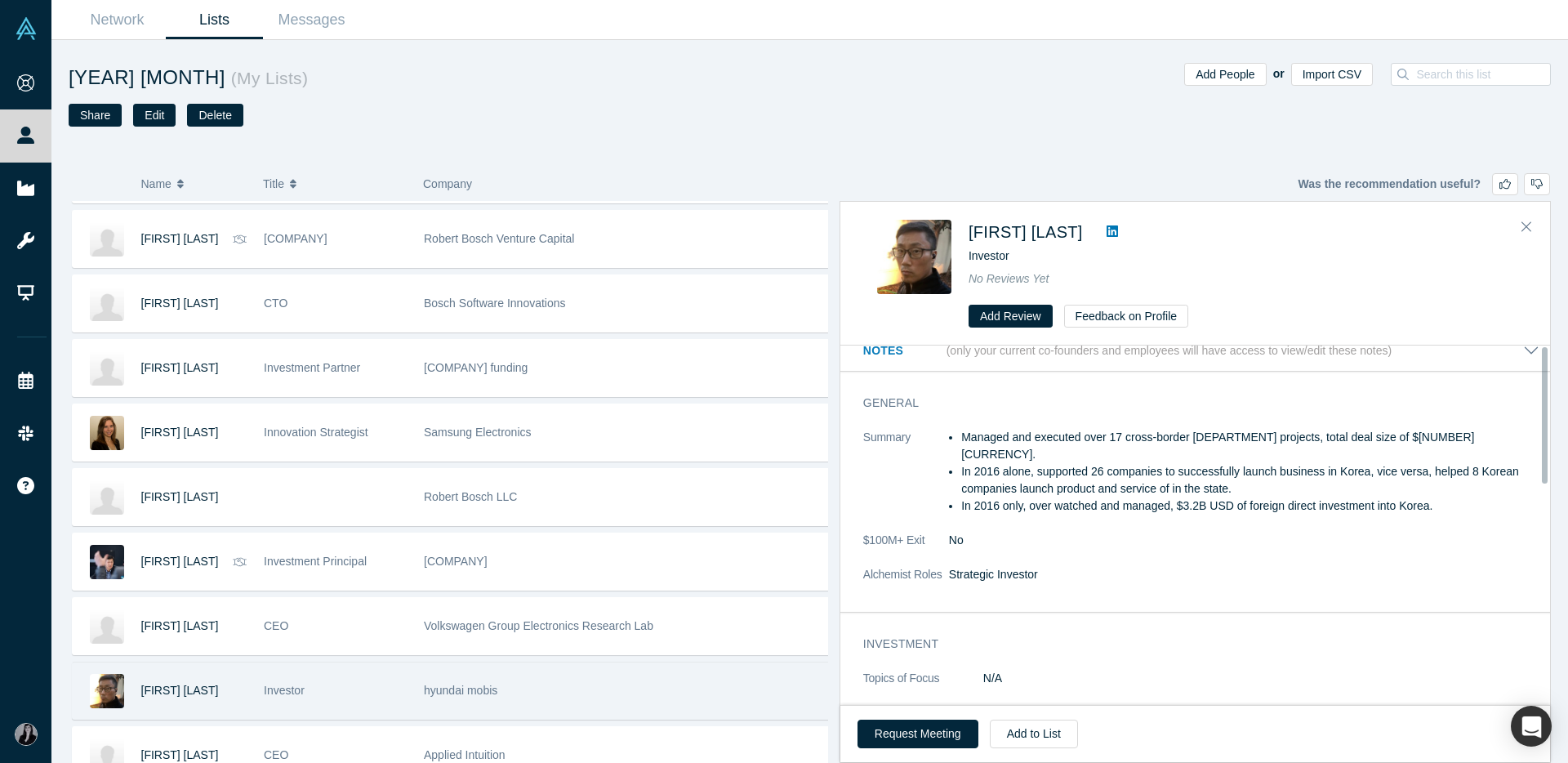 scroll, scrollTop: 0, scrollLeft: 0, axis: both 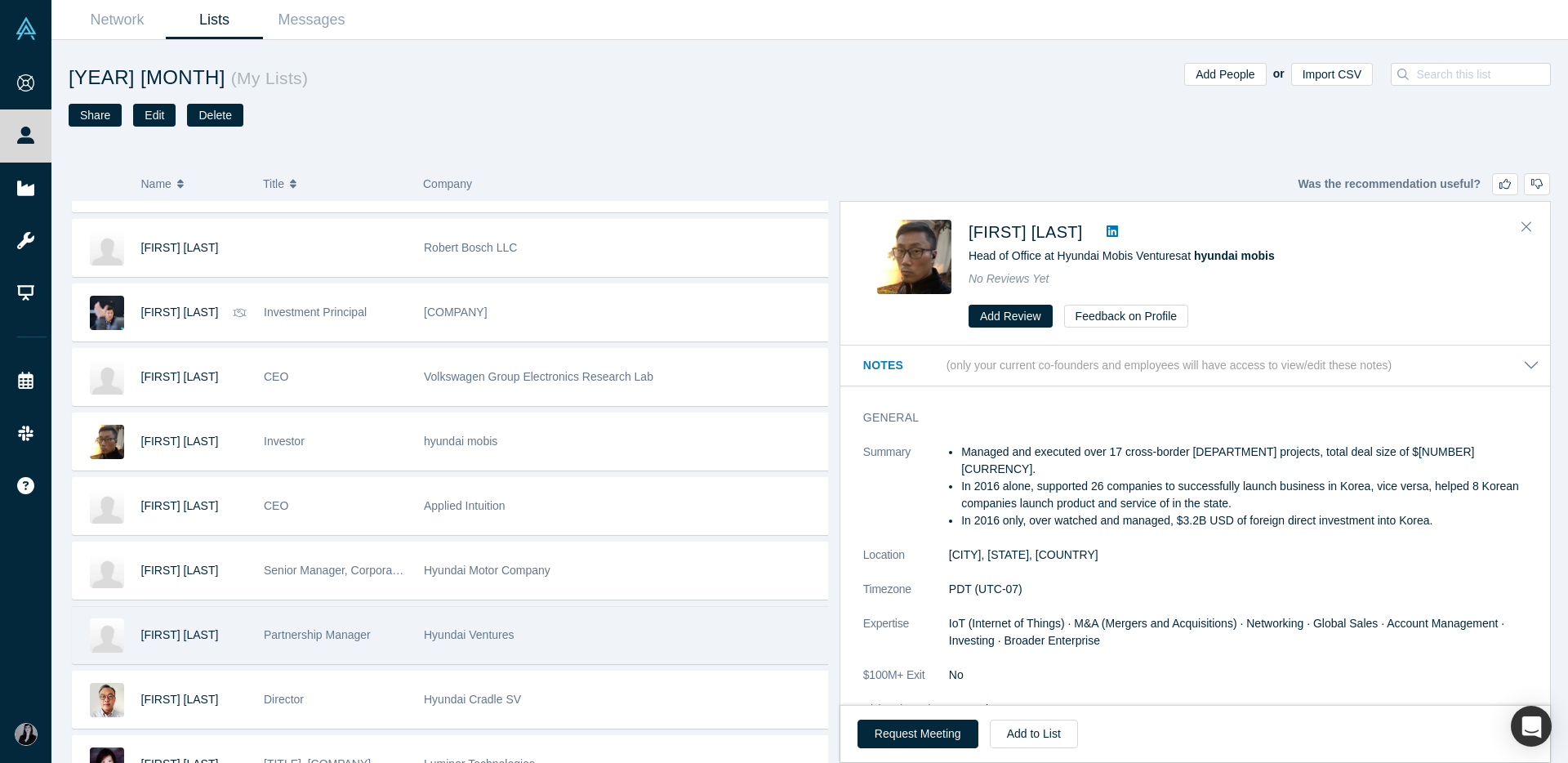 click on "Hyundai Ventures" at bounding box center (626, 635) 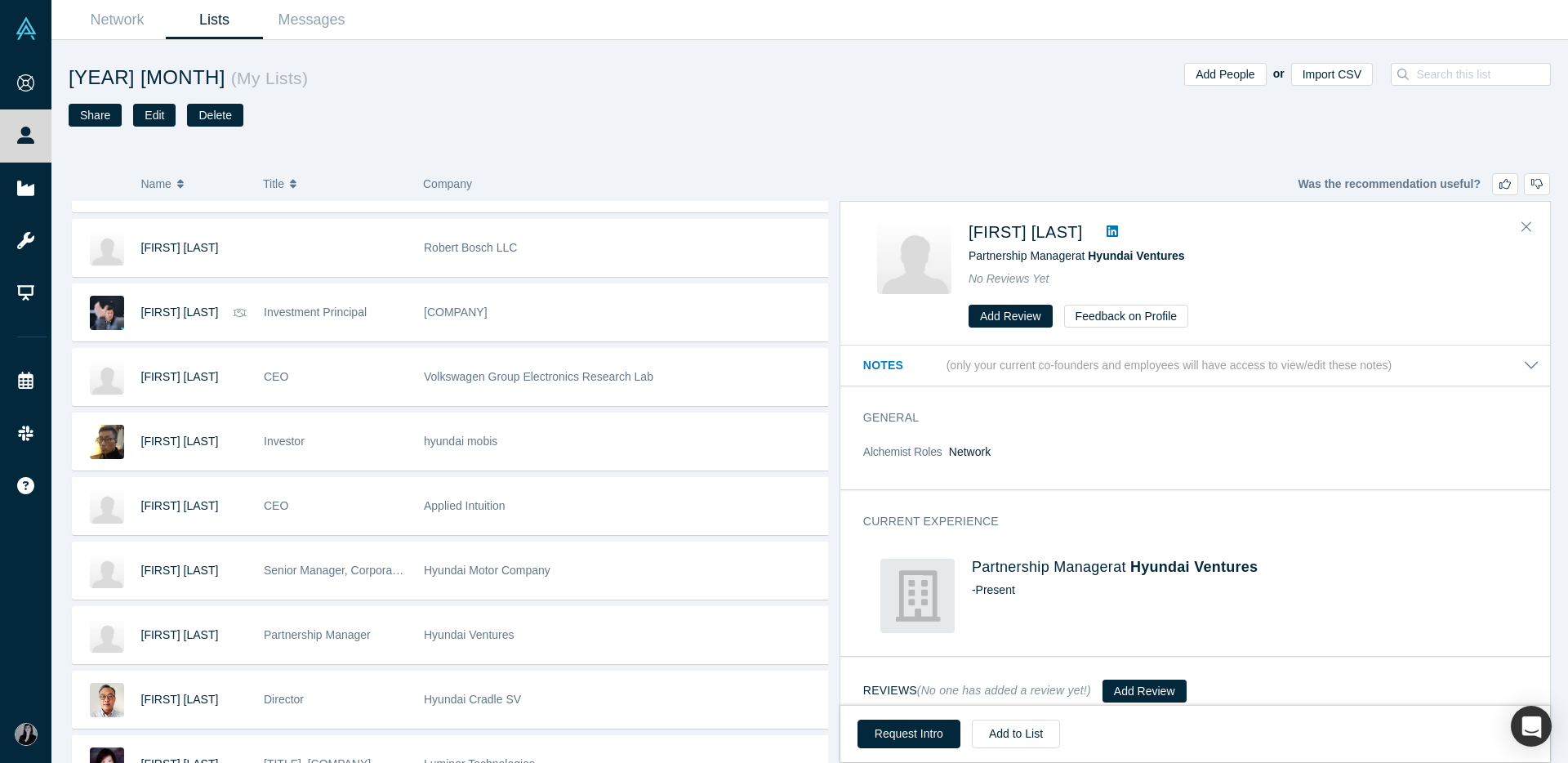 scroll, scrollTop: 15, scrollLeft: 0, axis: vertical 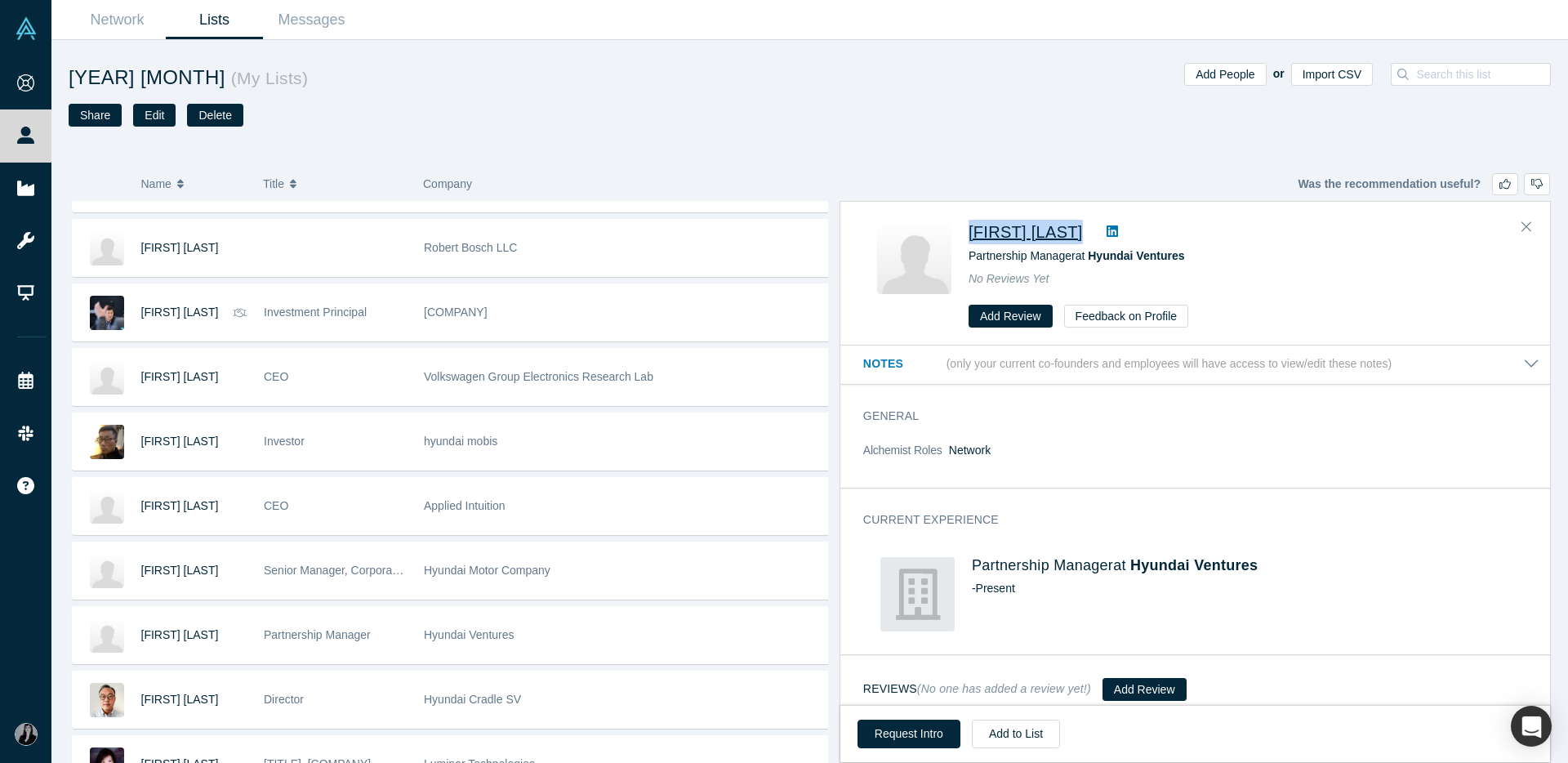 drag, startPoint x: 1048, startPoint y: 234, endPoint x: 969, endPoint y: 231, distance: 79.05694 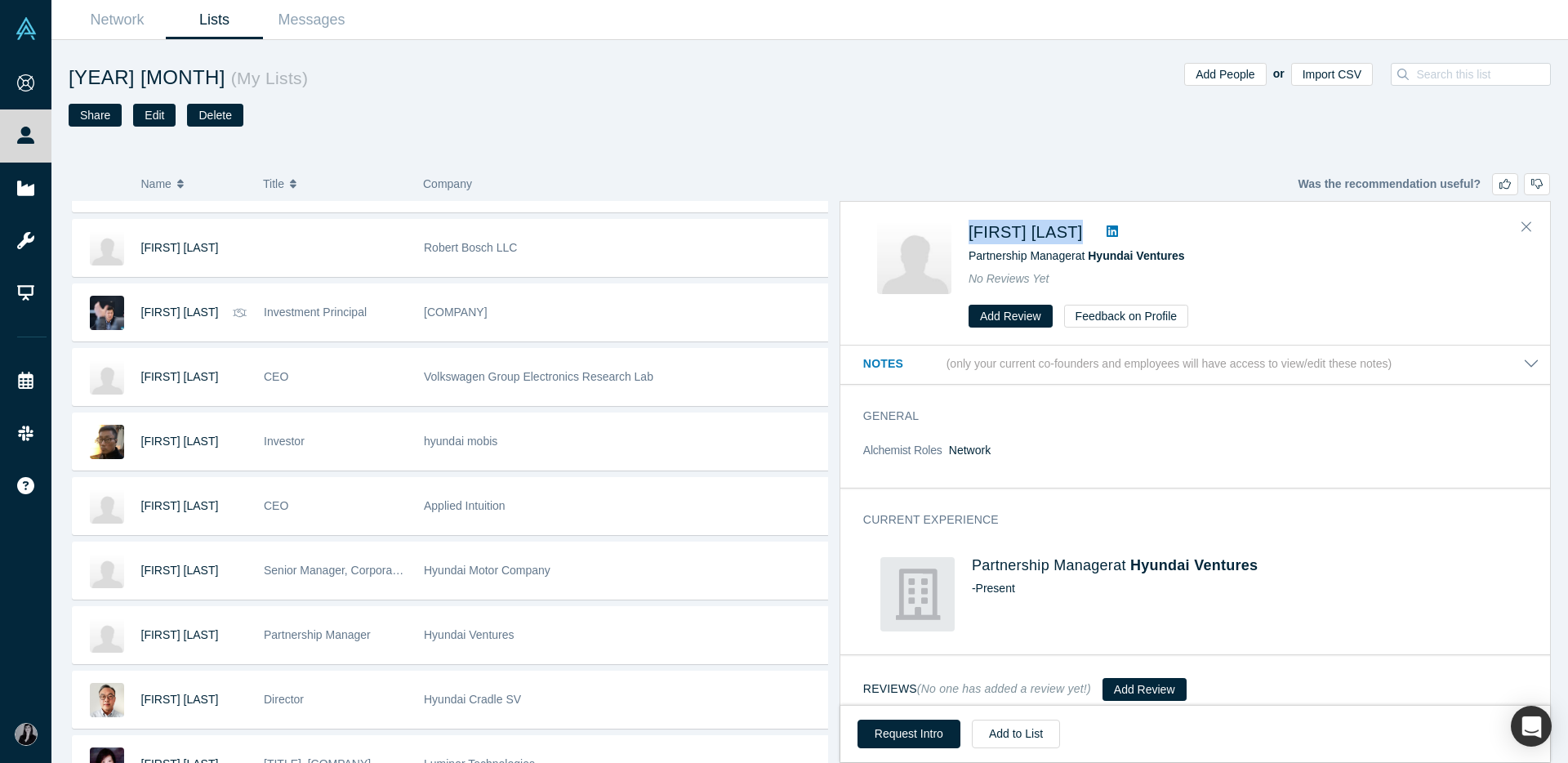 copy on "[FIRST] [LAST]" 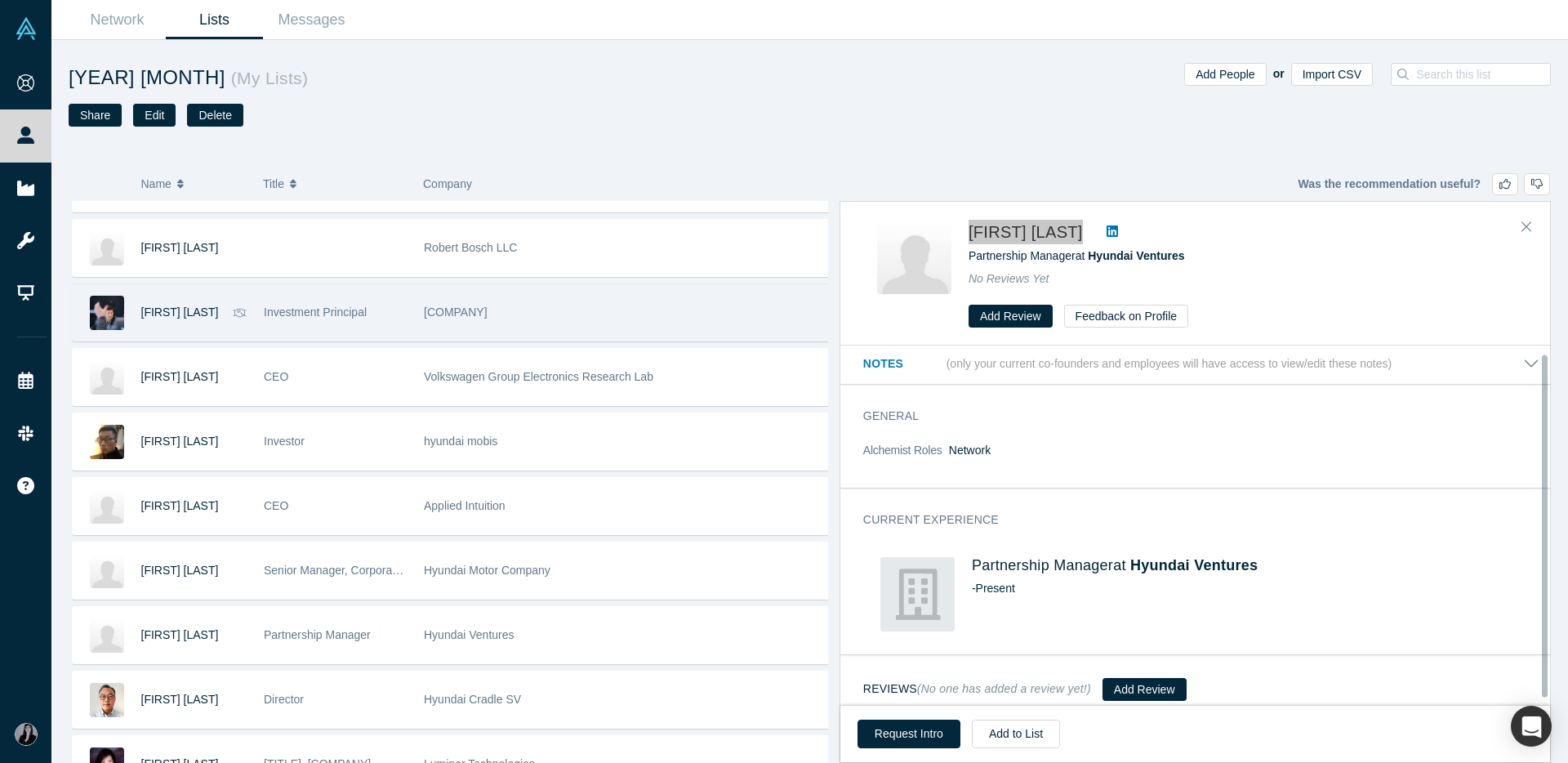 scroll, scrollTop: 15, scrollLeft: 0, axis: vertical 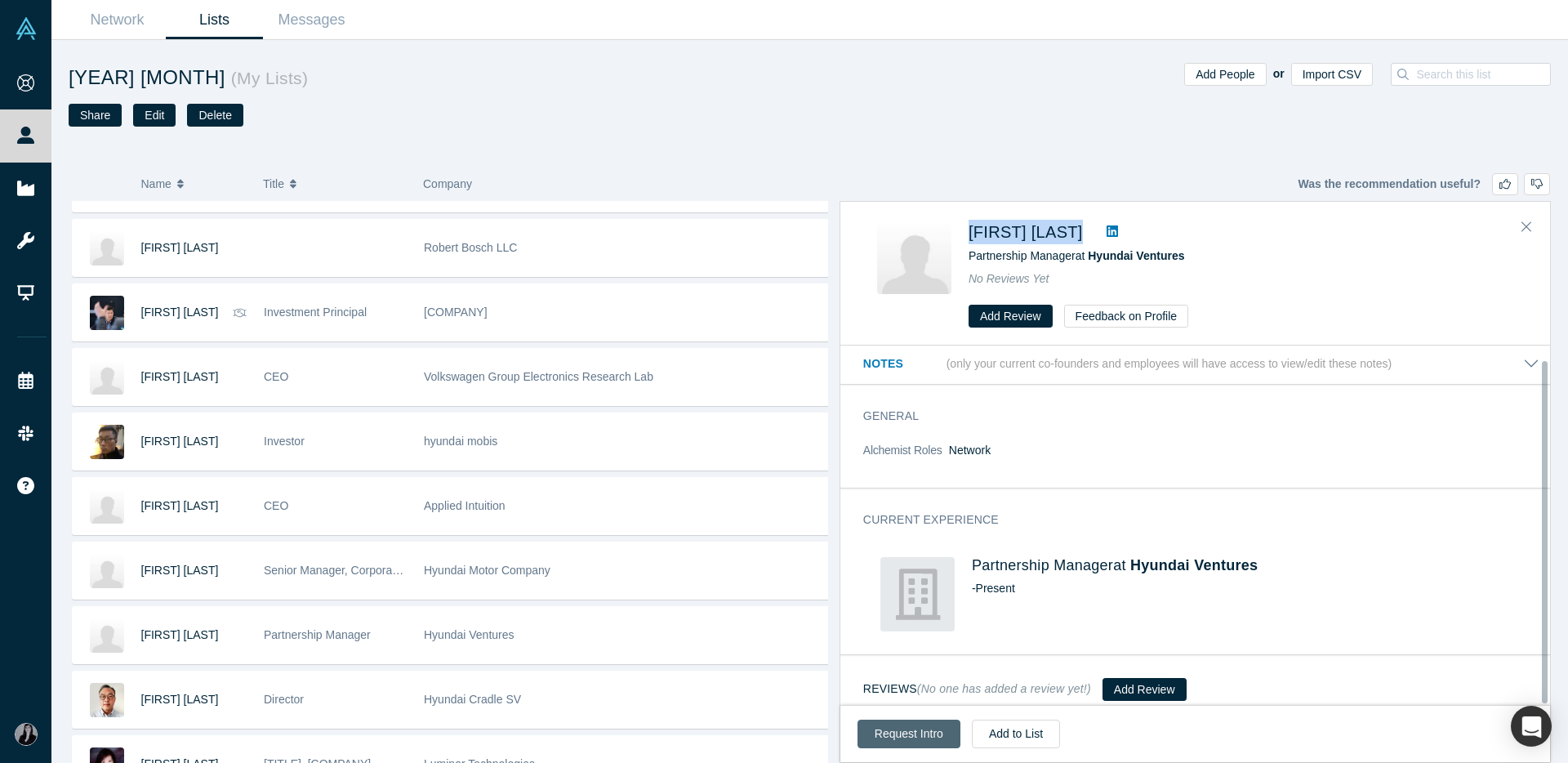 click on "Request Intro" at bounding box center (909, 734) 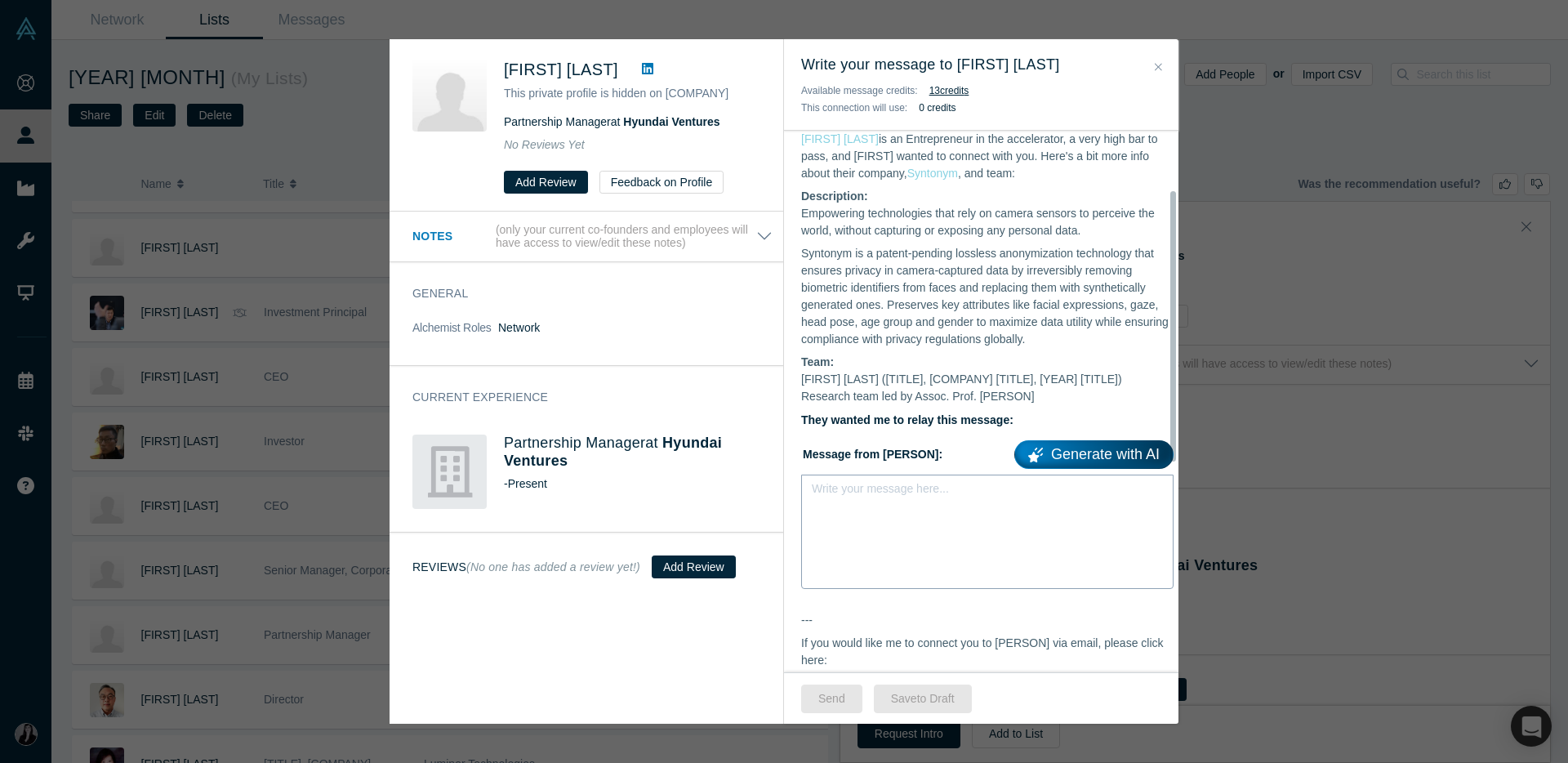scroll, scrollTop: 204, scrollLeft: 0, axis: vertical 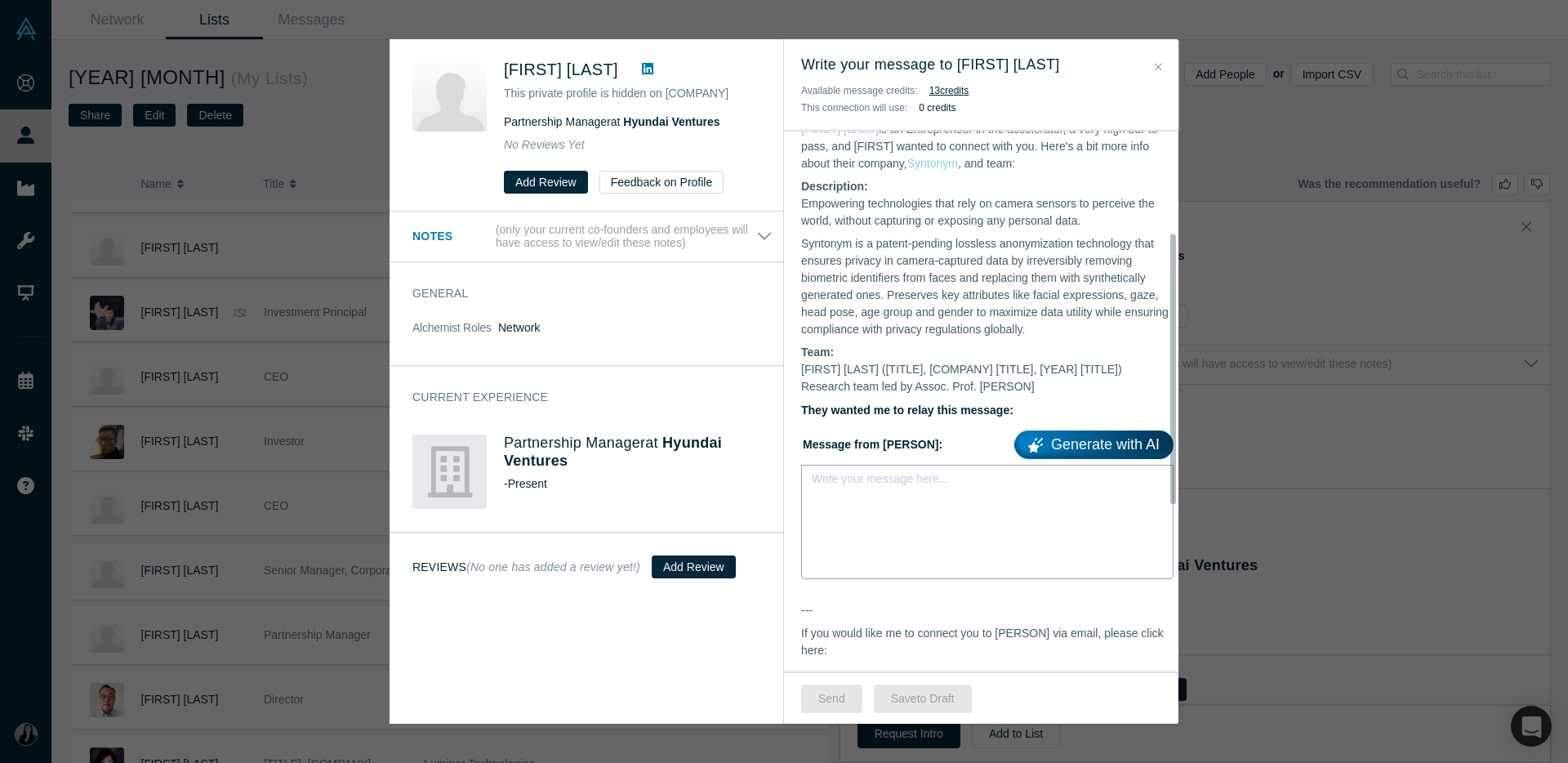 click at bounding box center [987, 484] 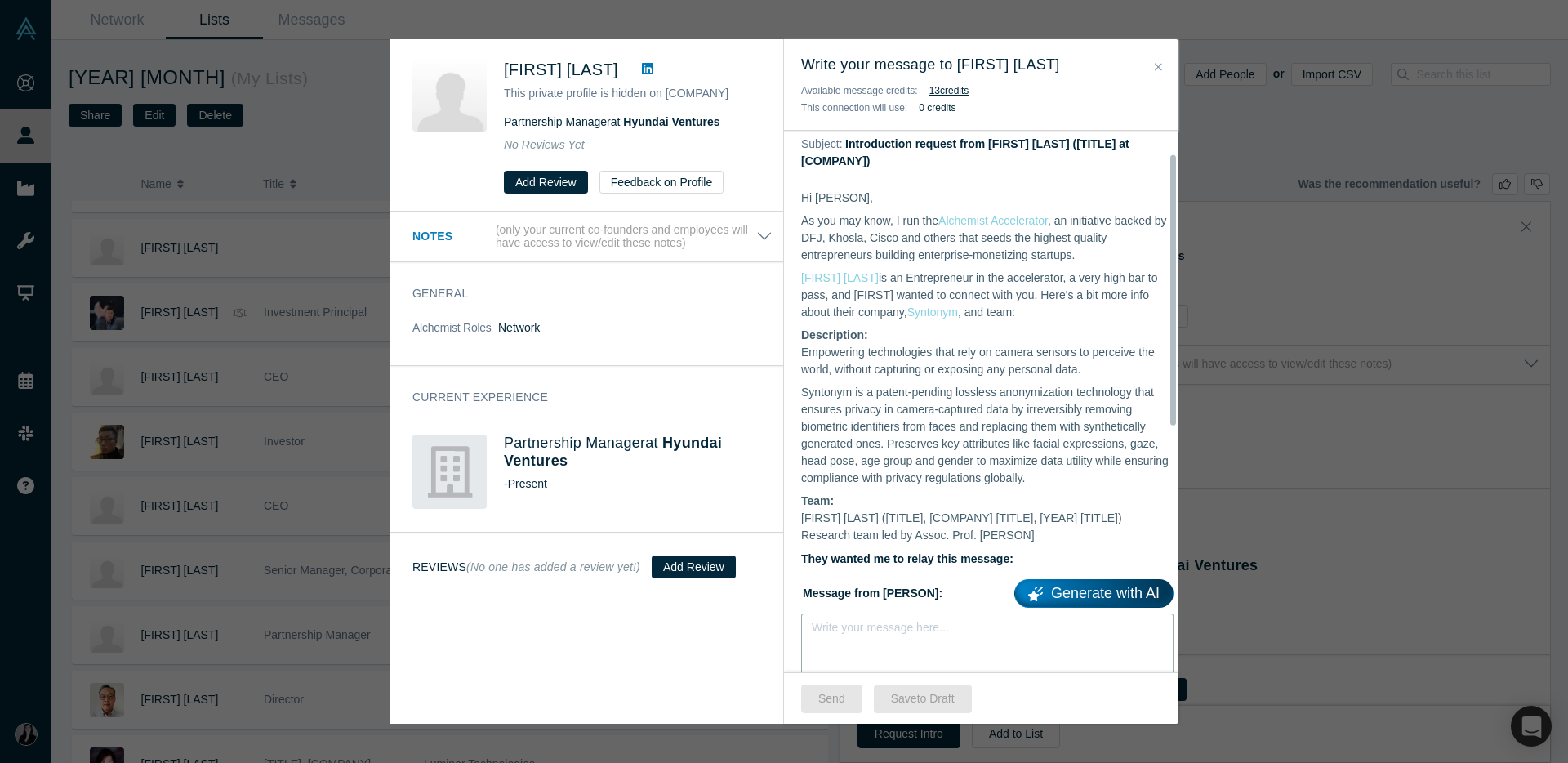 scroll, scrollTop: 60, scrollLeft: 0, axis: vertical 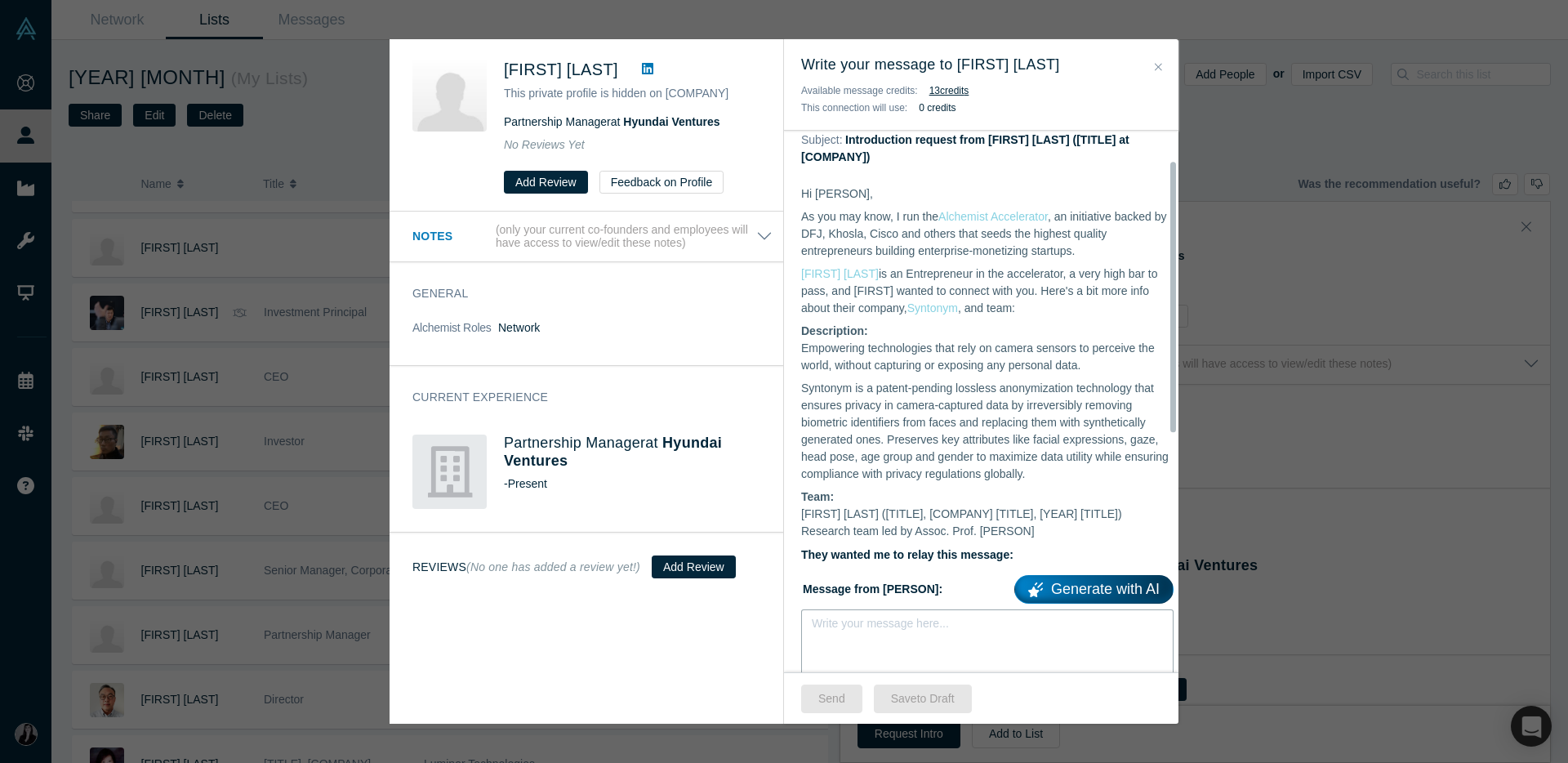 click on "Empowering technologies that rely on camera sensors to perceive the world, without capturing or exposing any personal data." at bounding box center (987, 357) 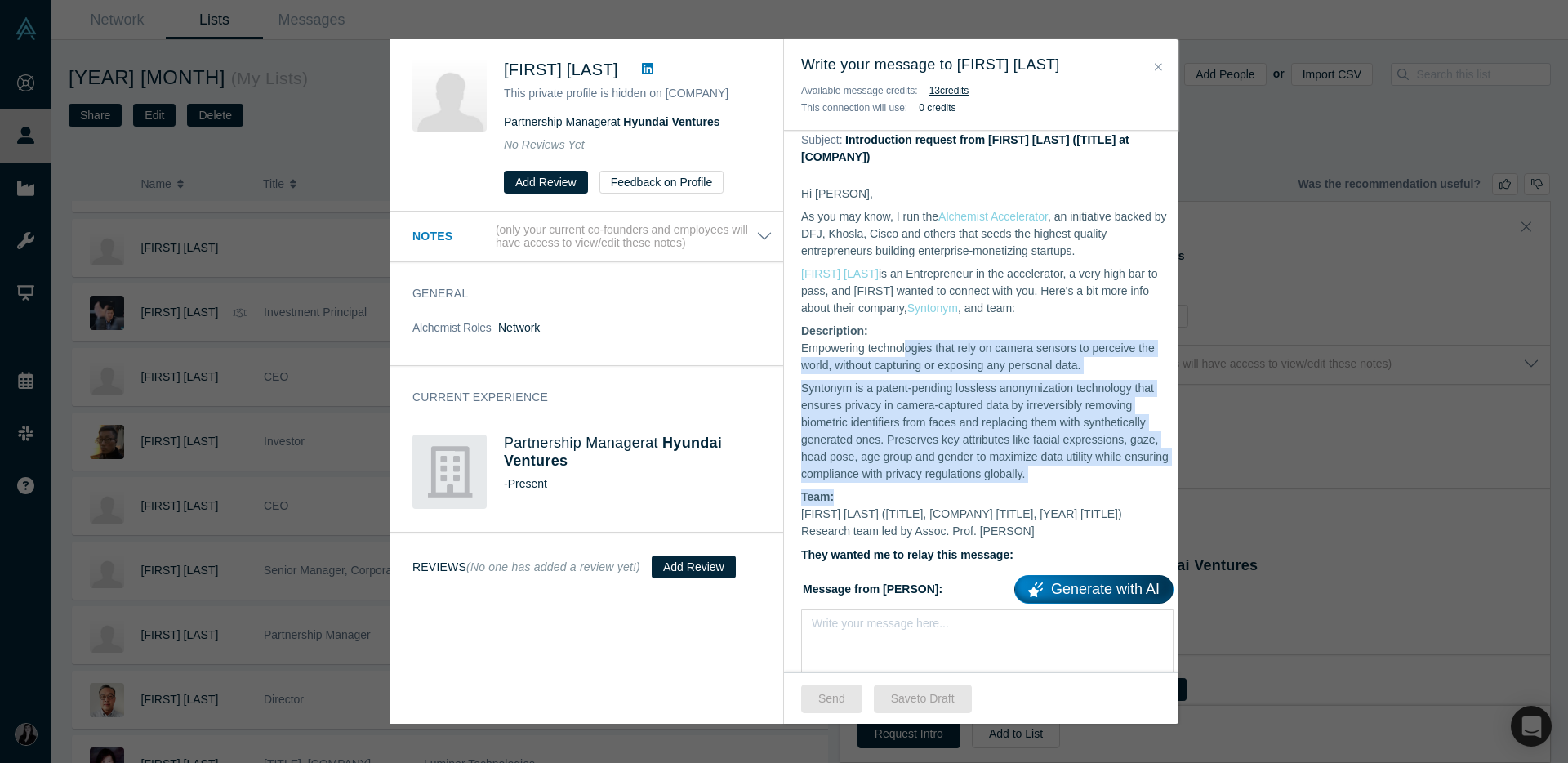drag, startPoint x: 911, startPoint y: 358, endPoint x: 1064, endPoint y: 498, distance: 207.38611 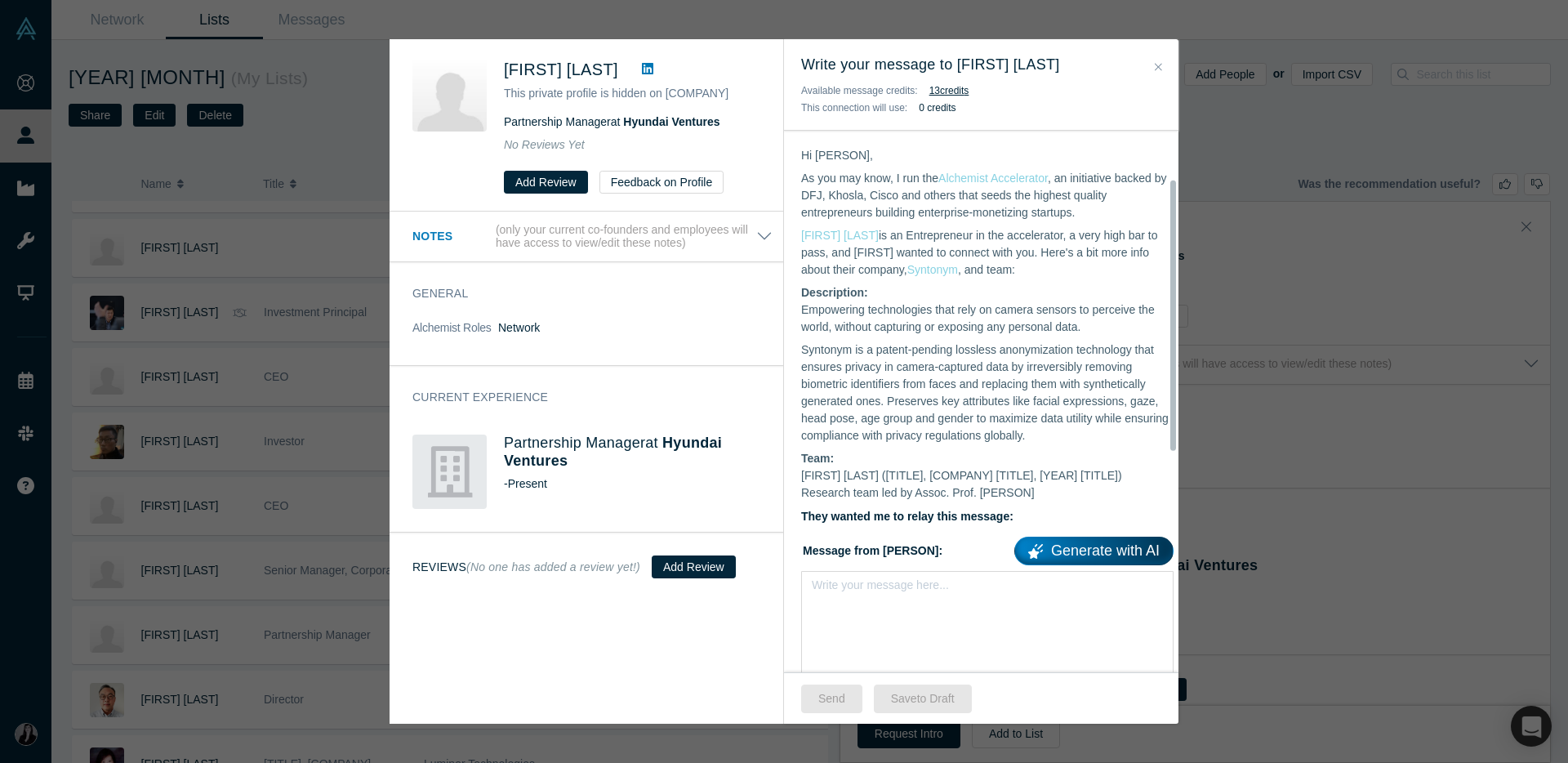scroll, scrollTop: 101, scrollLeft: 0, axis: vertical 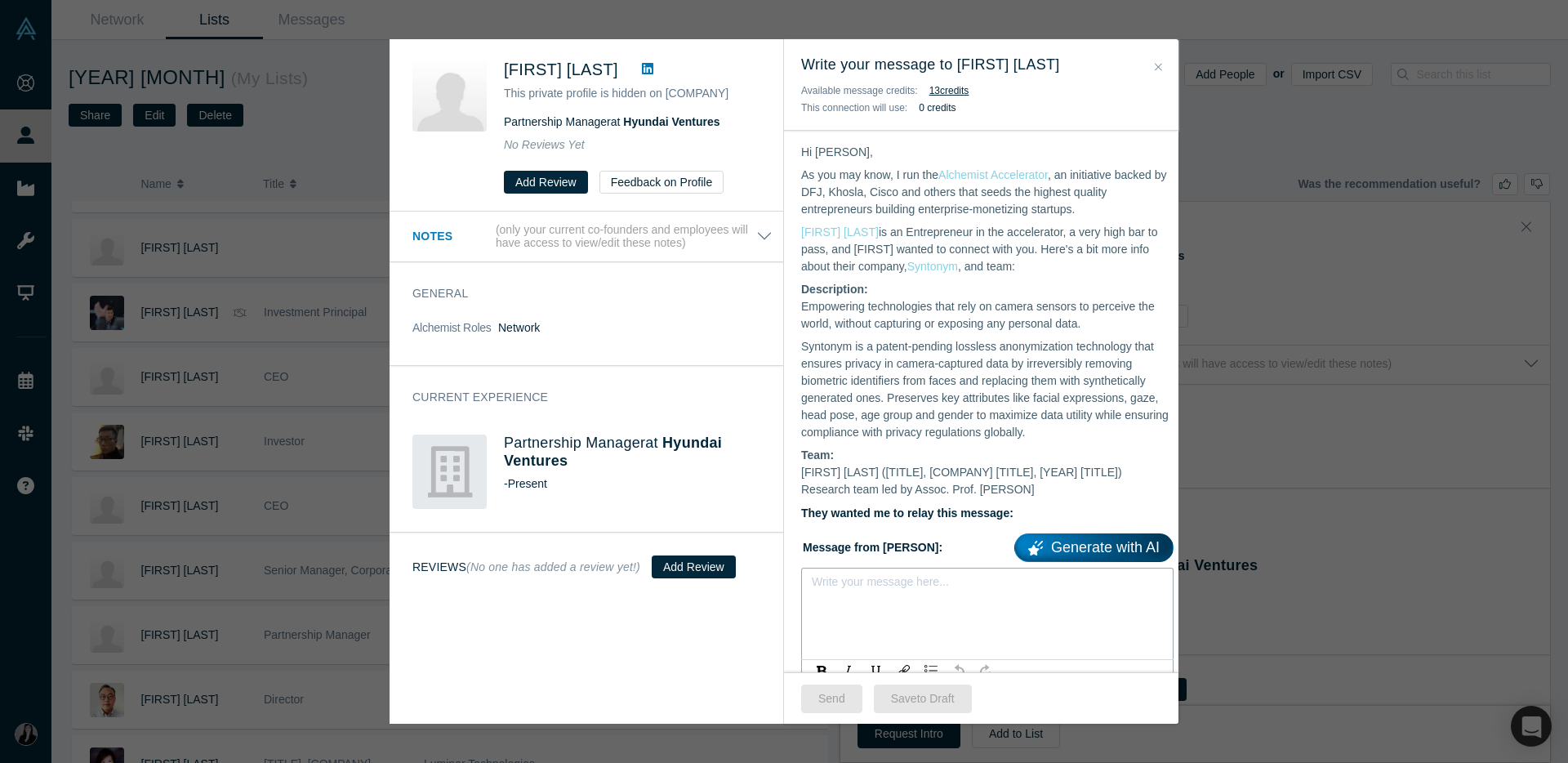 click at bounding box center (987, 587) 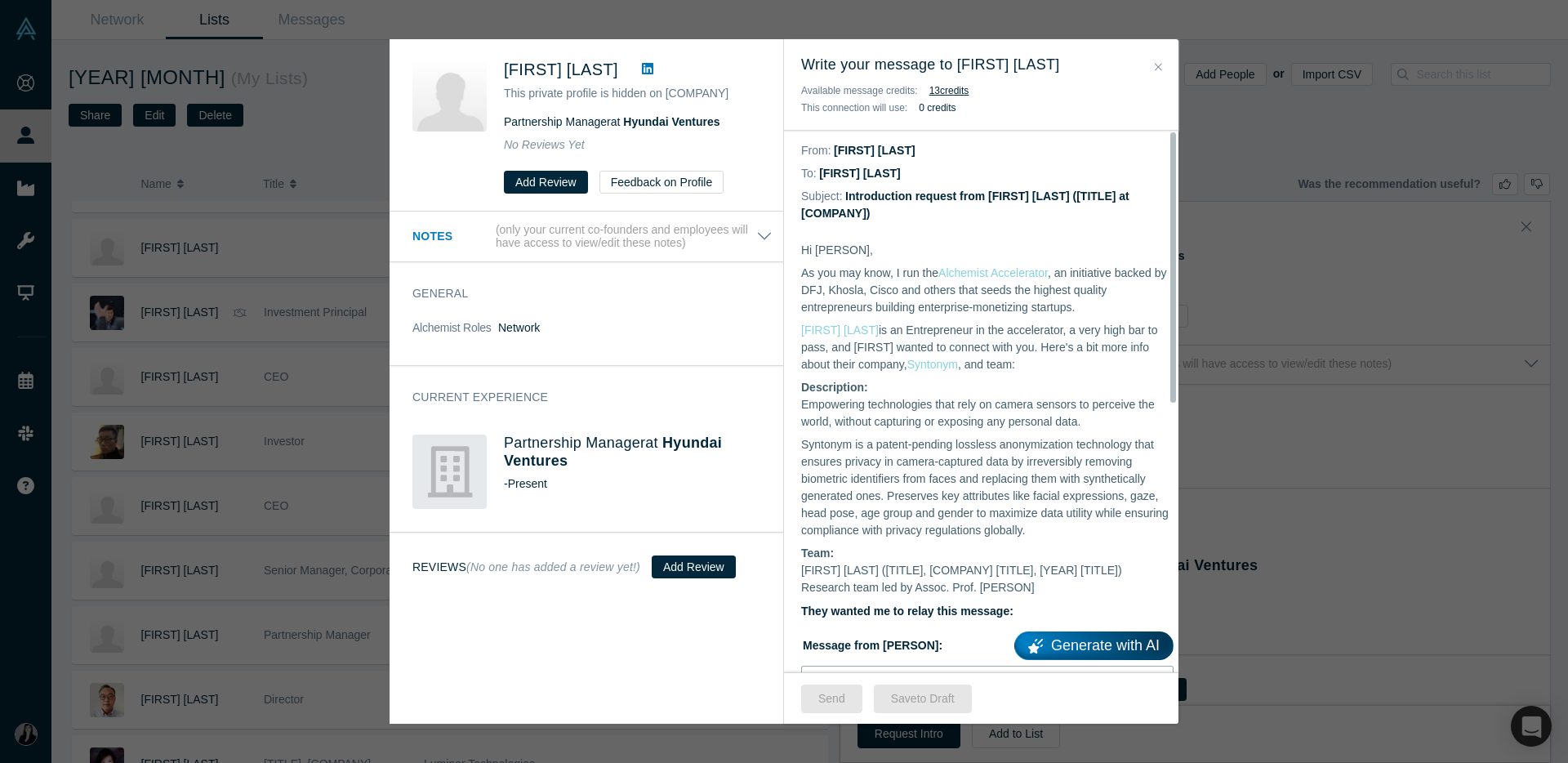 scroll, scrollTop: 0, scrollLeft: 0, axis: both 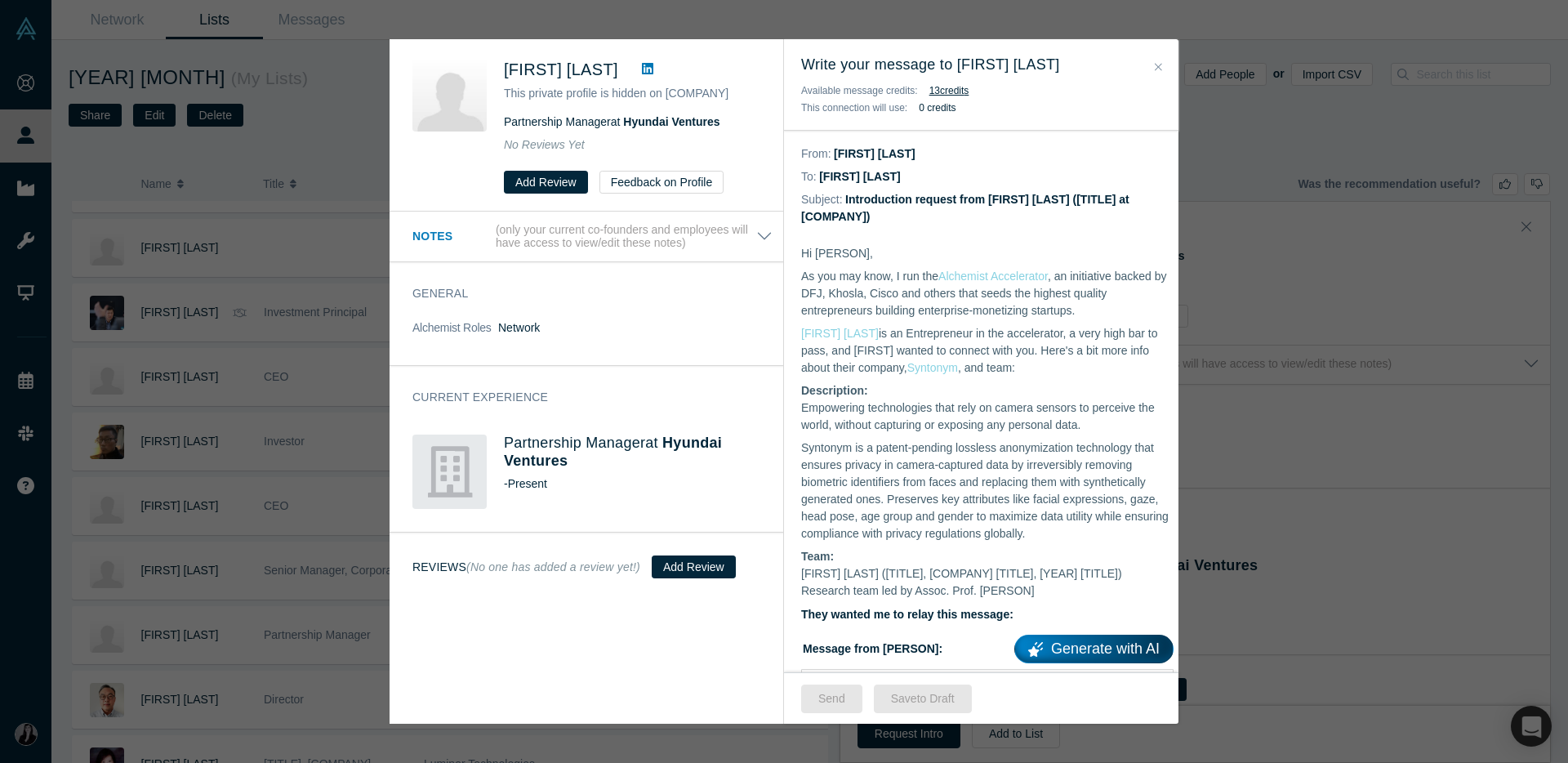 click 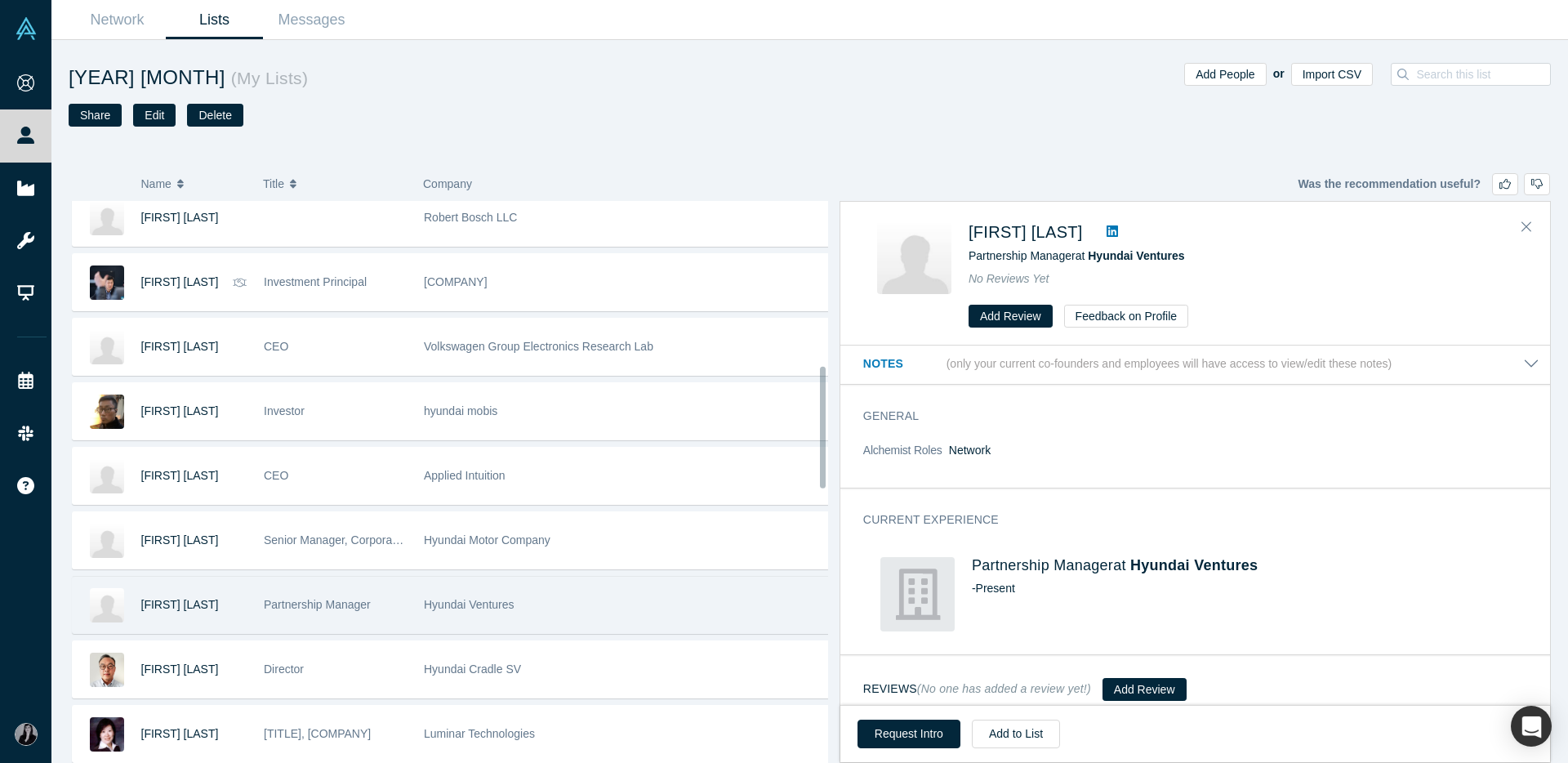 scroll, scrollTop: 799, scrollLeft: 0, axis: vertical 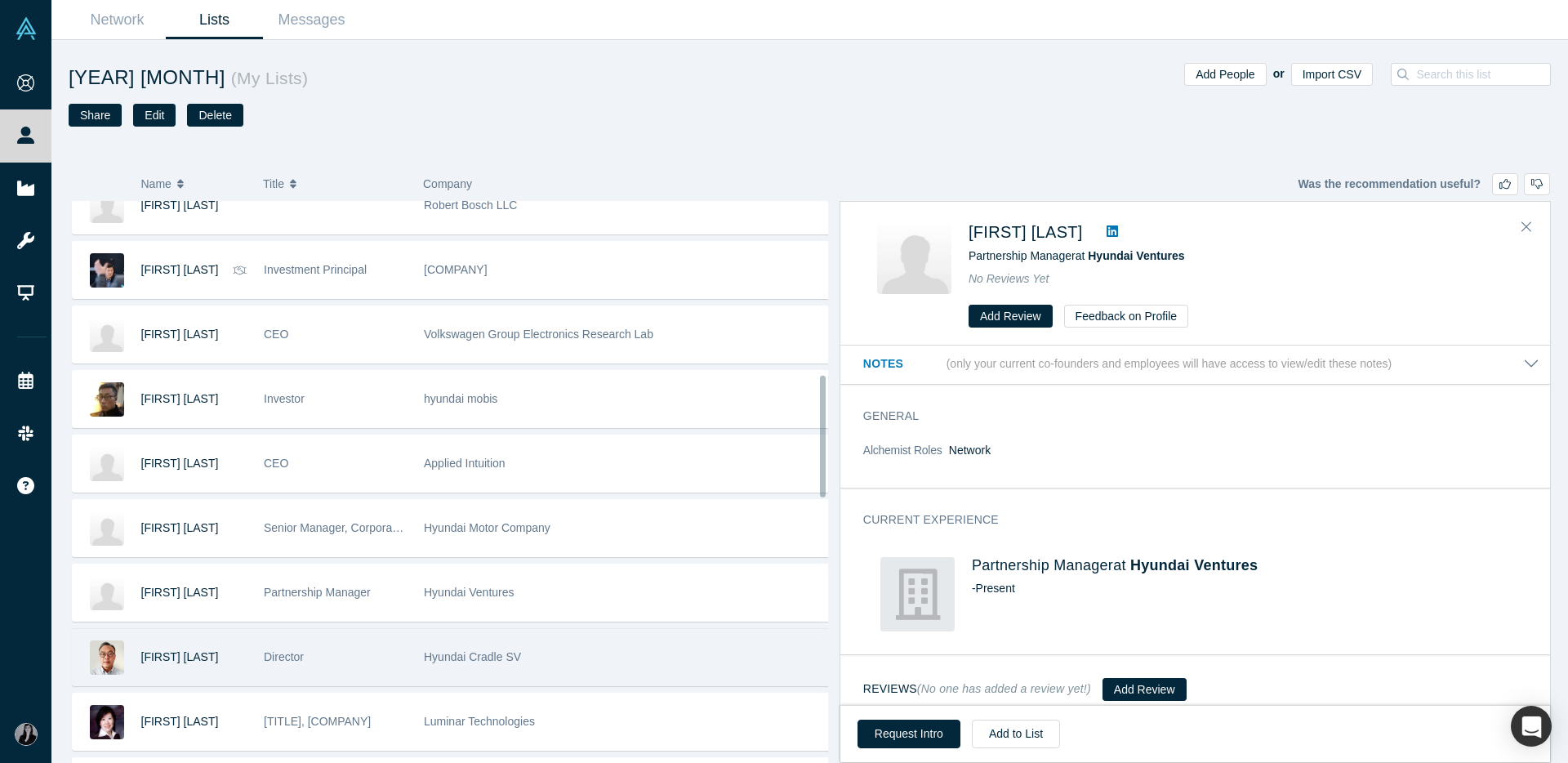click on "Hyundai Cradle SV" at bounding box center (472, 657) 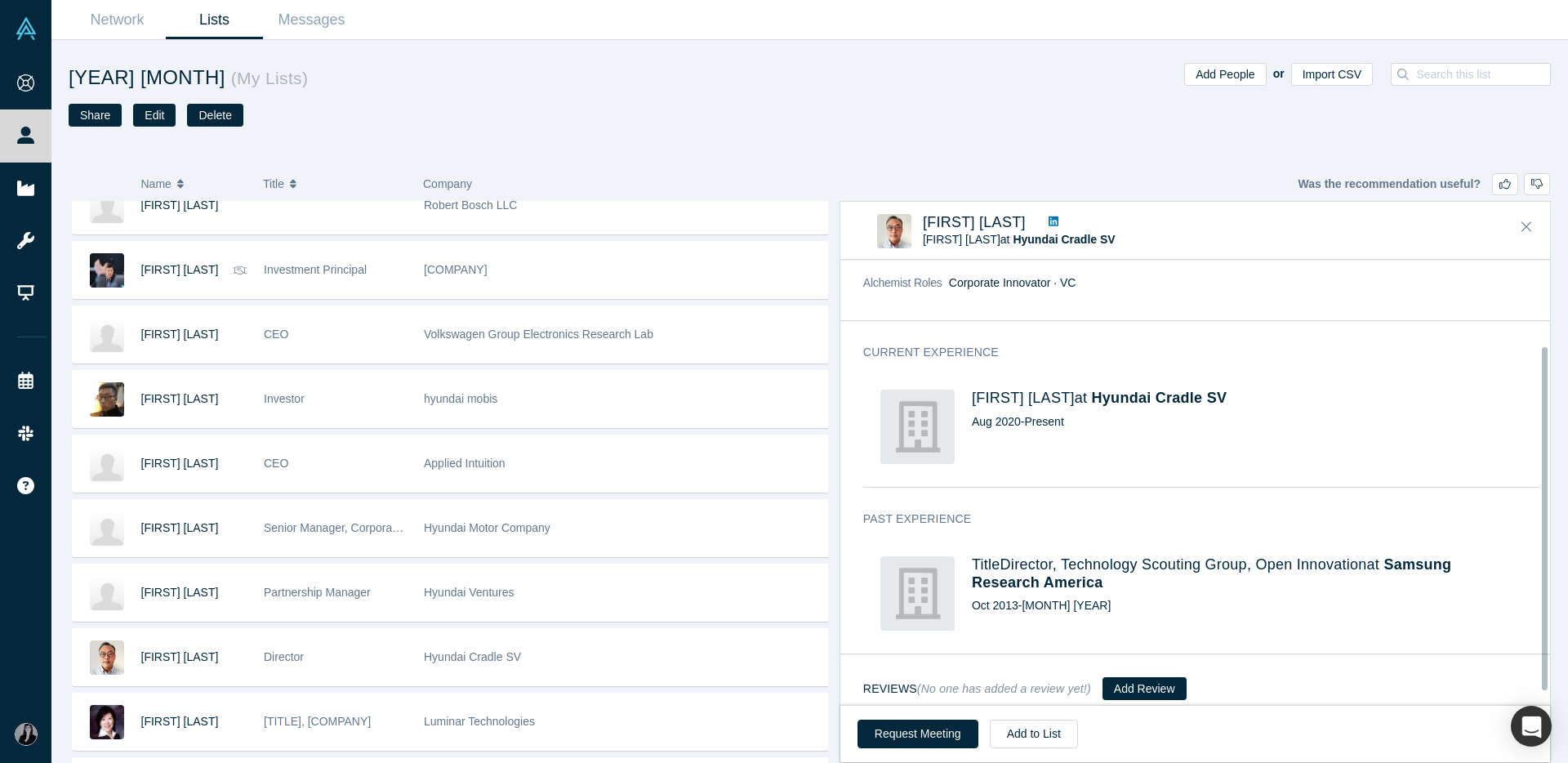 scroll, scrollTop: 96, scrollLeft: 0, axis: vertical 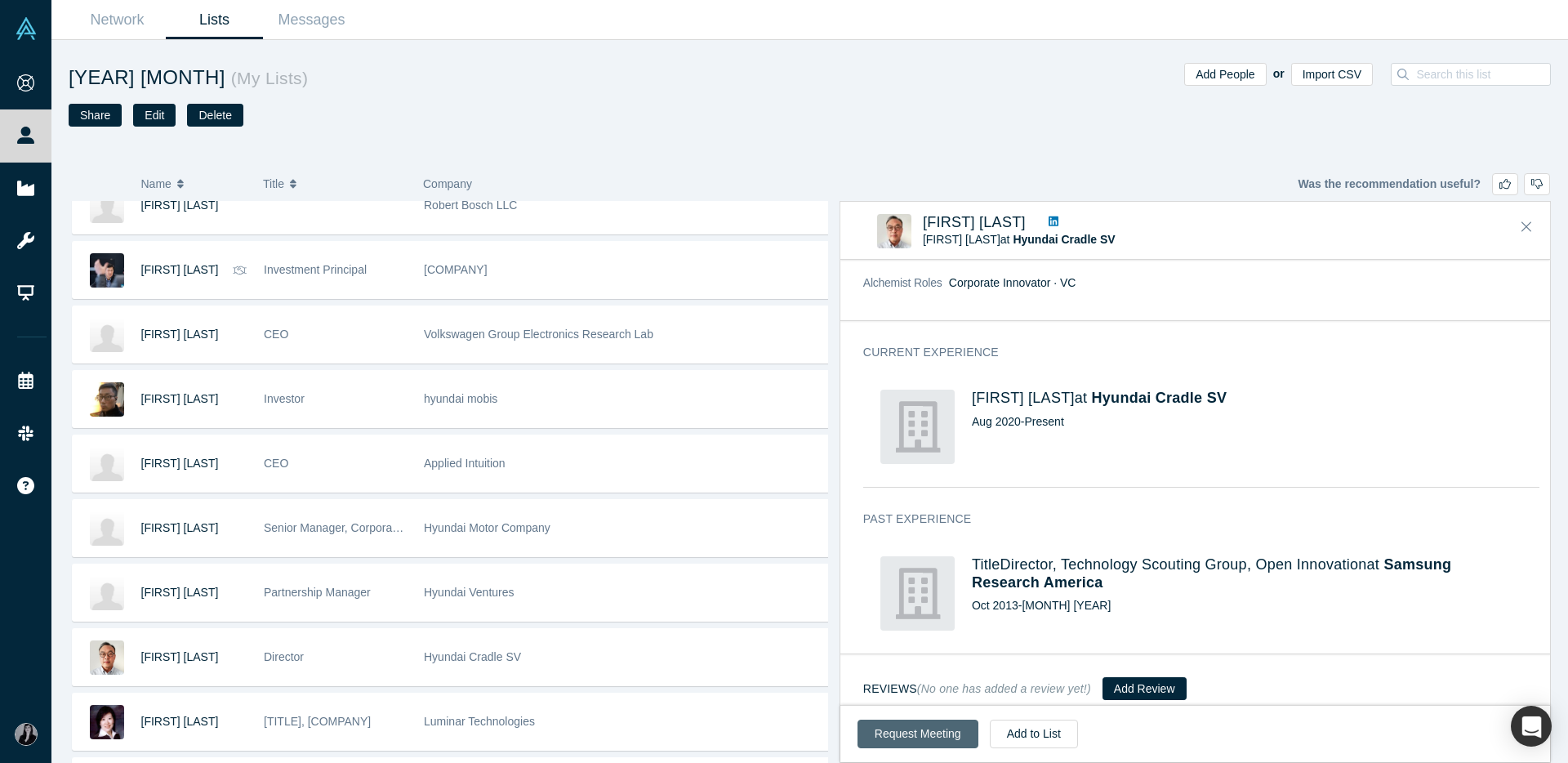 click on "Request Meeting" at bounding box center [918, 734] 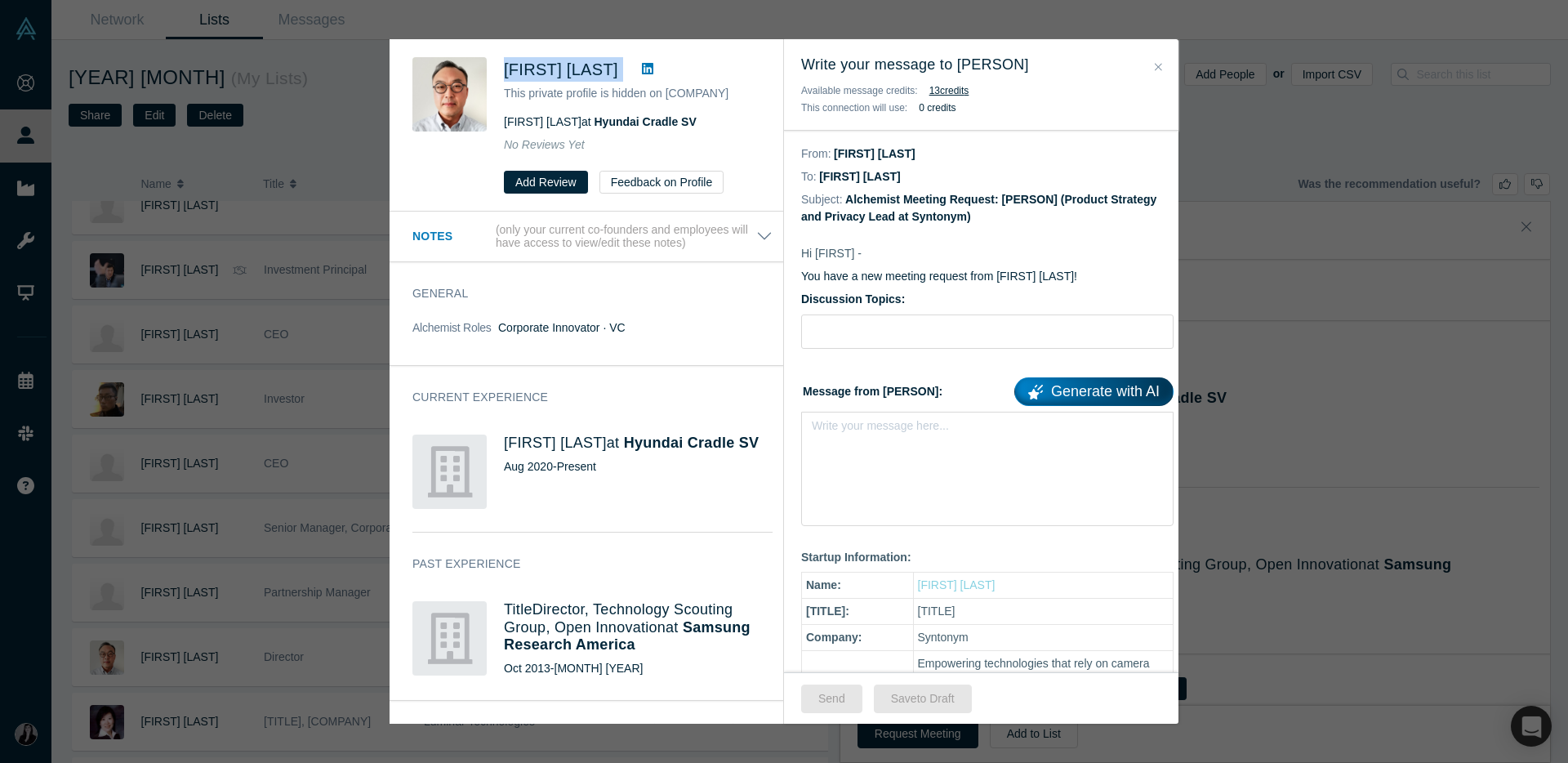 drag, startPoint x: 629, startPoint y: 71, endPoint x: 508, endPoint y: 66, distance: 121.10326 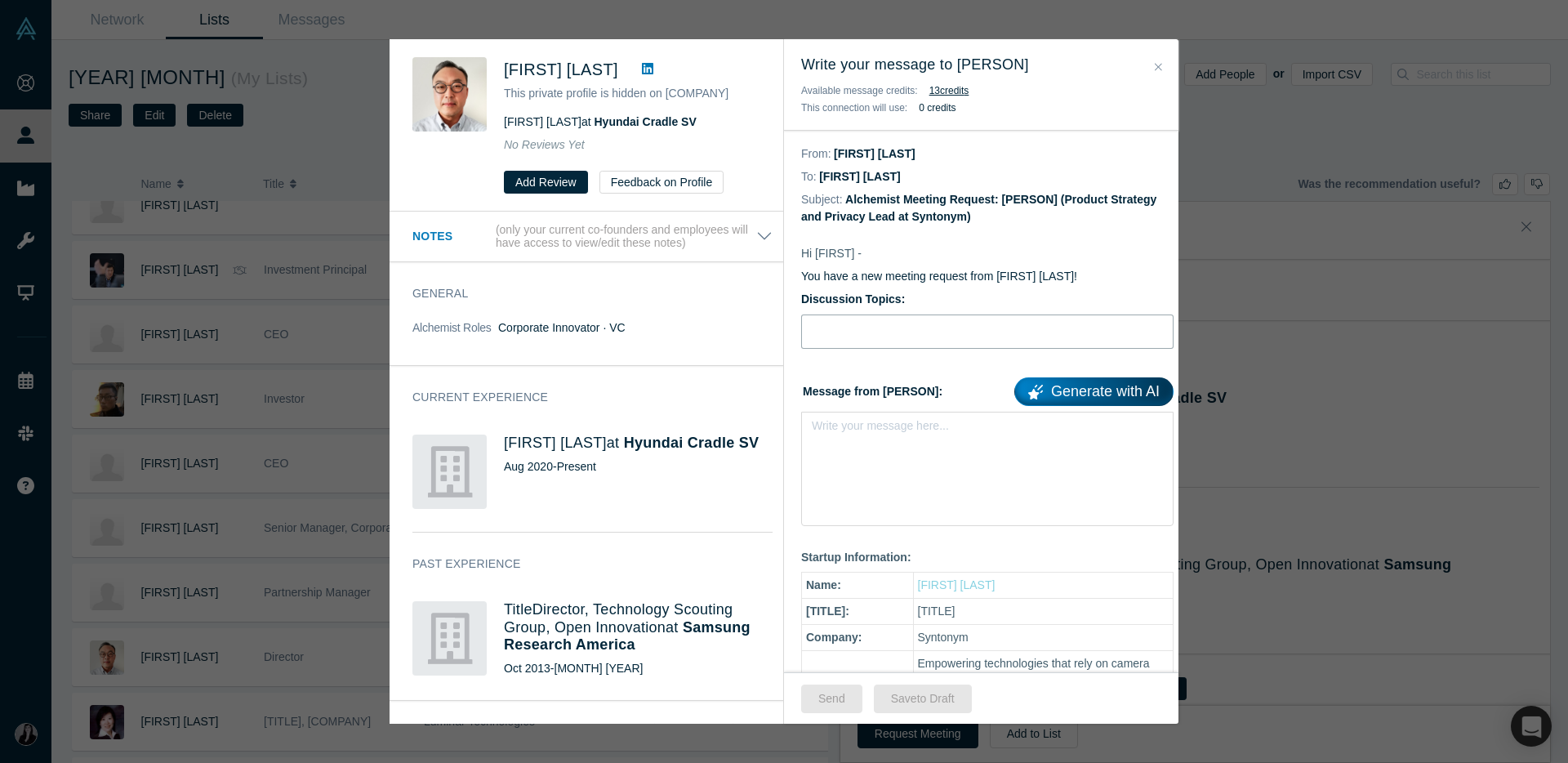 click at bounding box center (987, 332) 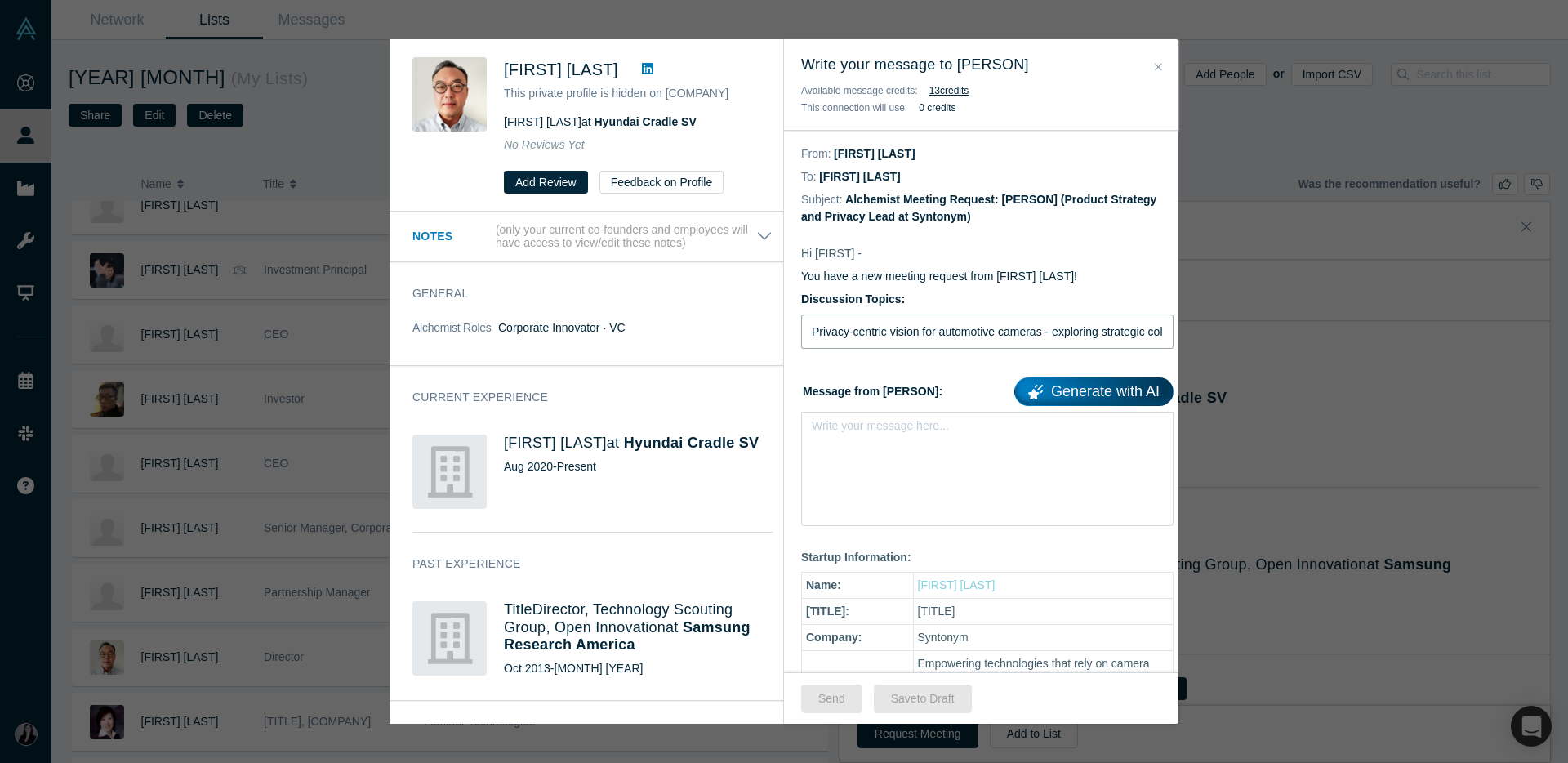 scroll, scrollTop: 0, scrollLeft: 134, axis: horizontal 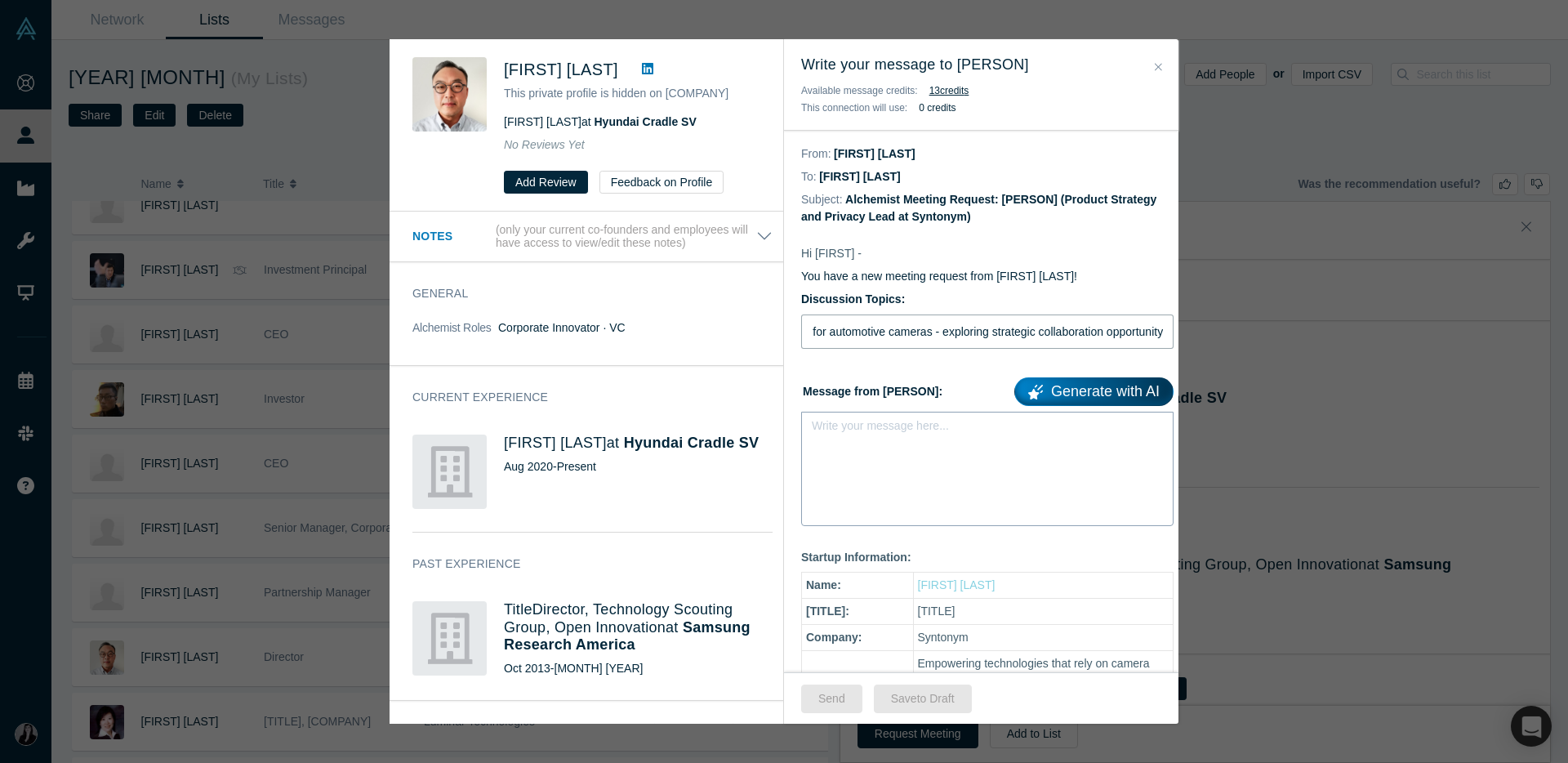 type on "Privacy-centric vision for automotive cameras - exploring strategic collaboration opportunity" 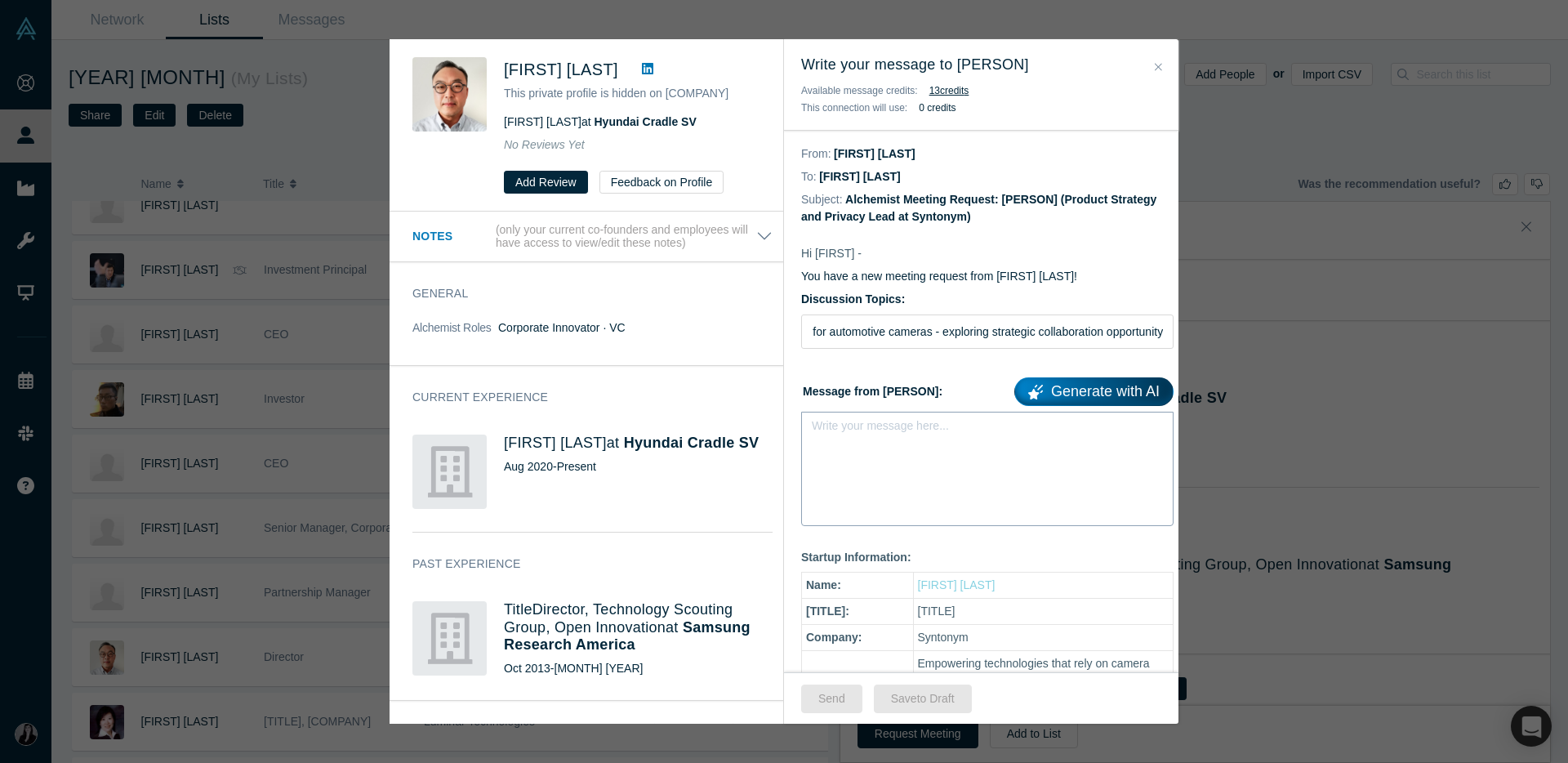 click on "Write your message here..." at bounding box center (987, 469) 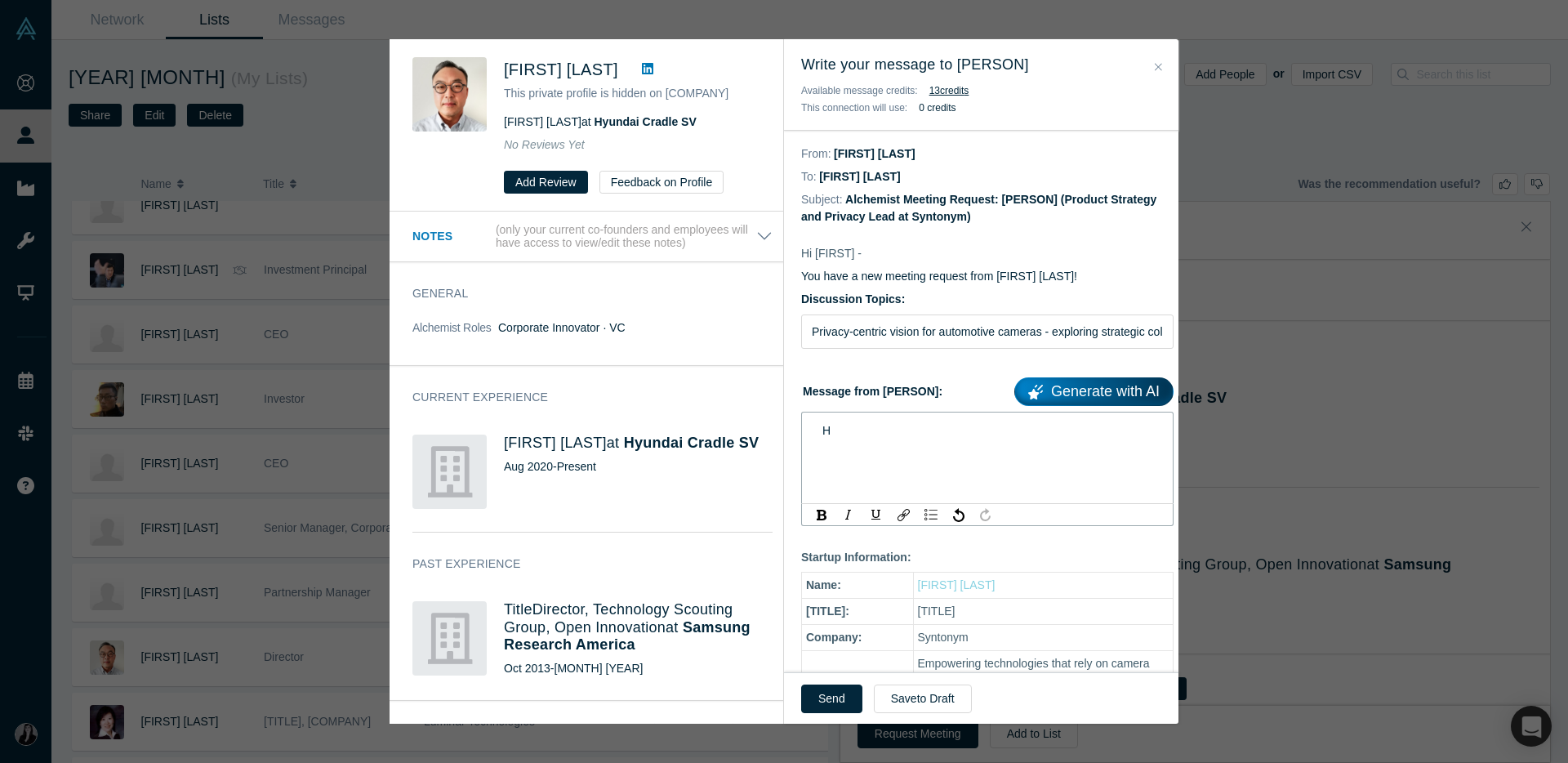 type 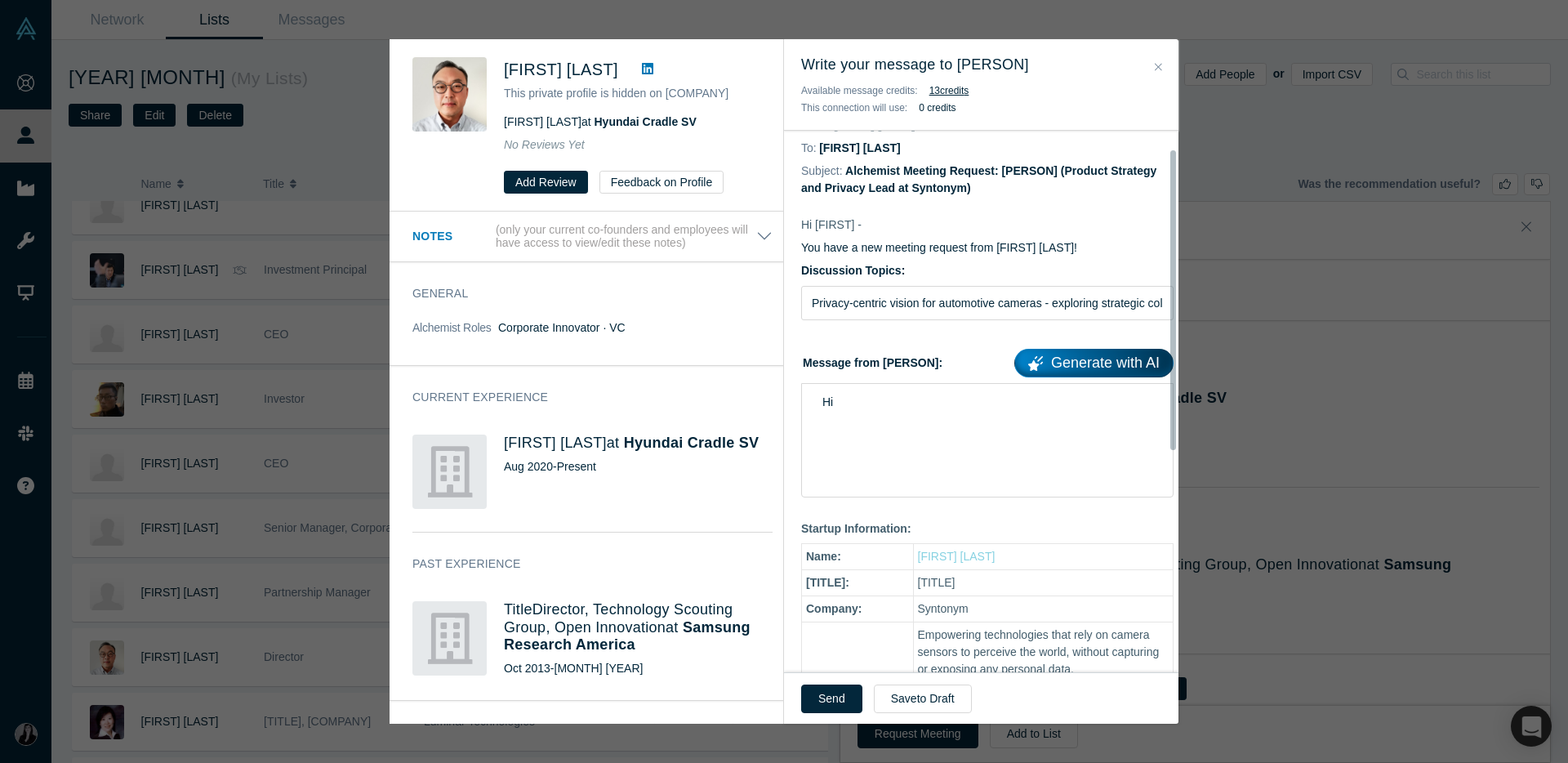 scroll, scrollTop: 0, scrollLeft: 0, axis: both 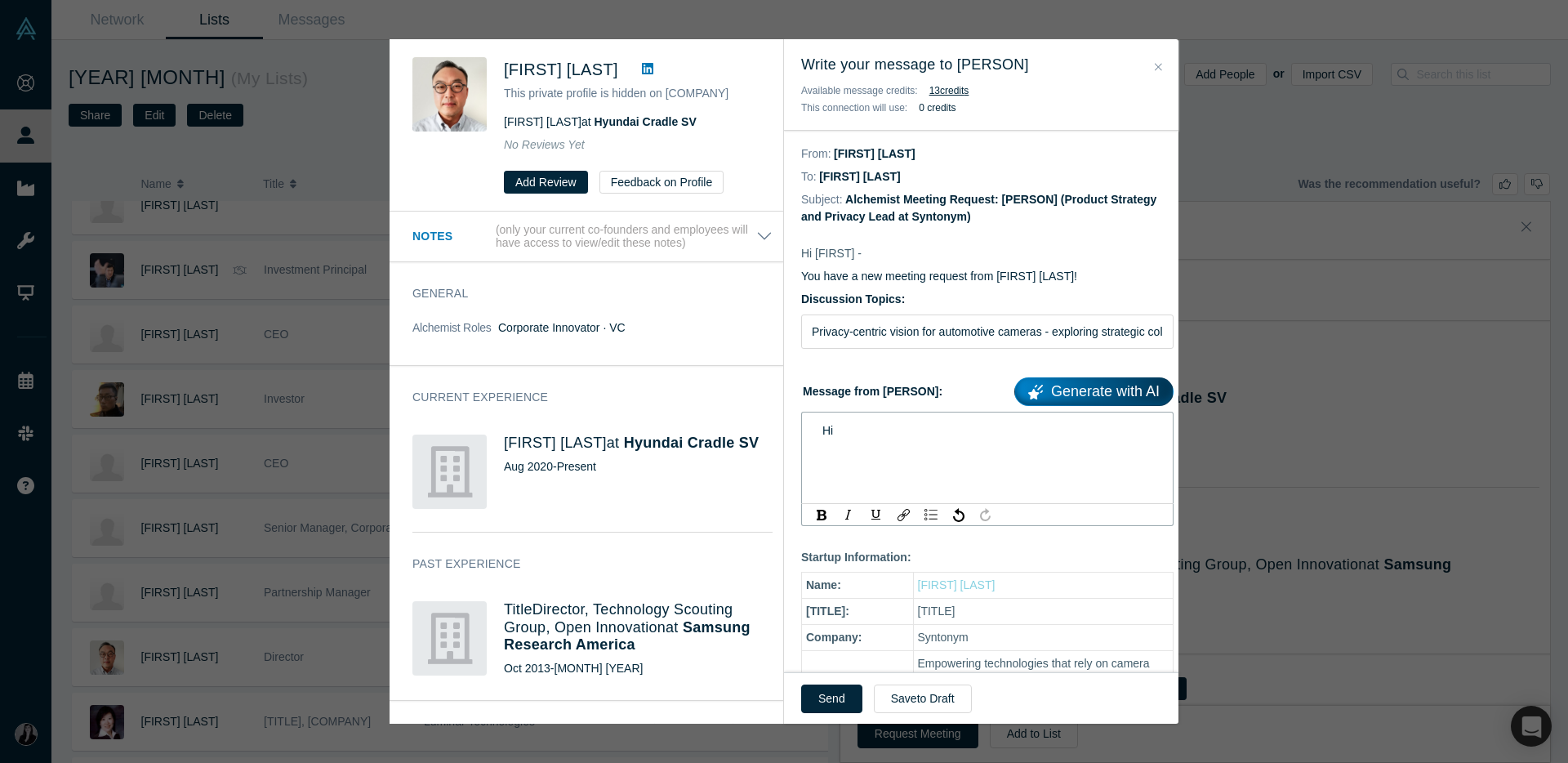 click on "Hi" at bounding box center [987, 431] 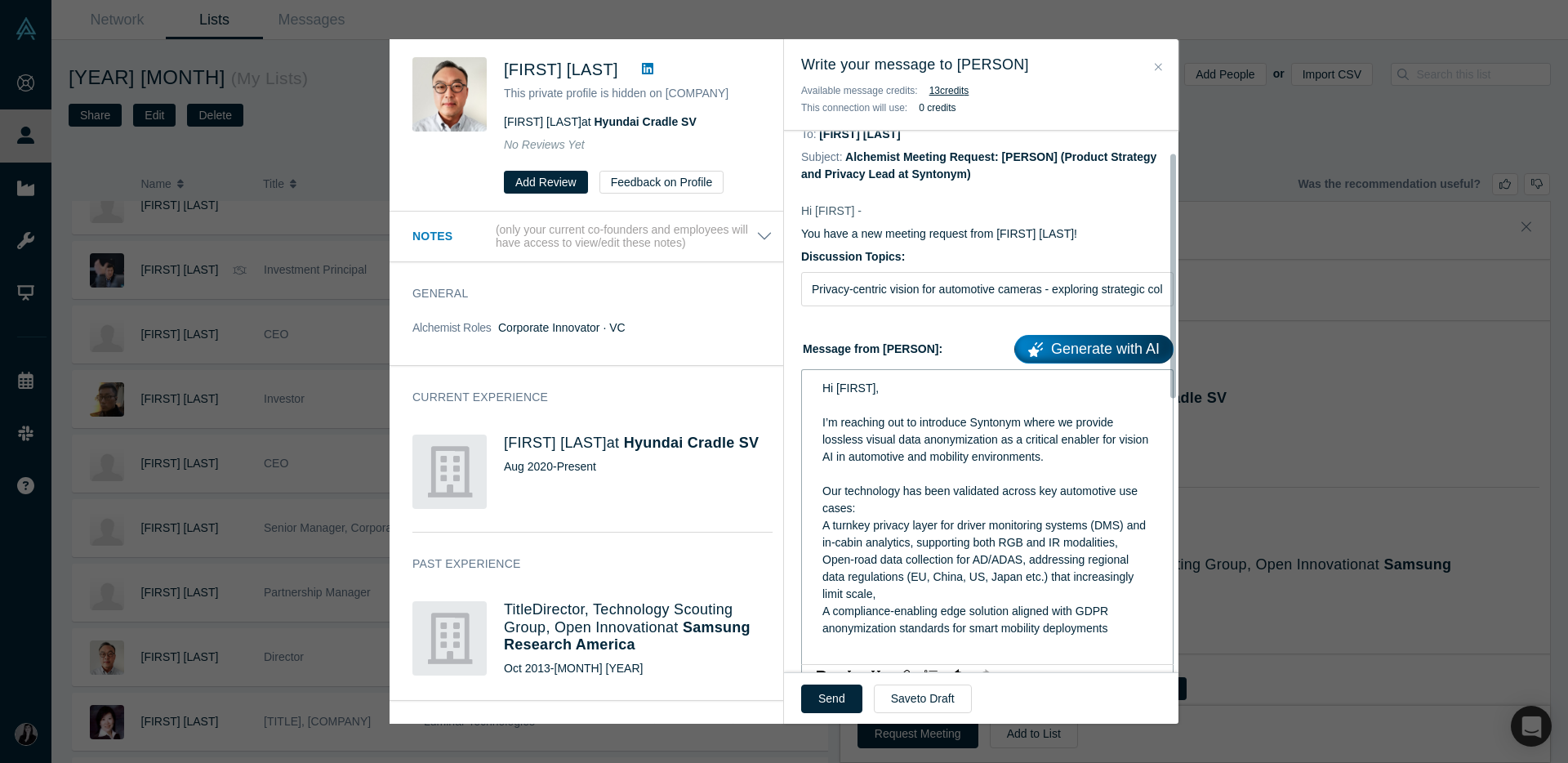 scroll, scrollTop: 49, scrollLeft: 0, axis: vertical 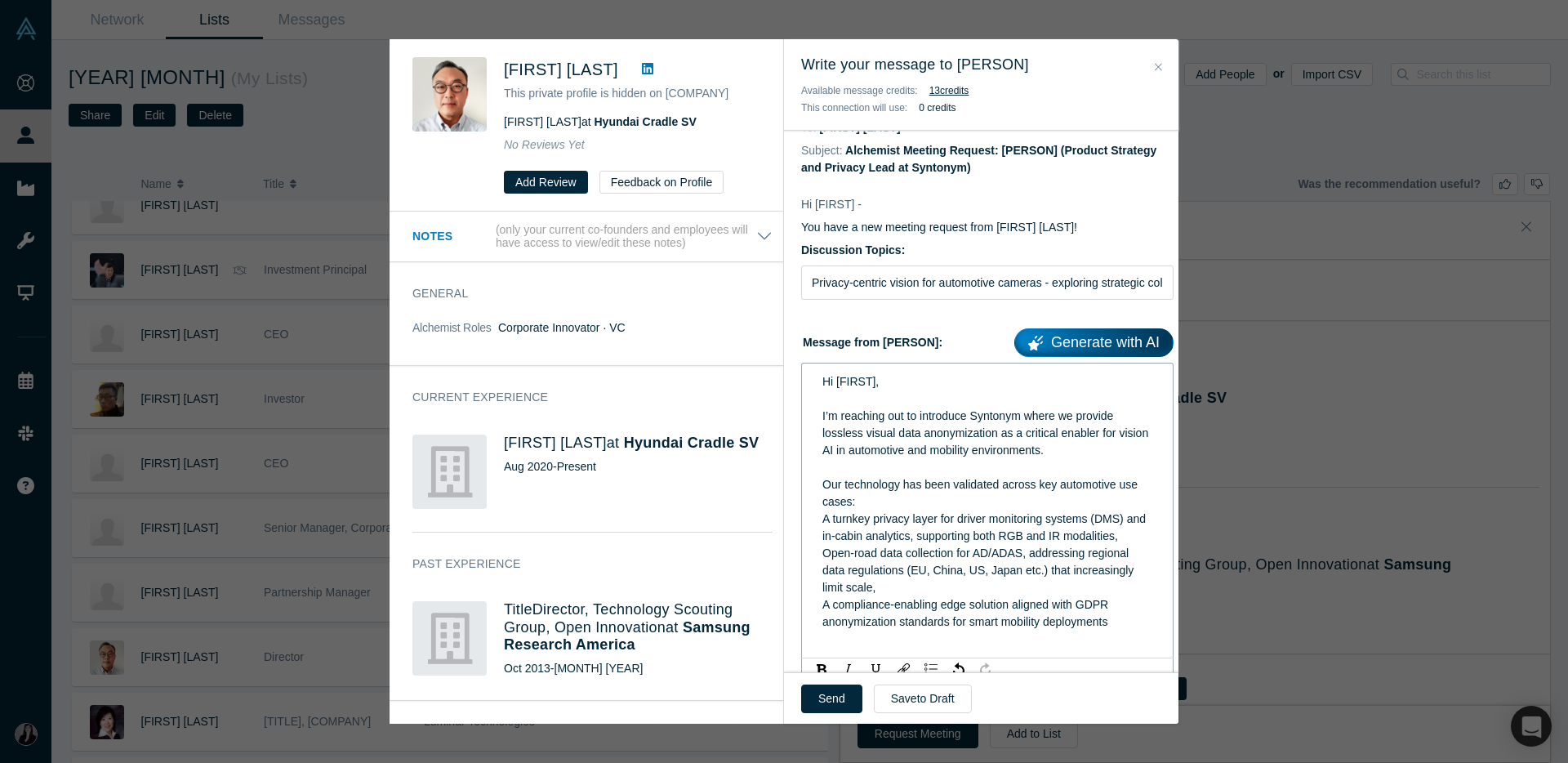 drag, startPoint x: 1125, startPoint y: 640, endPoint x: 824, endPoint y: 528, distance: 321.16195 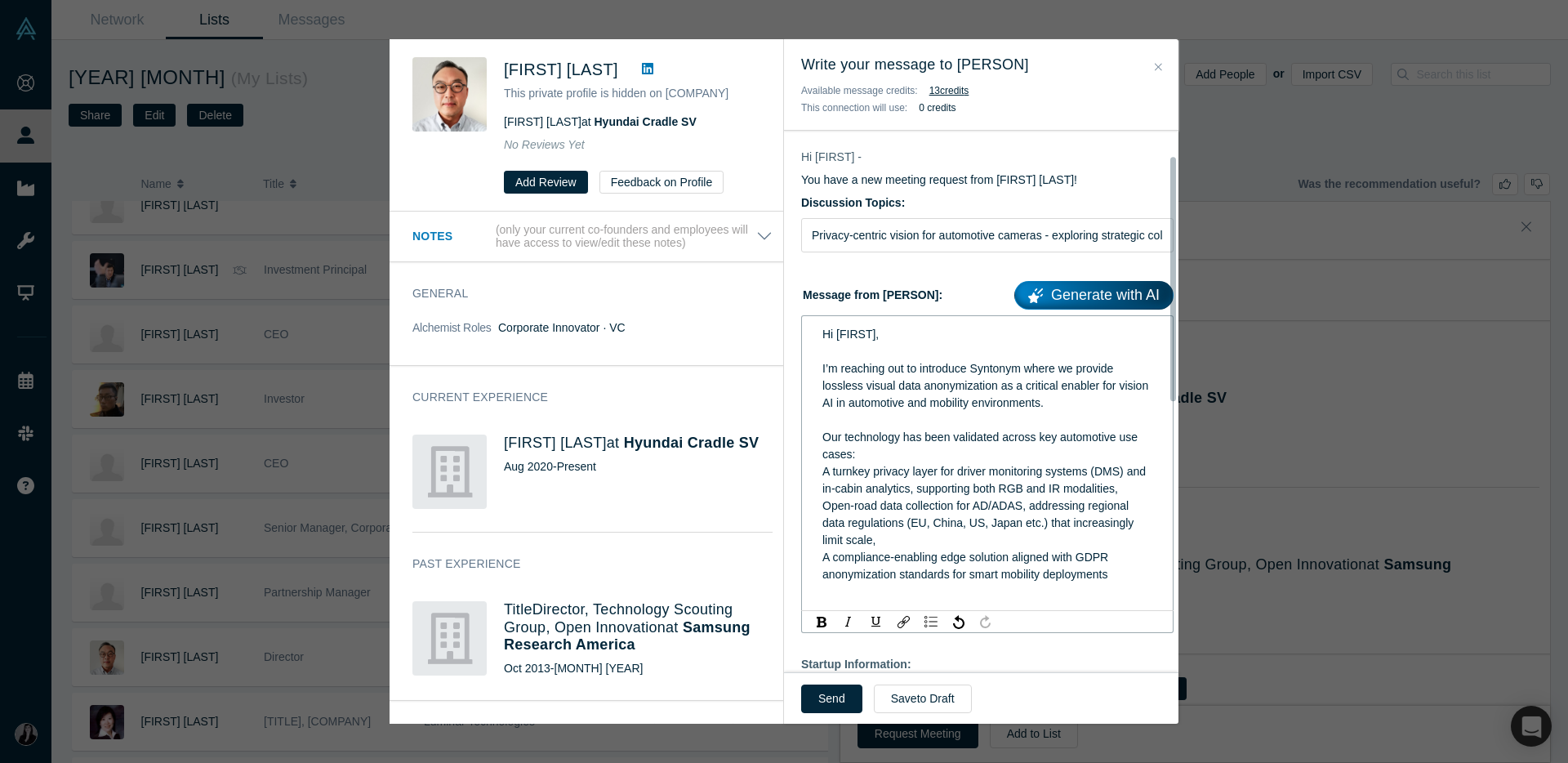 scroll, scrollTop: 101, scrollLeft: 0, axis: vertical 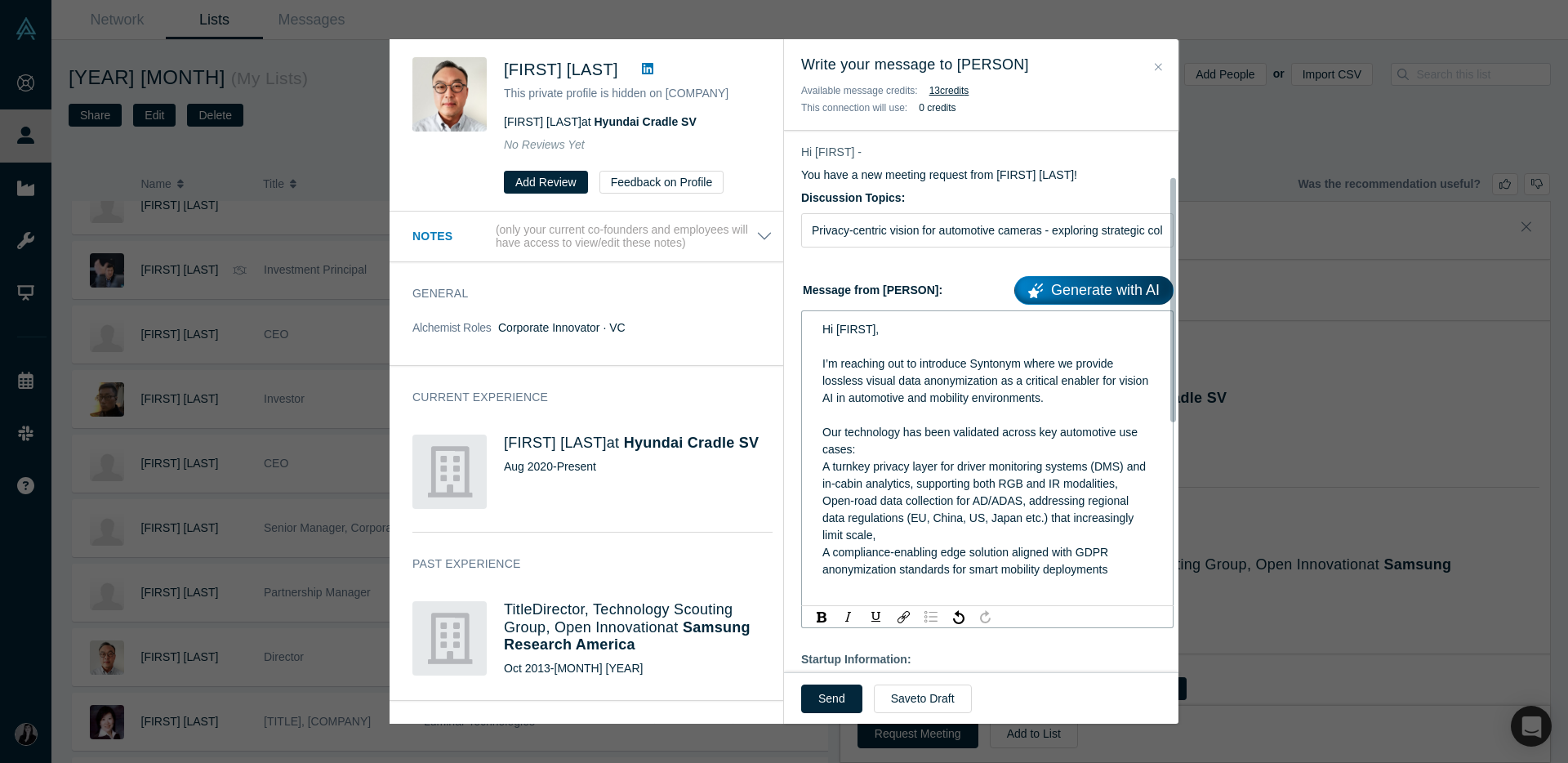 click at bounding box center [931, 617] 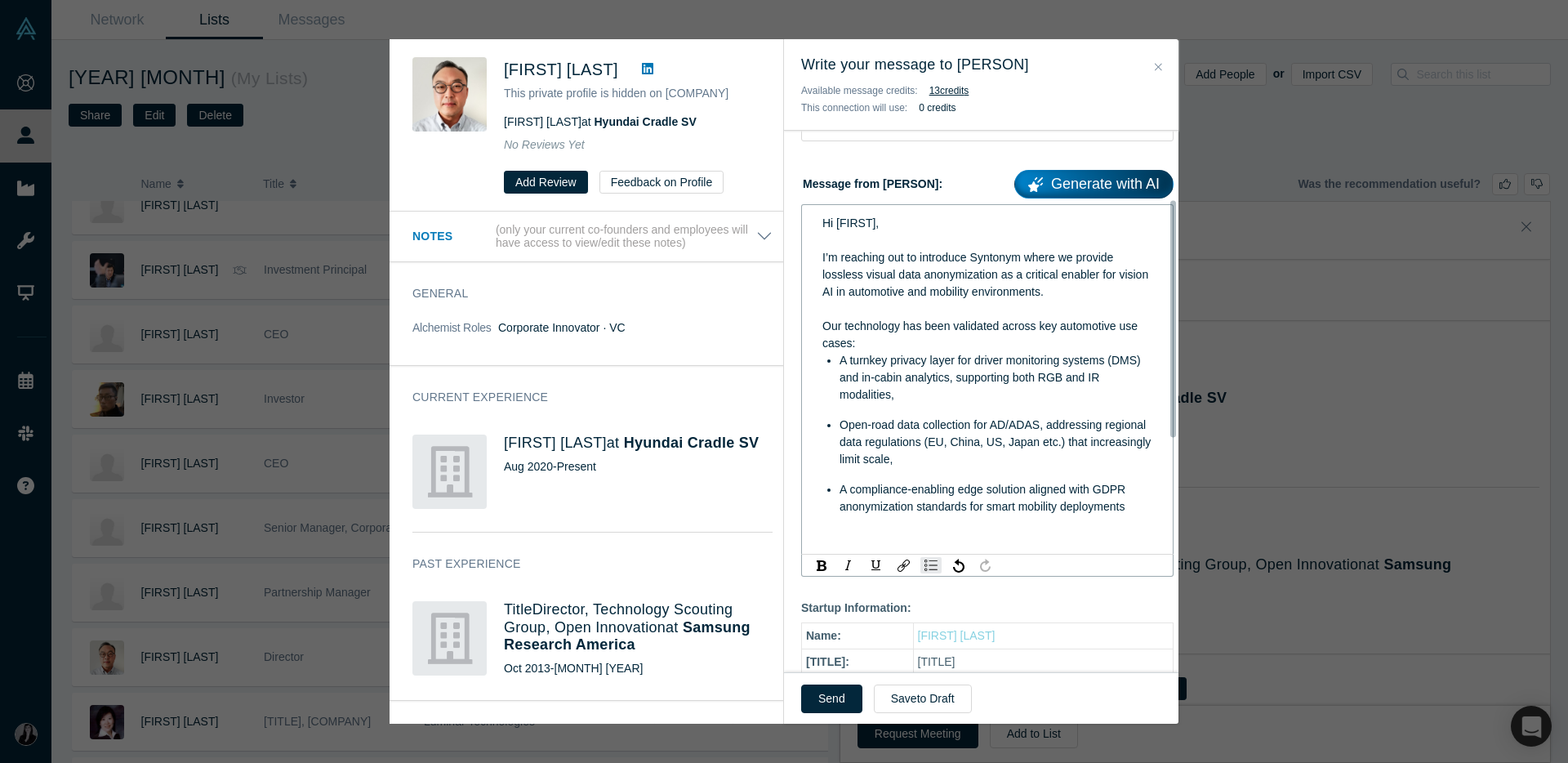 scroll, scrollTop: 335, scrollLeft: 0, axis: vertical 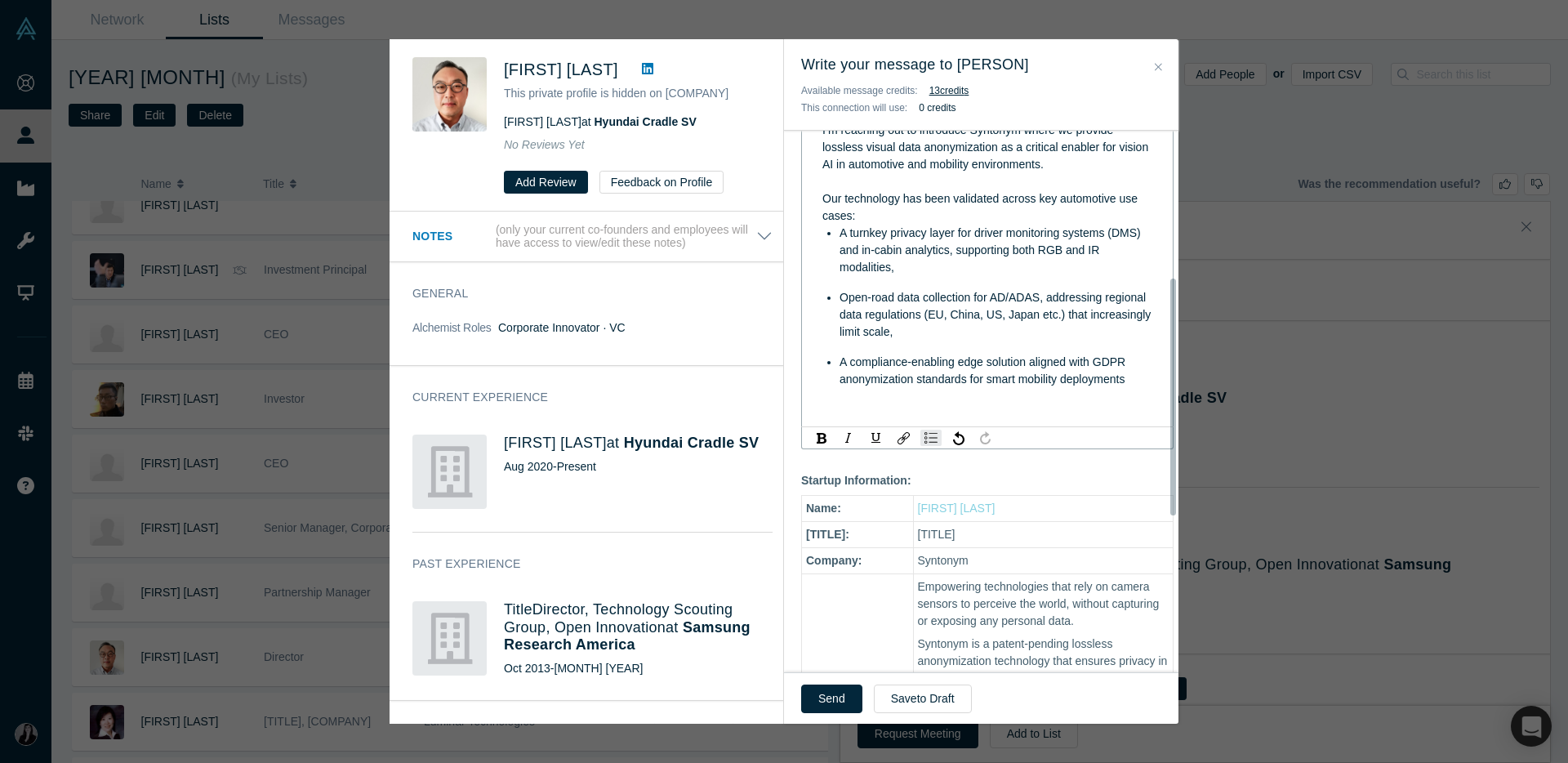 click at bounding box center (987, 408) 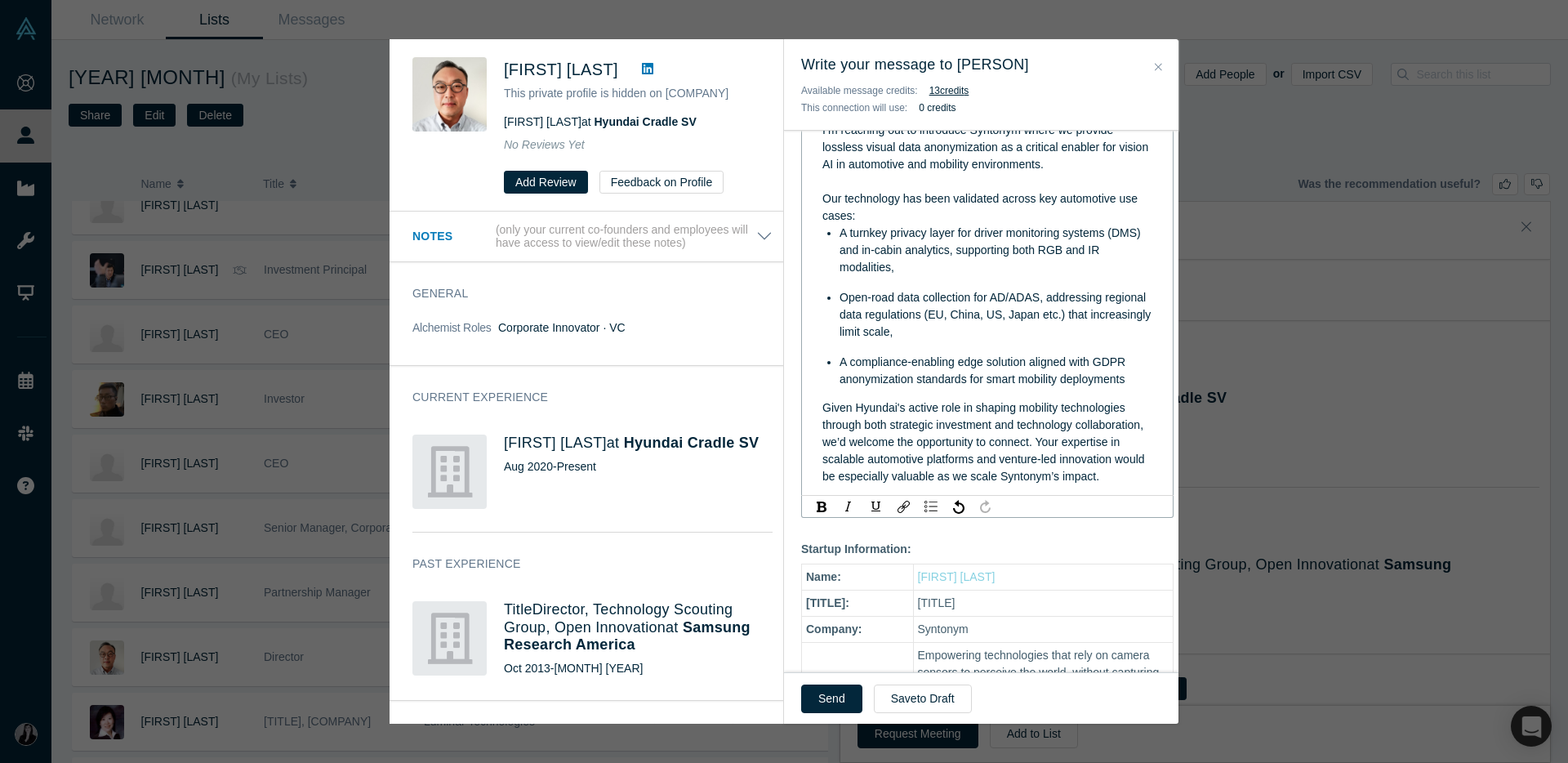 click on "Given Hyundai's active role in shaping mobility technologies through both strategic investment and technology collaboration, we’d welcome the opportunity to connect. Your expertise in scalable automotive platforms and venture-led innovation would be especially valuable as we scale Syntonym’s impact." at bounding box center (987, 442) 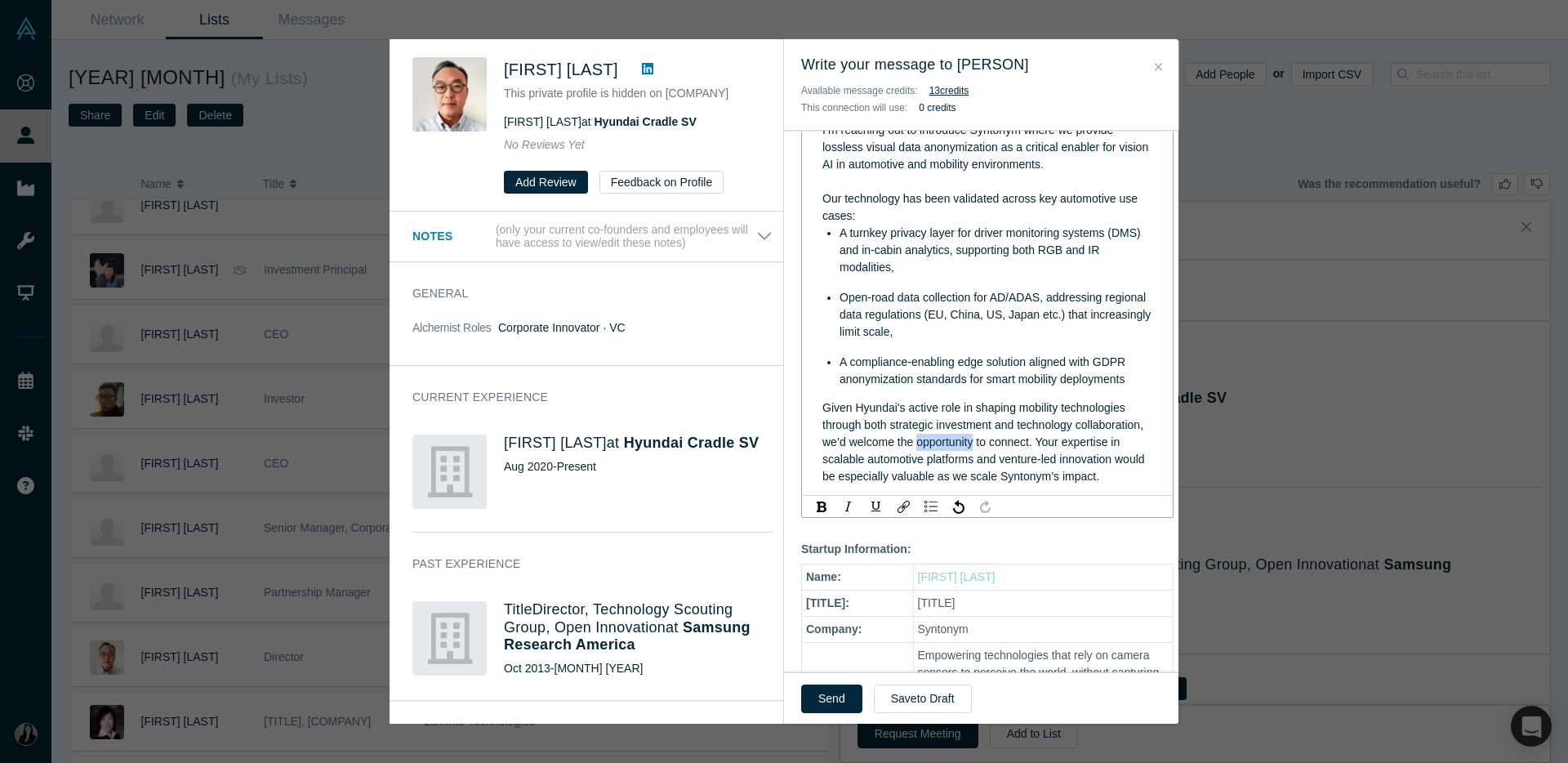 click on "Given Hyundai's active role in shaping mobility technologies through both strategic investment and technology collaboration, we’d welcome the opportunity to connect. Your expertise in scalable automotive platforms and venture-led innovation would be especially valuable as we scale Syntonym’s impact." at bounding box center (985, 442) 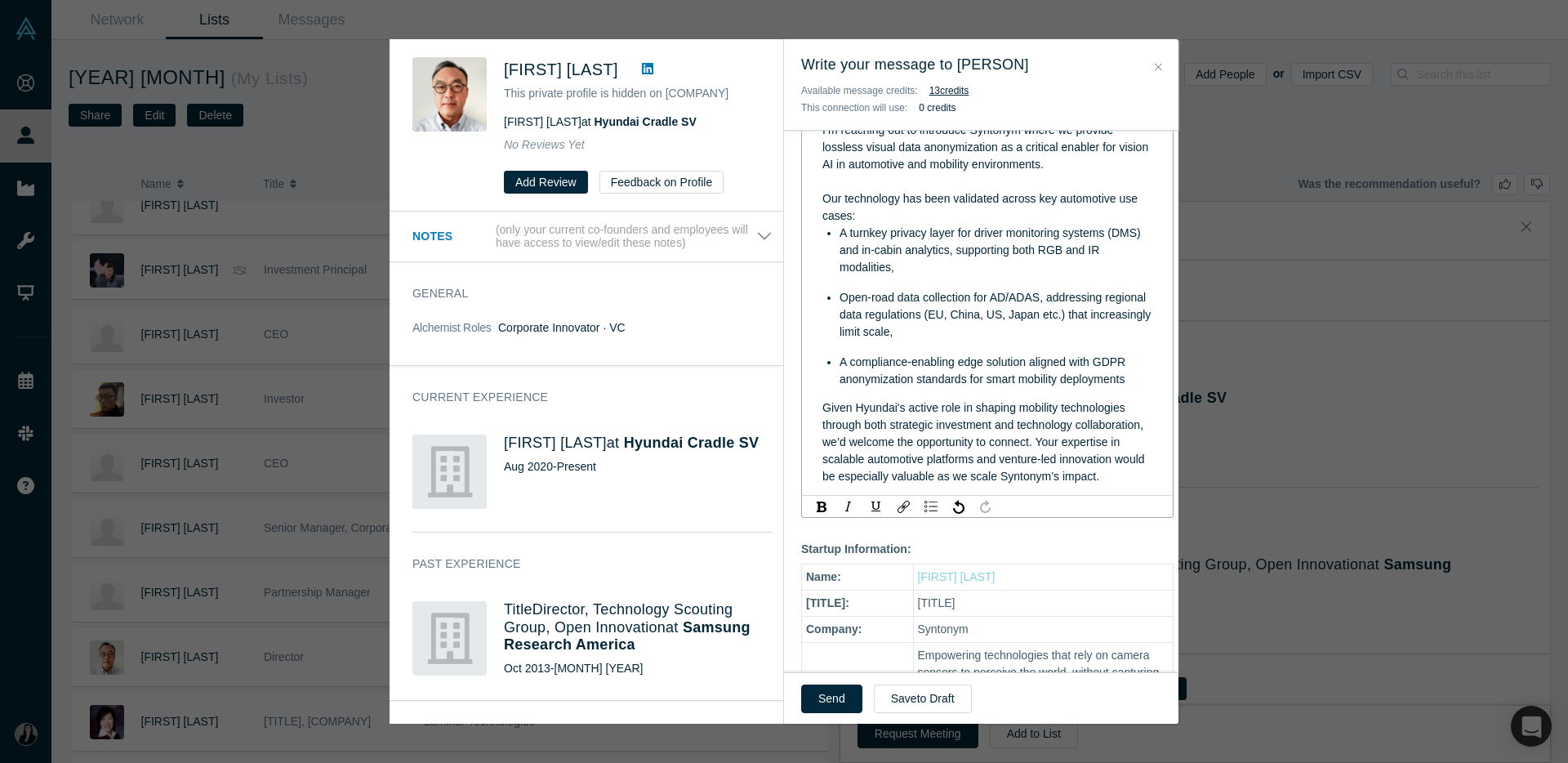 click on "Given Hyundai's active role in shaping mobility technologies through both strategic investment and technology collaboration, we’d welcome the opportunity to connect. Your expertise in scalable automotive platforms and venture-led innovation would be especially valuable as we scale Syntonym’s impact." at bounding box center [985, 442] 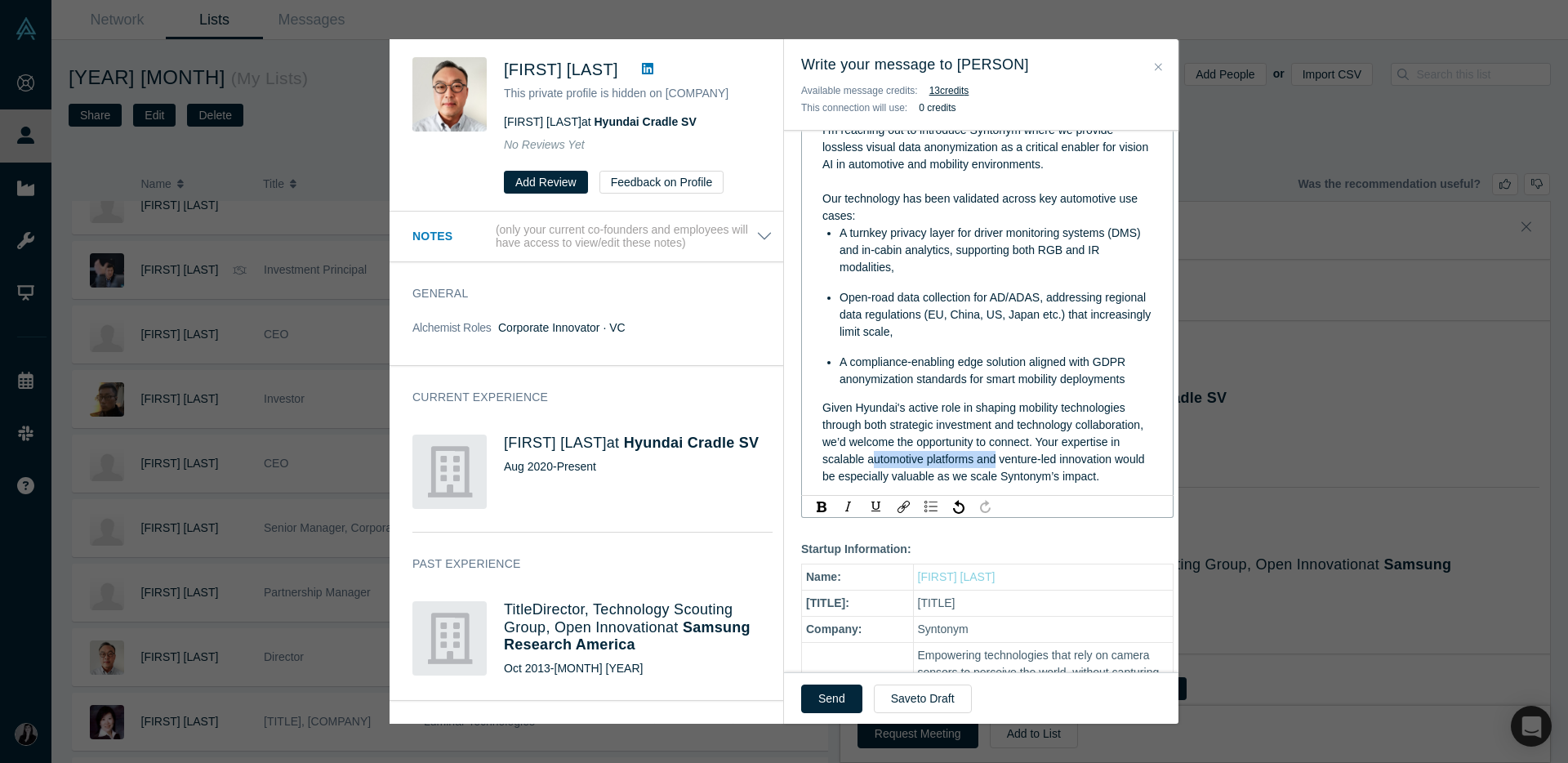 drag, startPoint x: 933, startPoint y: 463, endPoint x: 1058, endPoint y: 462, distance: 125.004 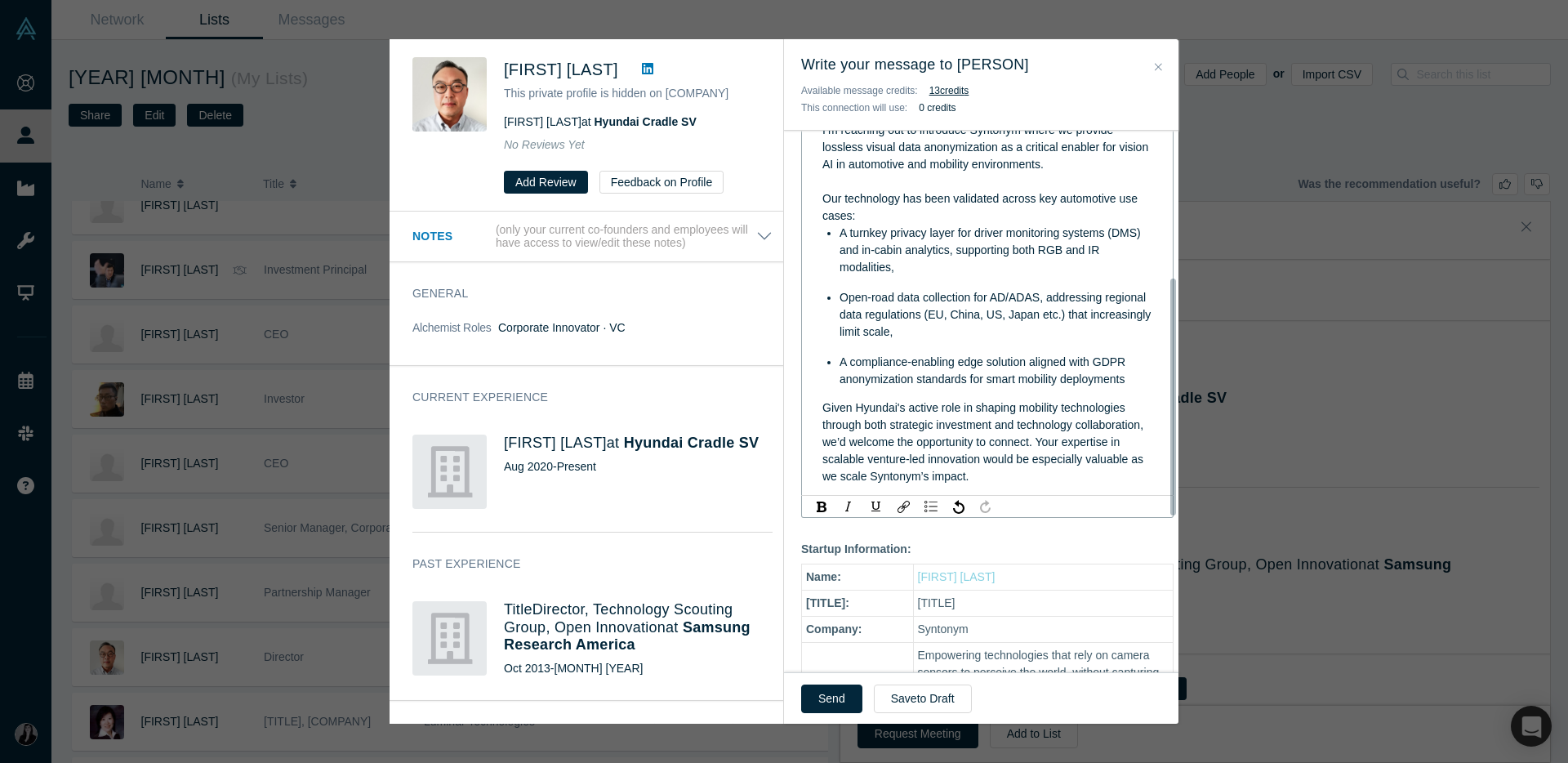 click on "Given Hyundai's active role in shaping mobility technologies through both strategic investment and technology collaboration, we’d welcome the opportunity to connect. Your expertise in scalable venture-led innovation would be especially valuable as we scale Syntonym’s impact." at bounding box center [987, 442] 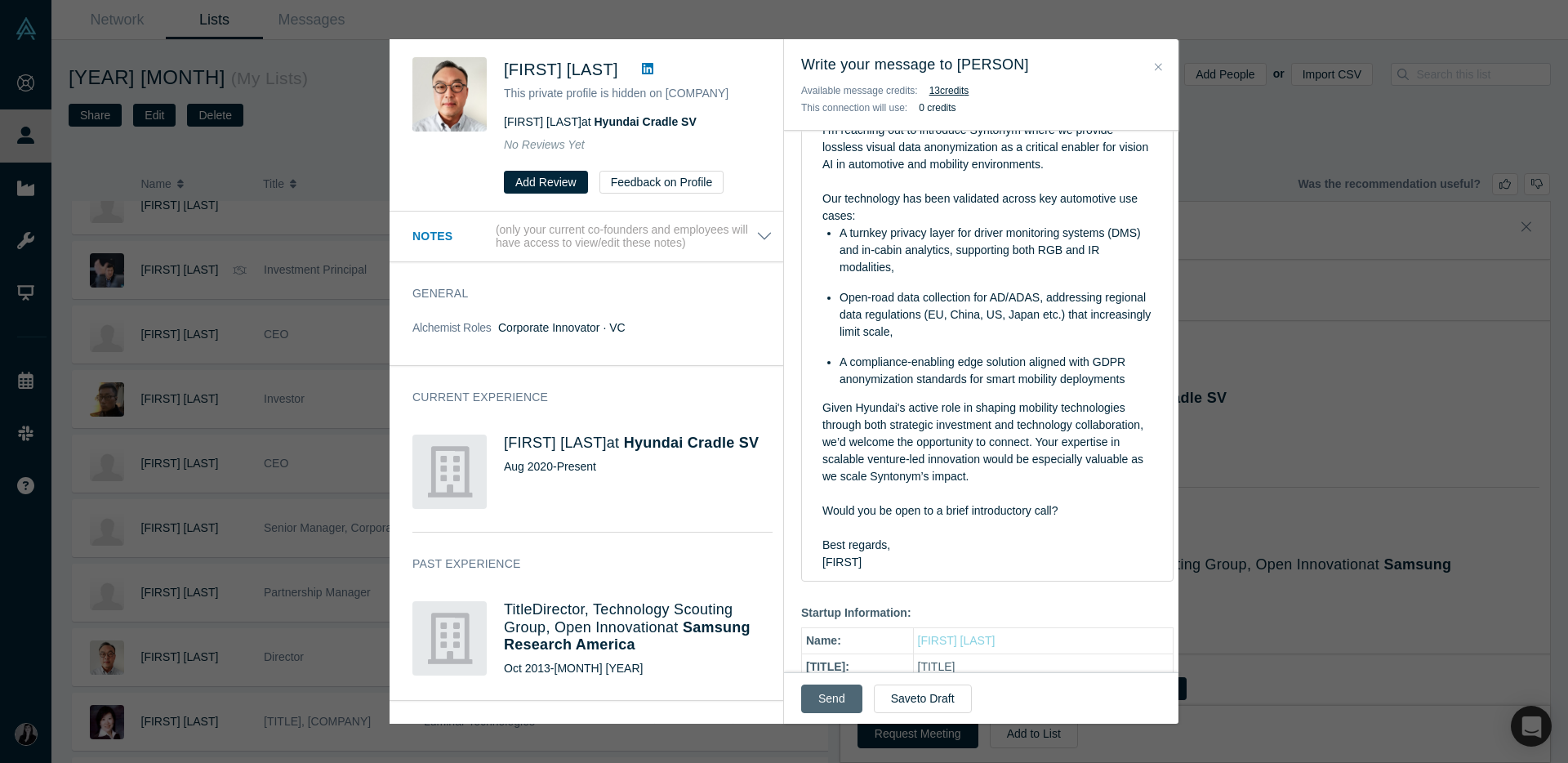 click on "Send" at bounding box center (831, 698) 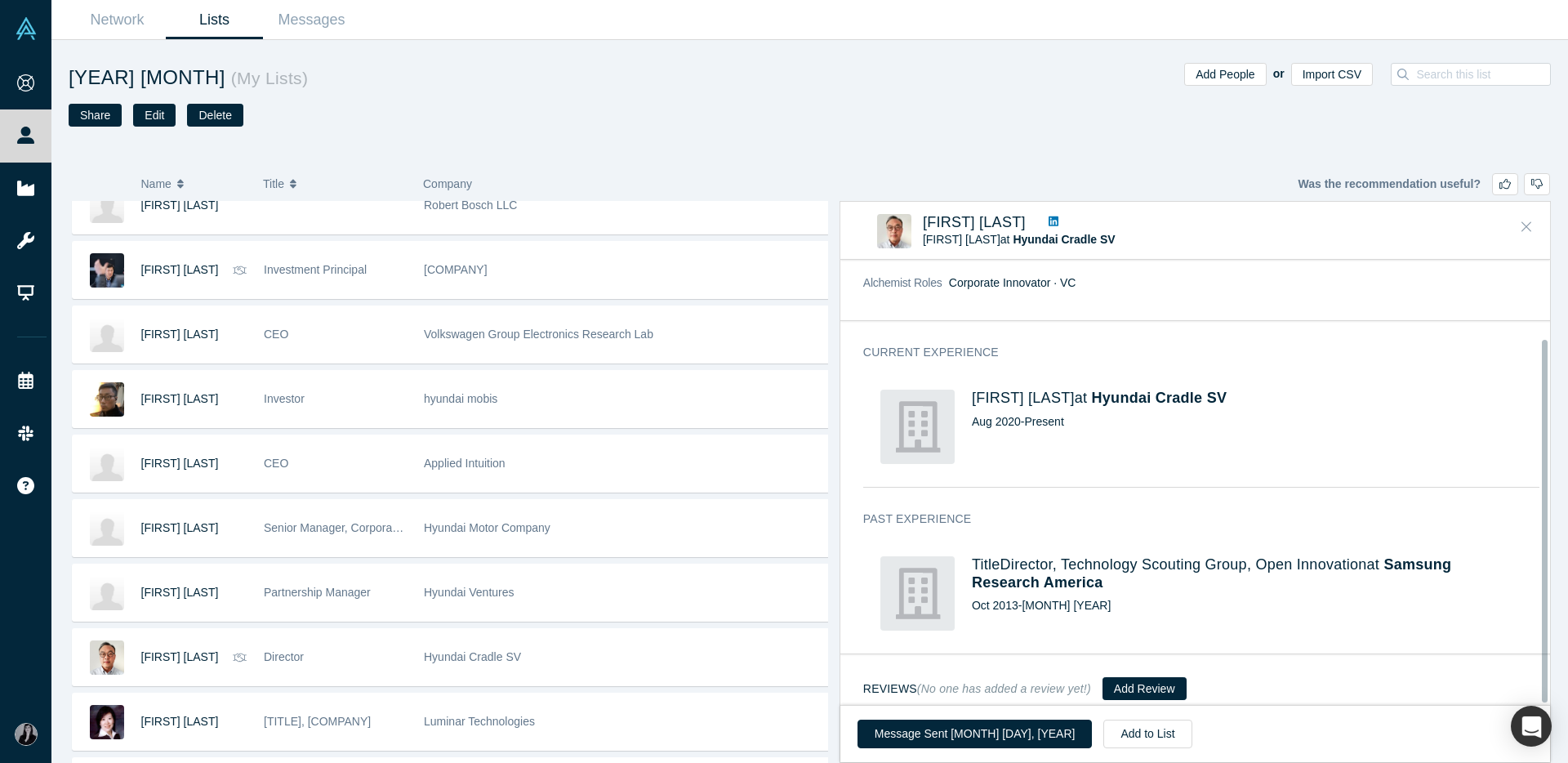 click 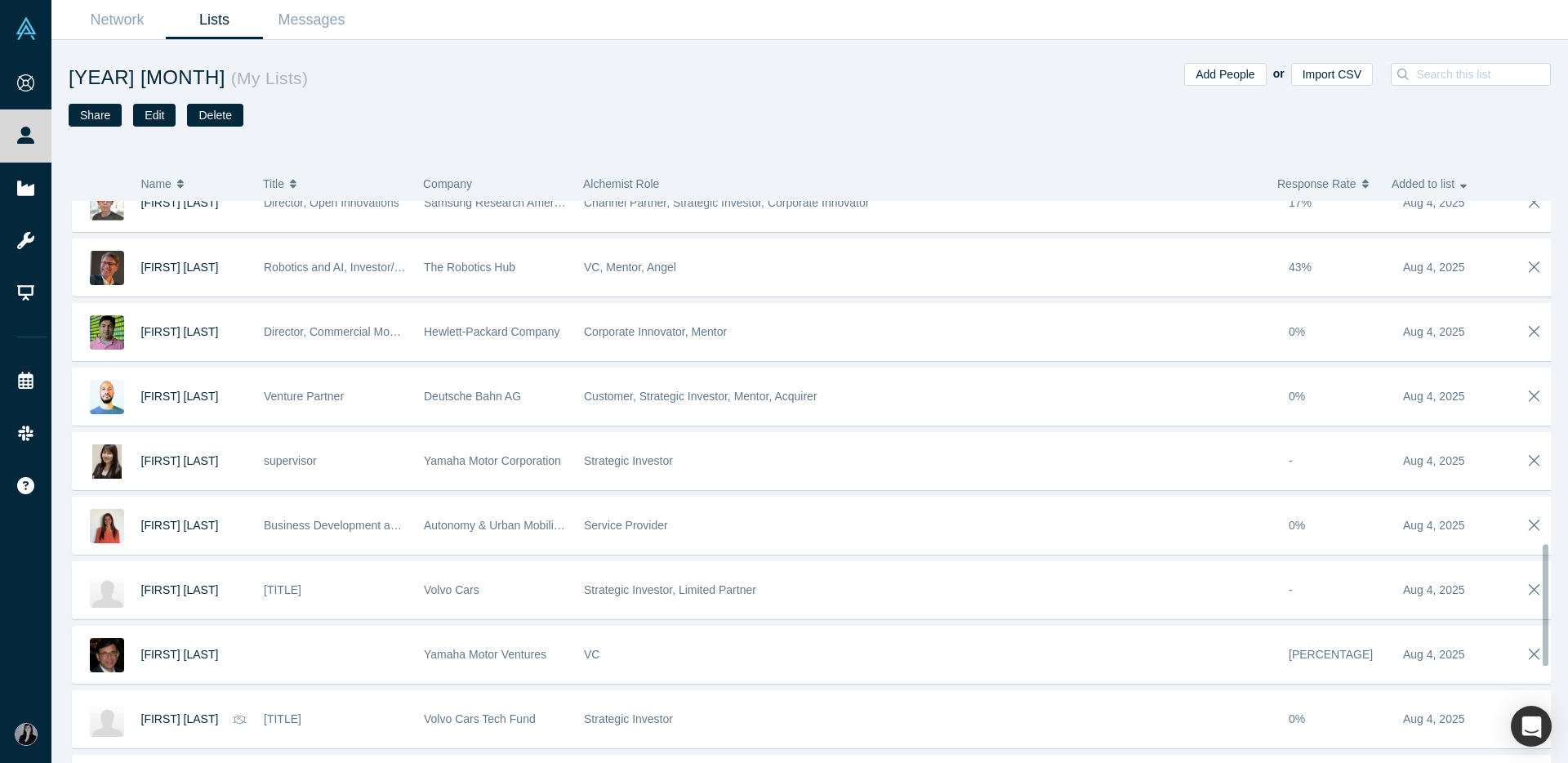 scroll, scrollTop: 1587, scrollLeft: 0, axis: vertical 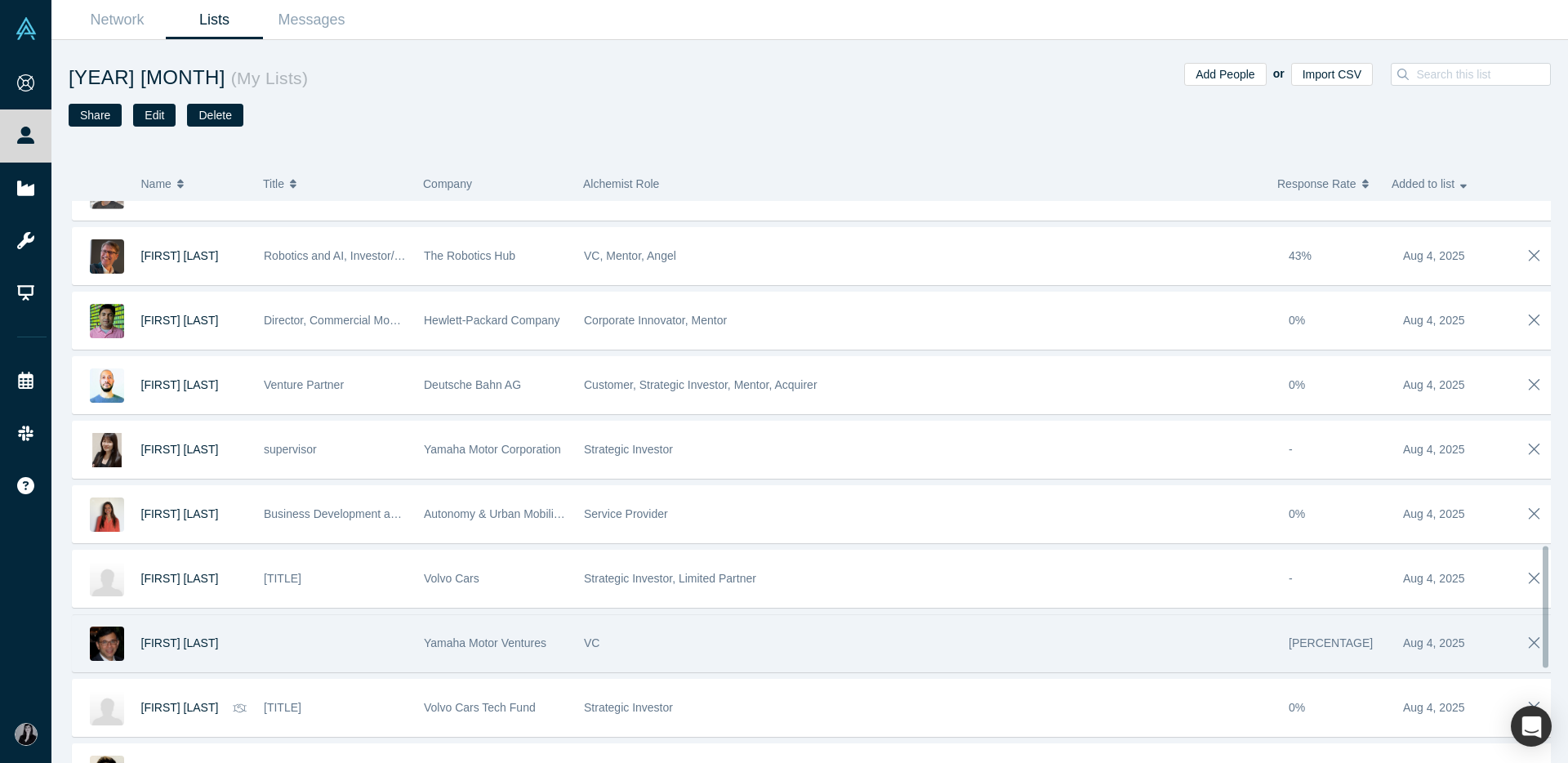 click at bounding box center (336, 643) 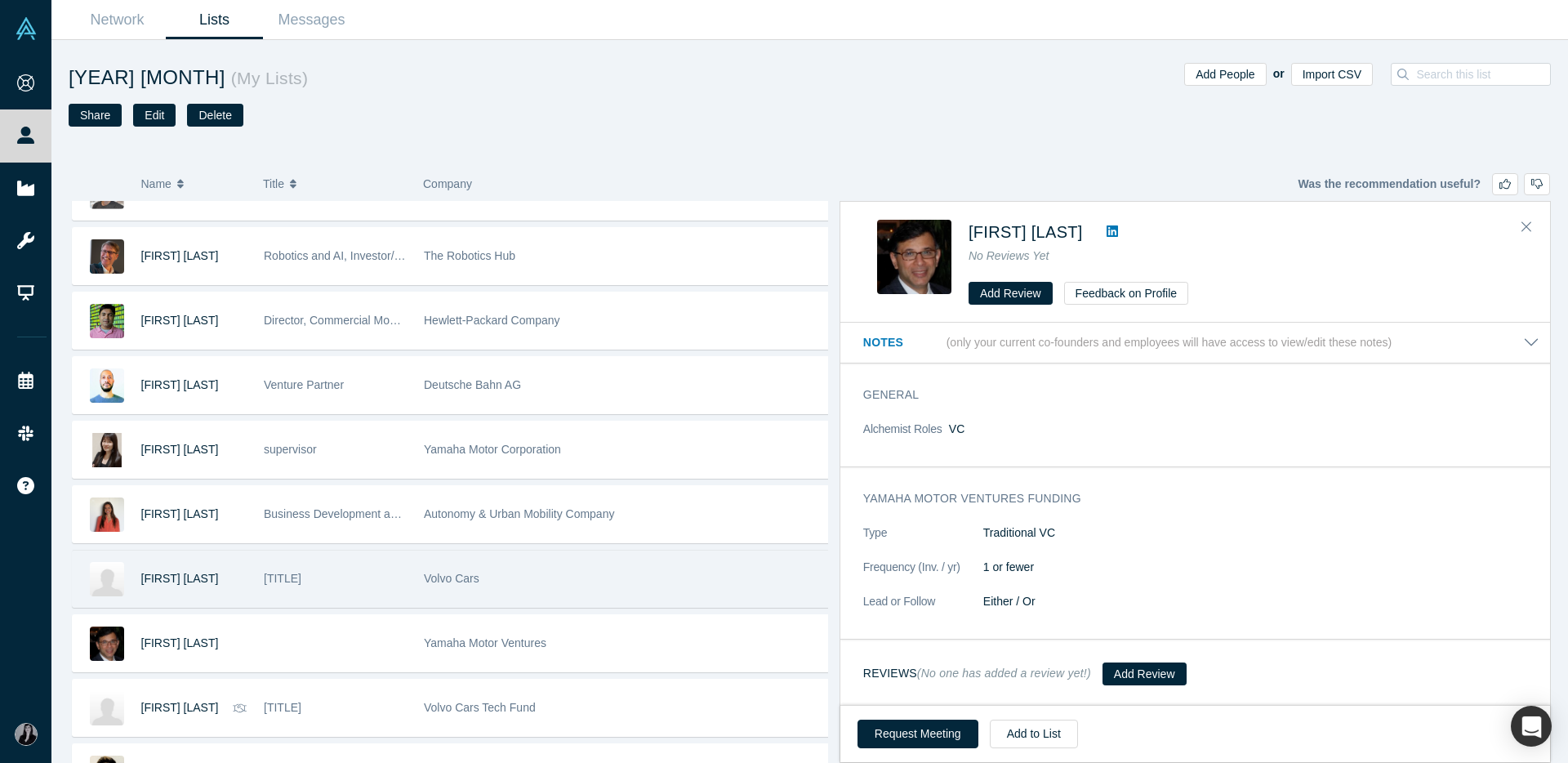 click on "[TITLE]" at bounding box center (283, 578) 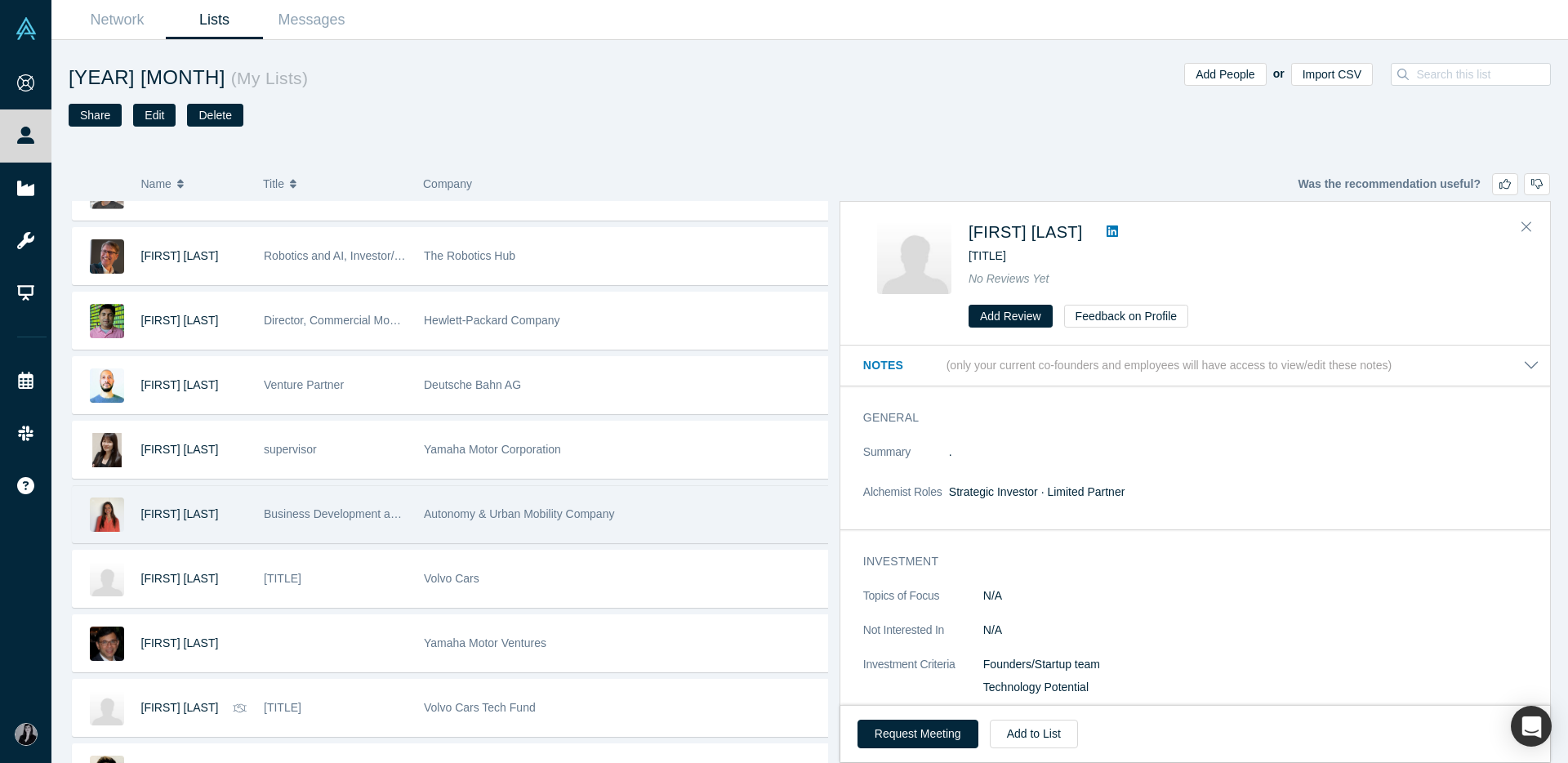 click on "Business Development and Communication Consultant" at bounding box center (403, 514) 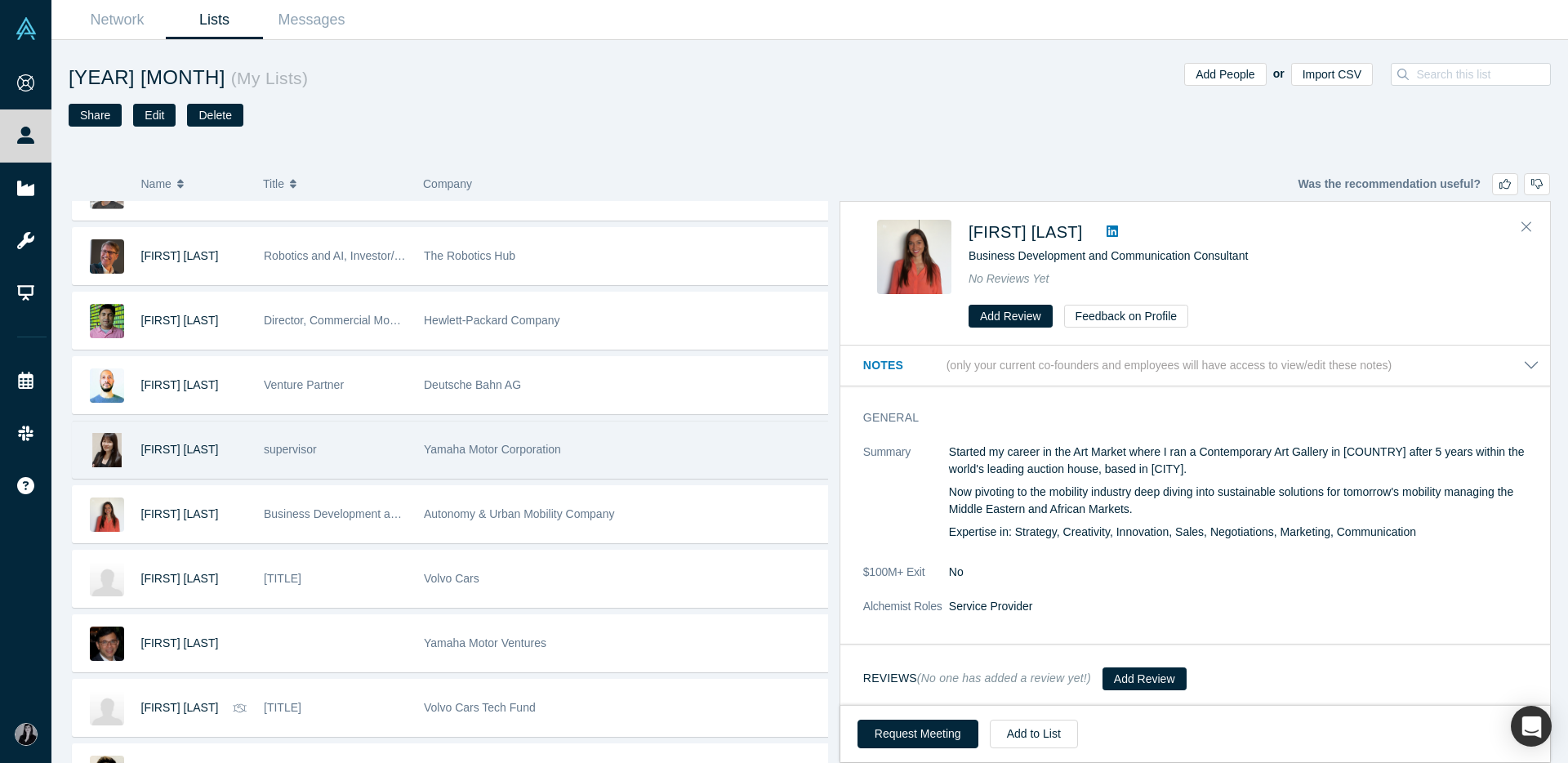 click on "supervisor" at bounding box center [335, 449] 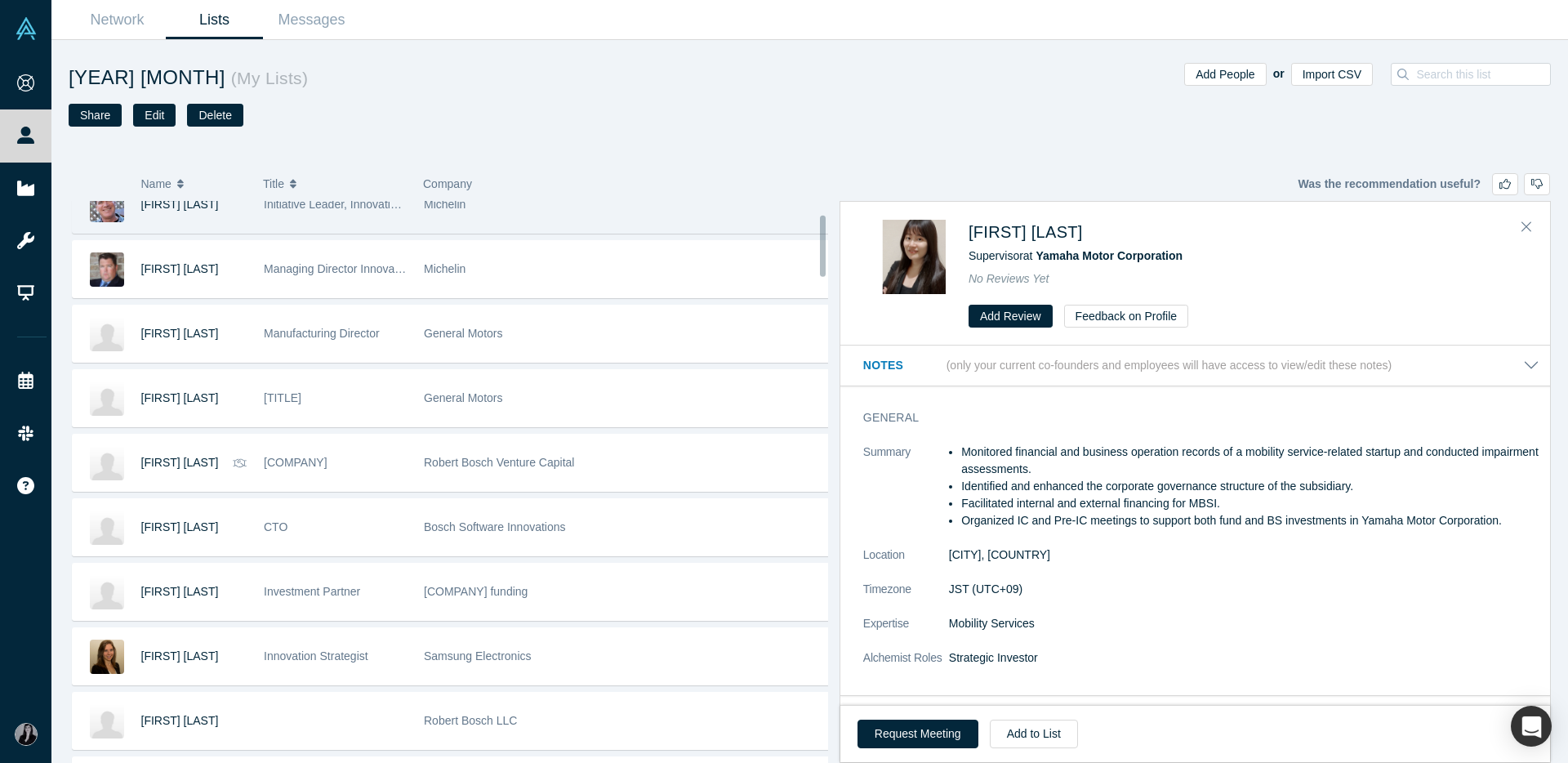 scroll, scrollTop: 0, scrollLeft: 0, axis: both 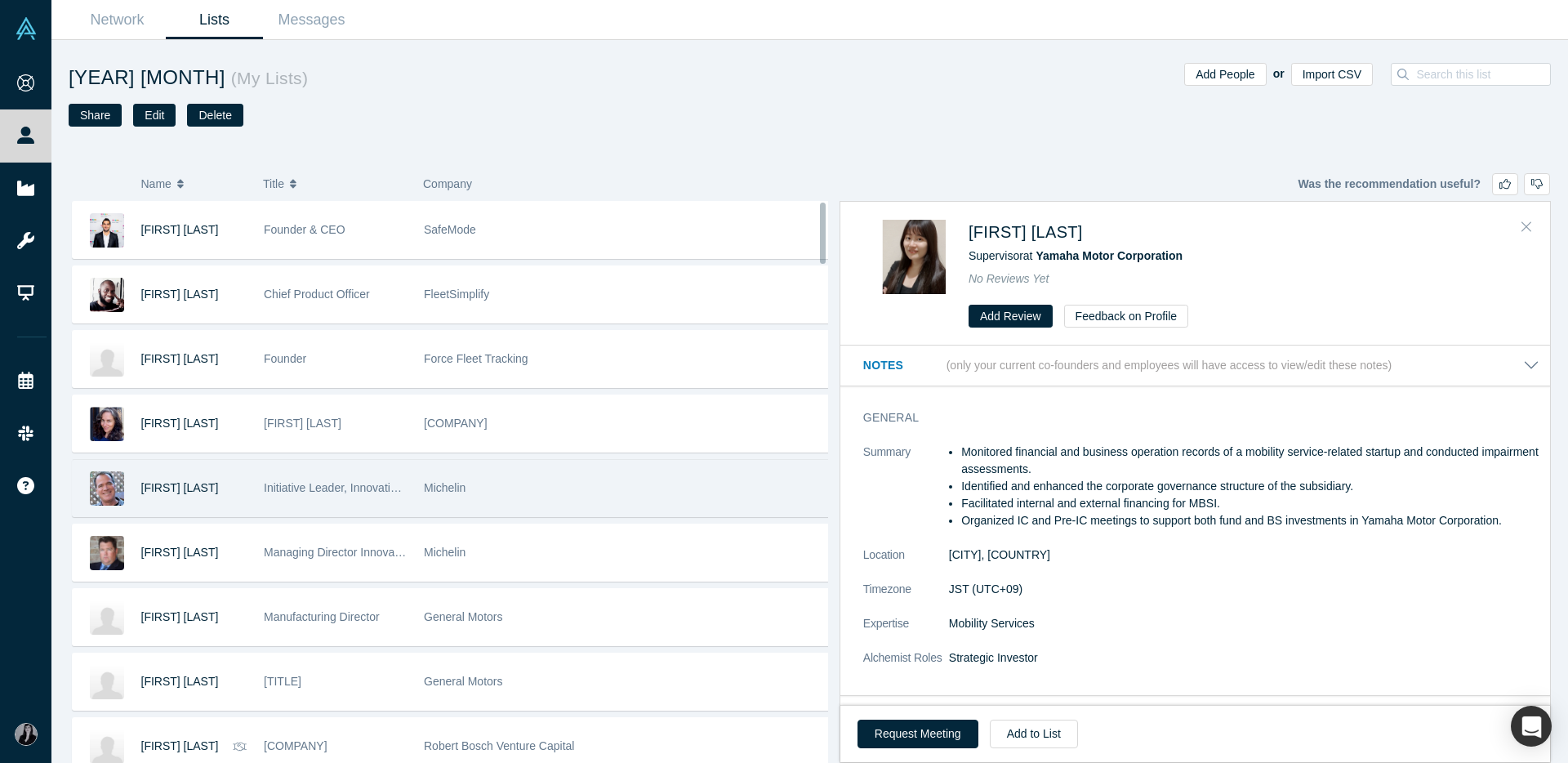 click 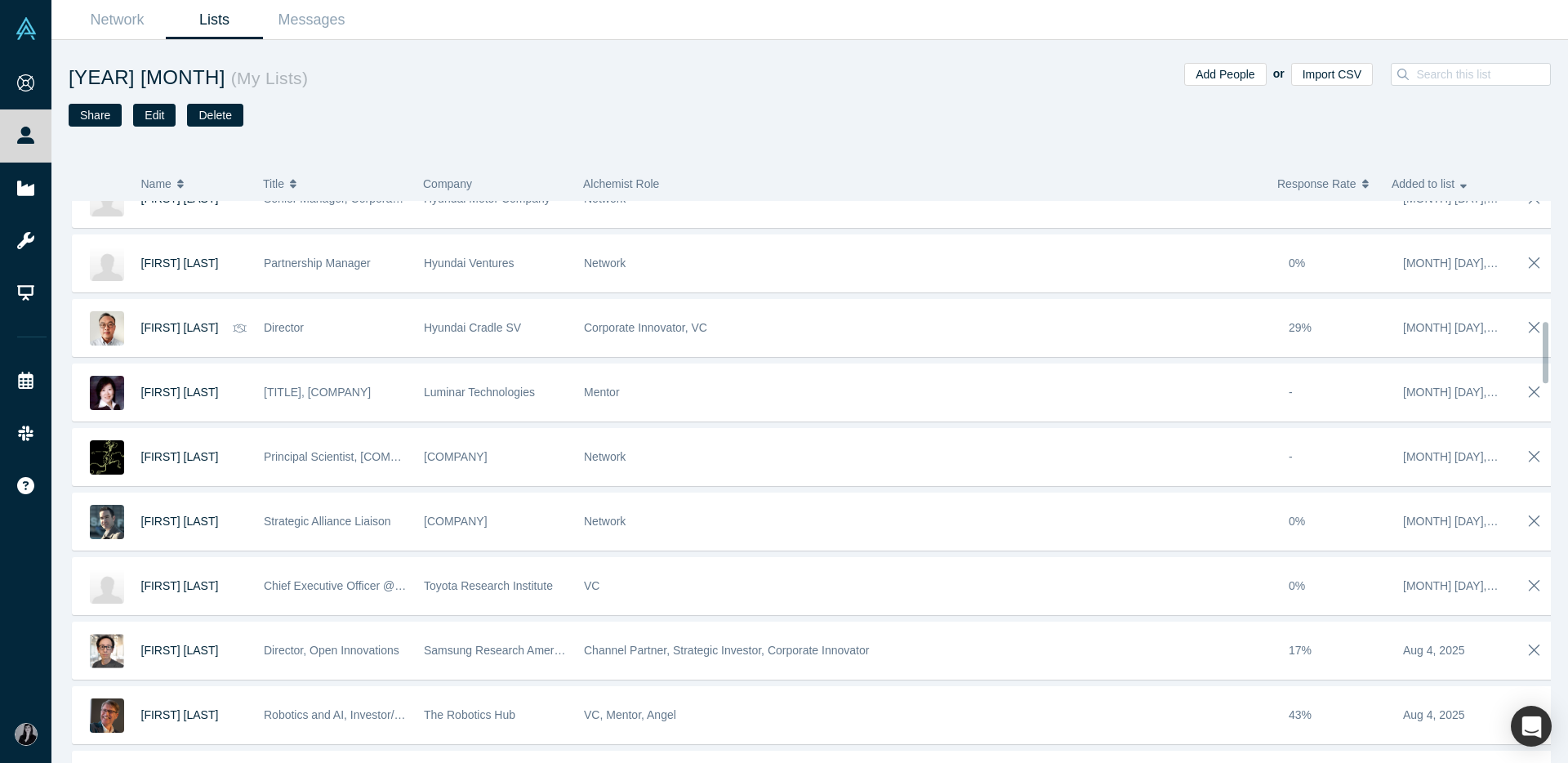 scroll, scrollTop: 1136, scrollLeft: 0, axis: vertical 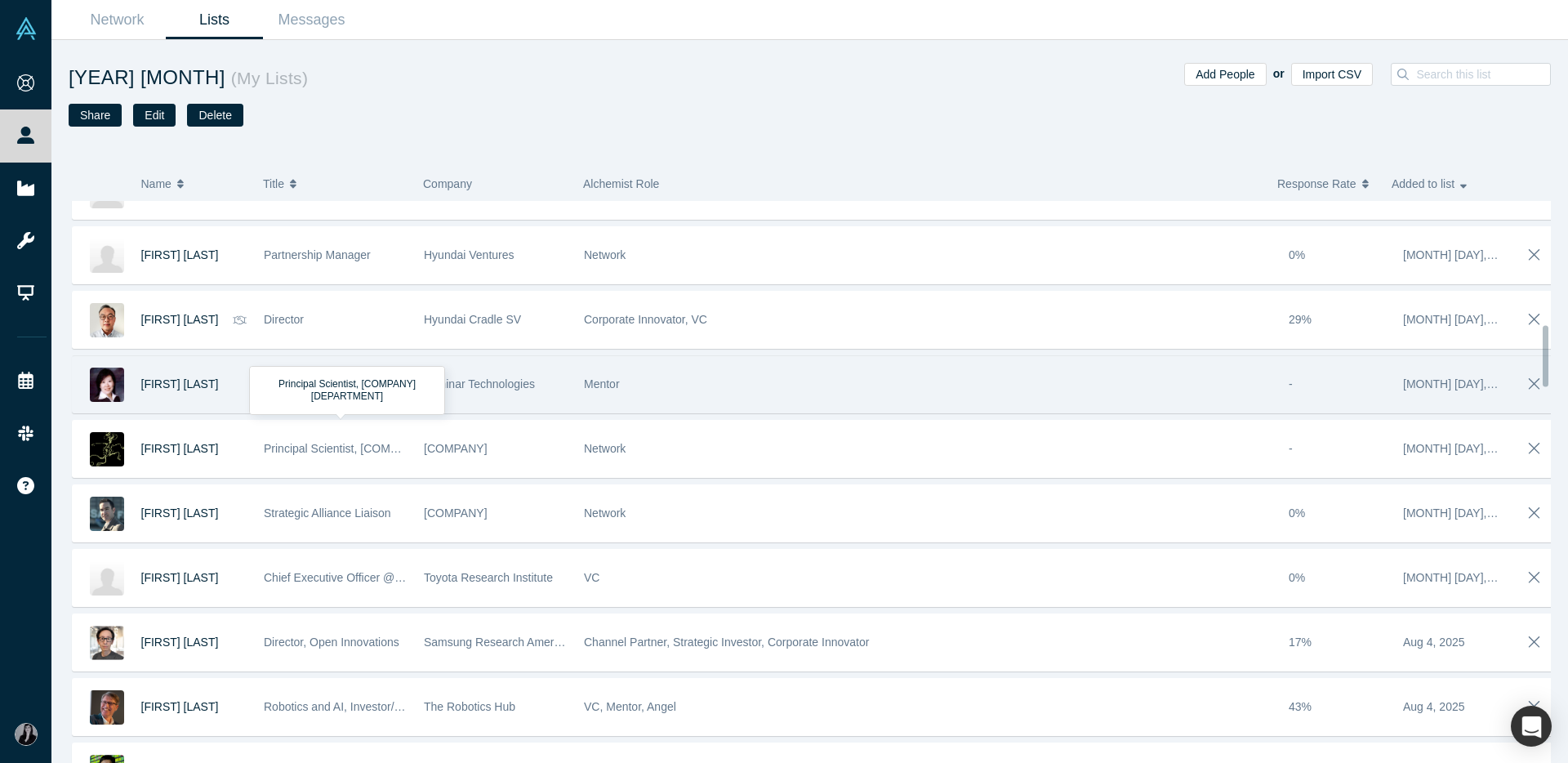 click on "[TITLE], [COMPANY]" at bounding box center [335, 384] 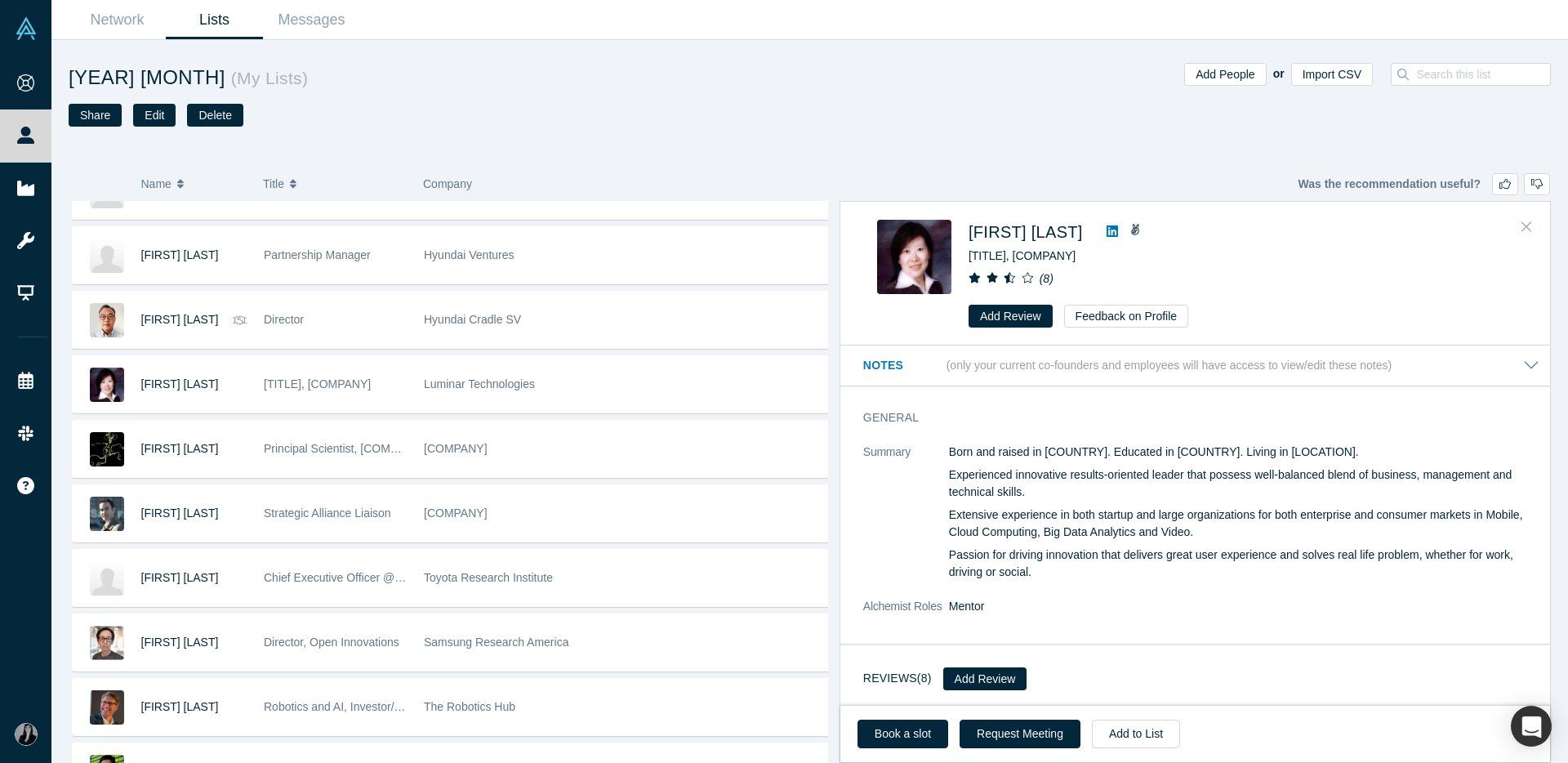 click 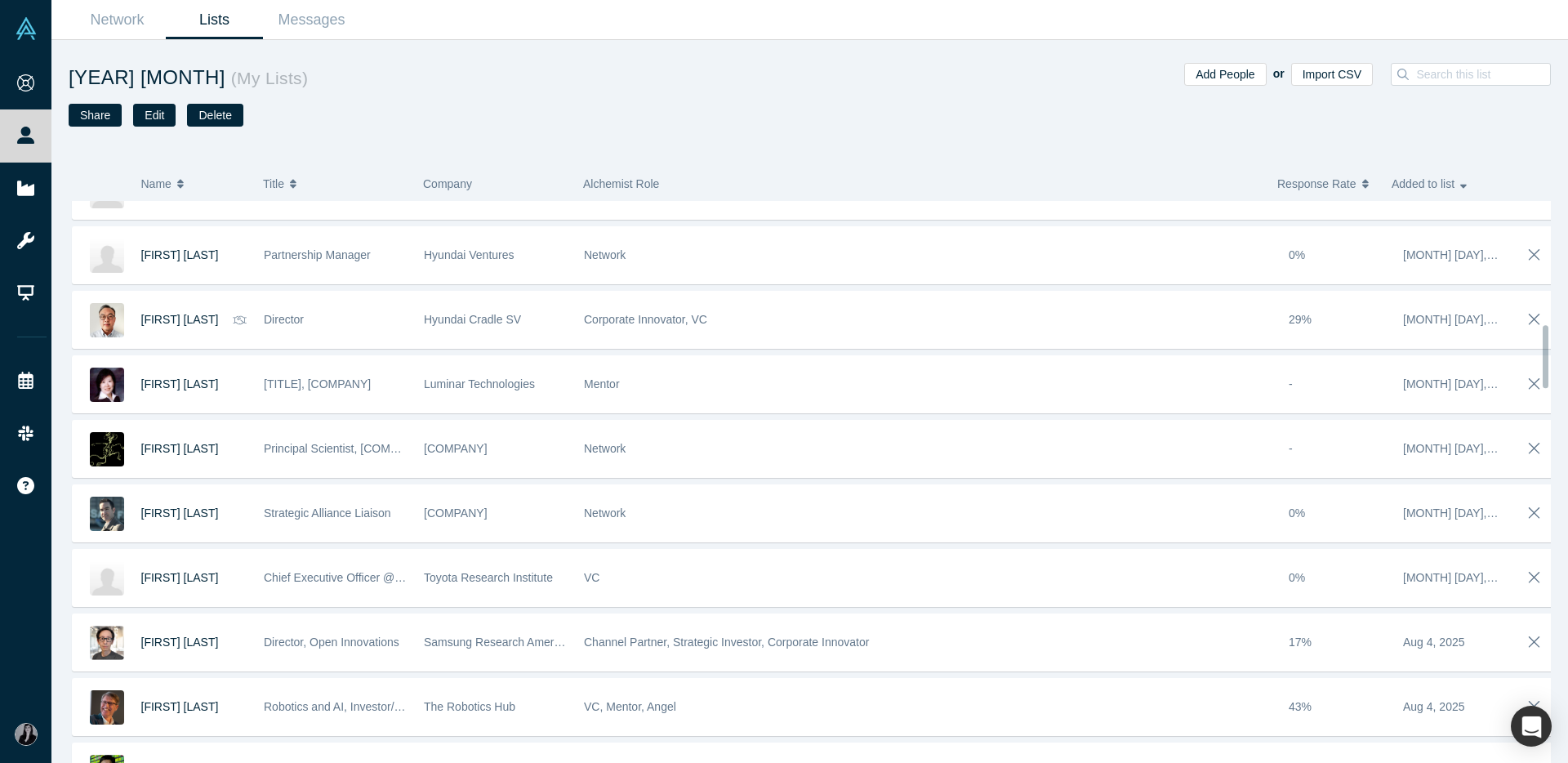 scroll, scrollTop: 1136, scrollLeft: 0, axis: vertical 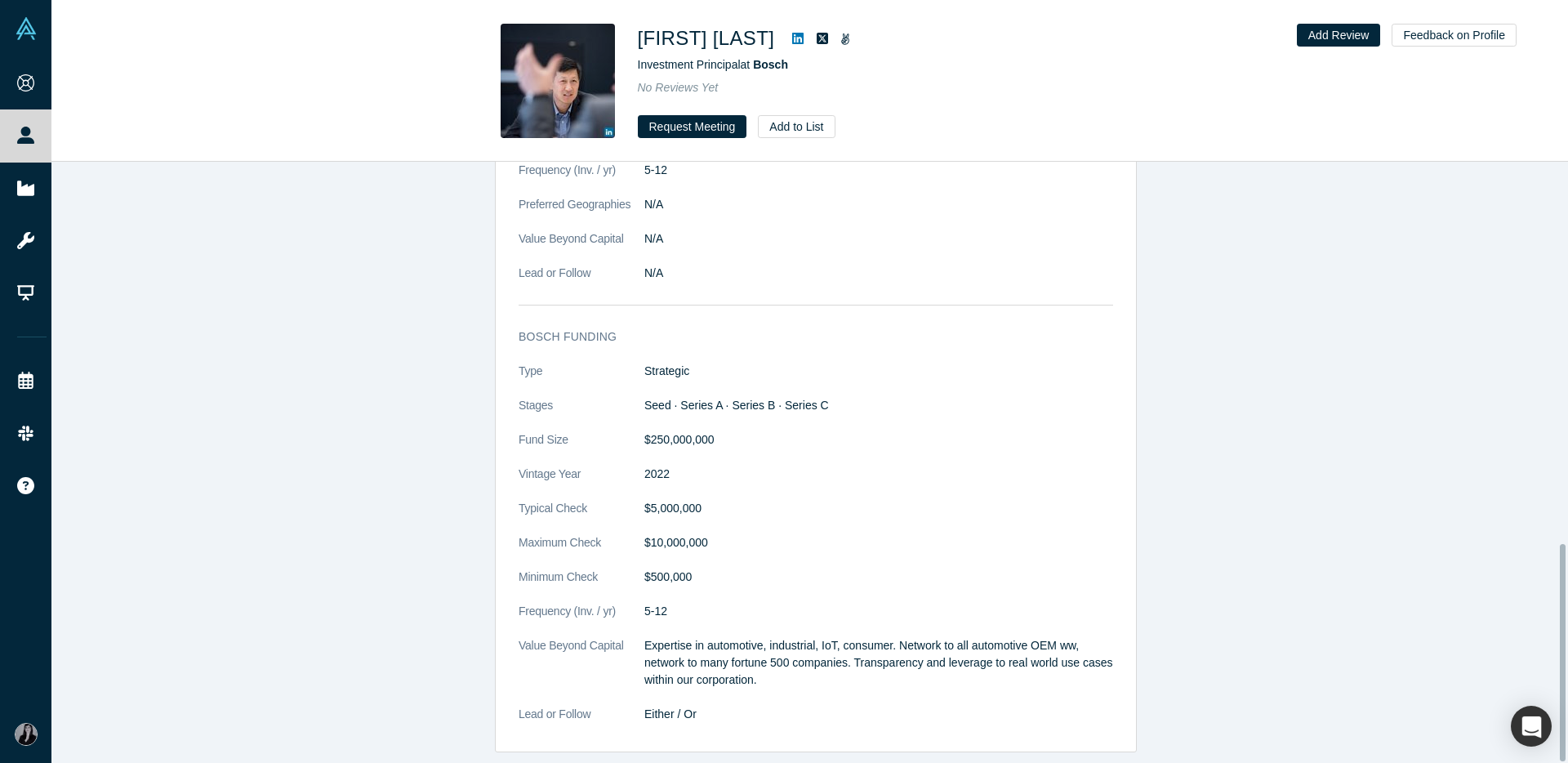 click on "Expertise in automotive, industrial, IoT, consumer. Network to all automotive OEM ww, network to many fortune 500 companies. Transparency and leverage to real world use cases within our corporation." at bounding box center (879, 663) 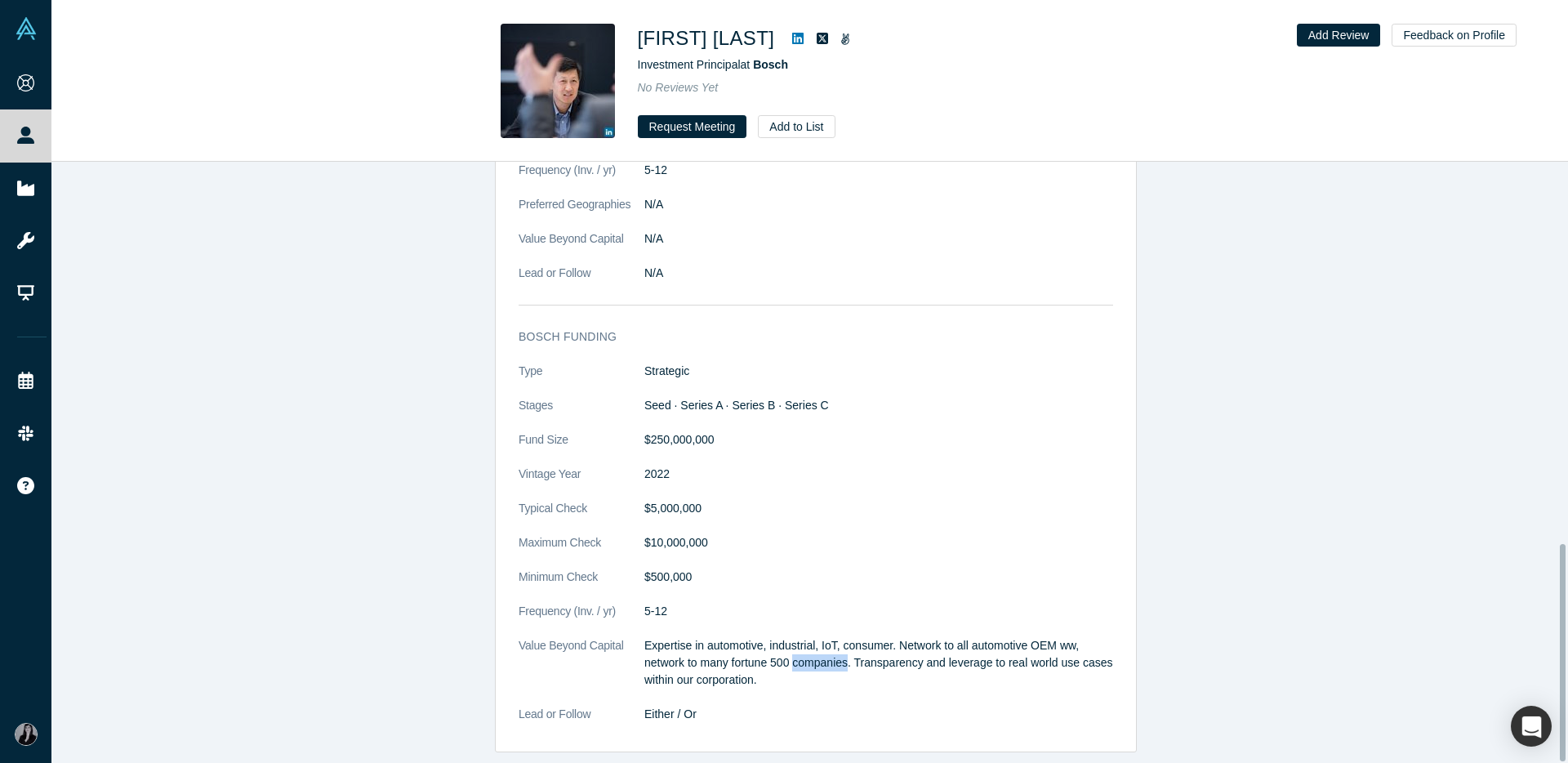 click on "Expertise in automotive, industrial, IoT, consumer. Network to all automotive OEM ww, network to many fortune 500 companies. Transparency and leverage to real world use cases within our corporation." at bounding box center (879, 663) 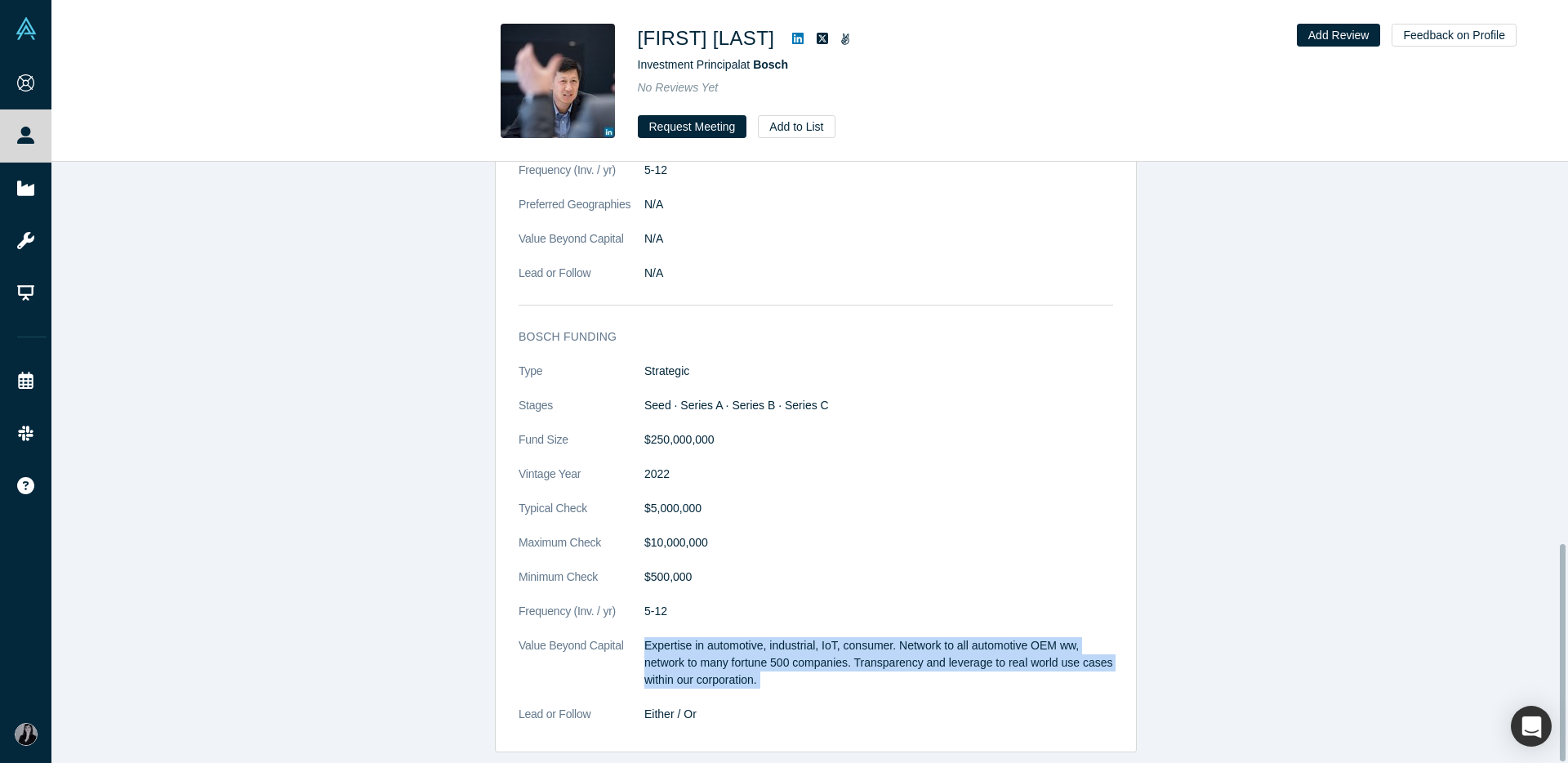 click on "Expertise in automotive, industrial, IoT, consumer. Network to all automotive OEM ww, network to many fortune 500 companies. Transparency and leverage to real world use cases within our corporation." at bounding box center (879, 663) 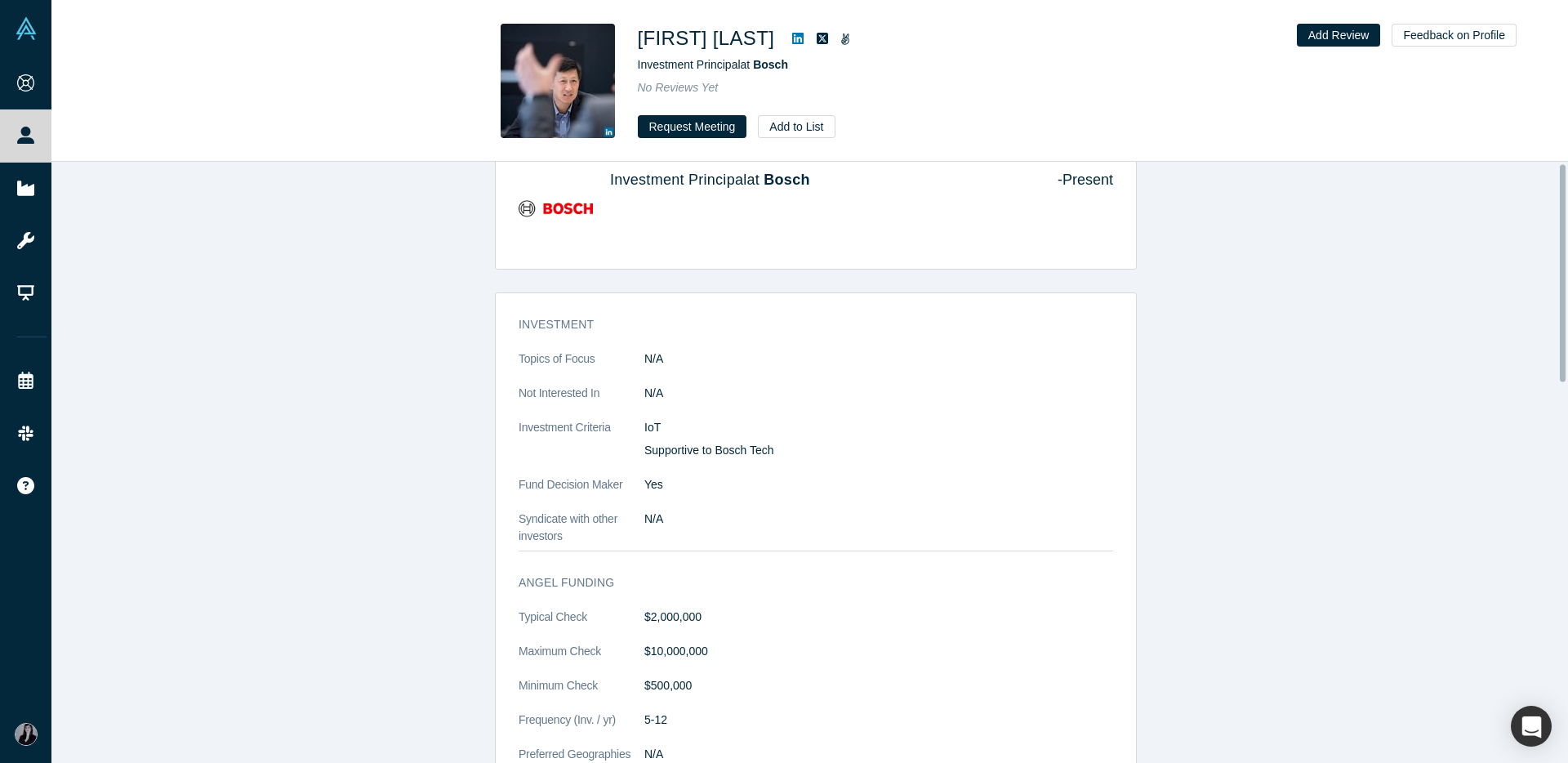 scroll, scrollTop: 0, scrollLeft: 0, axis: both 